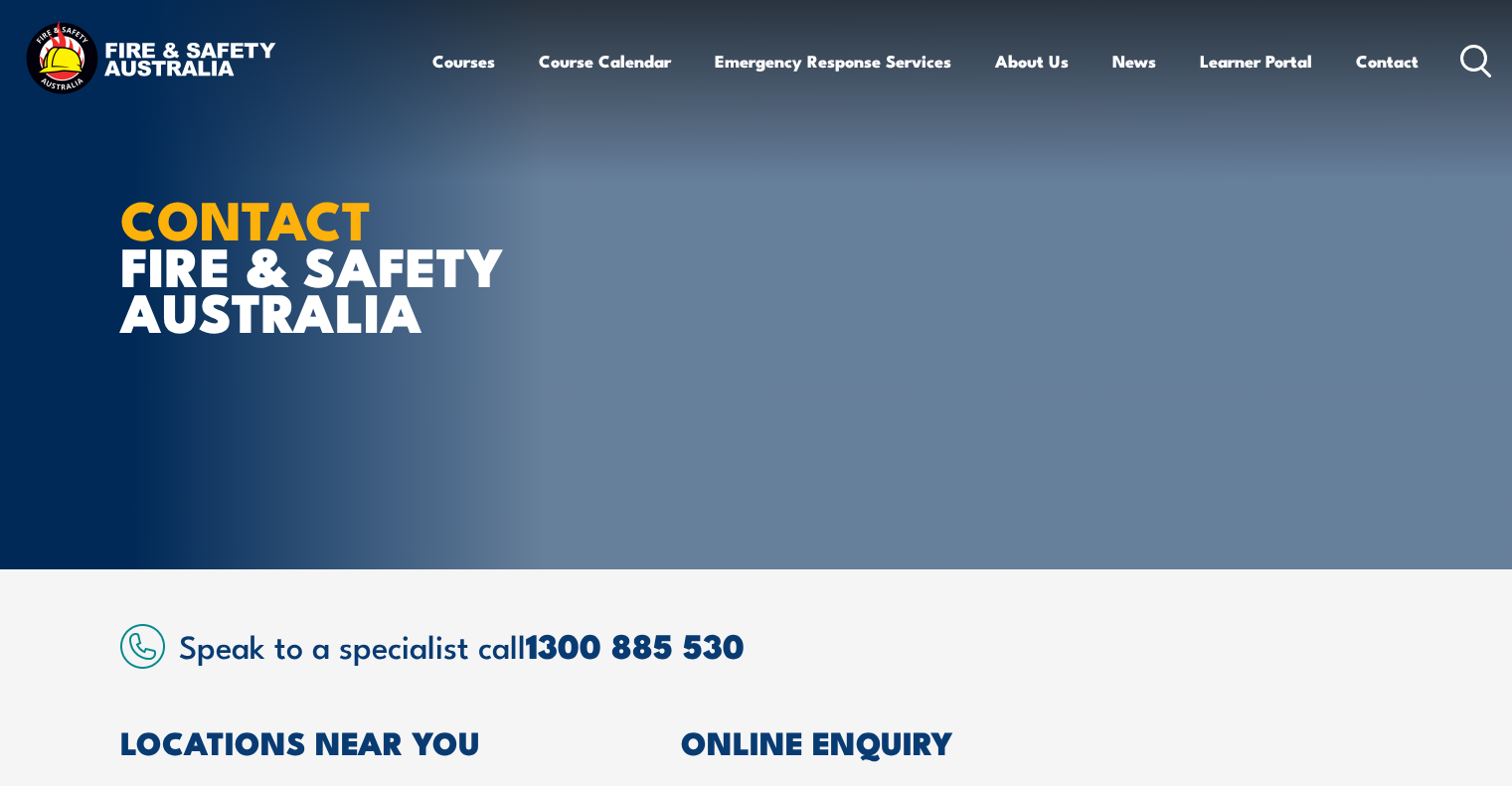 scroll, scrollTop: 0, scrollLeft: 0, axis: both 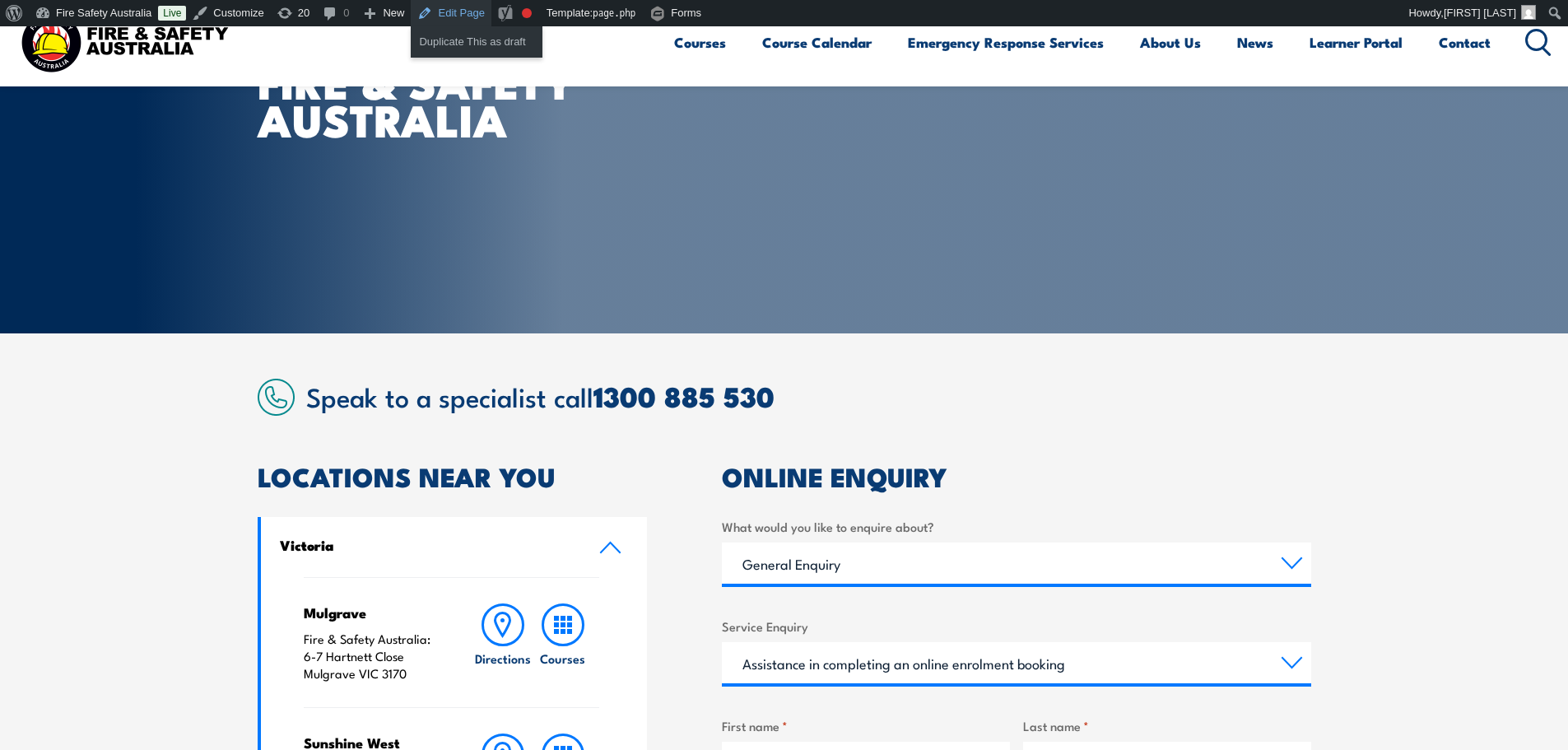 click on "Edit Page" at bounding box center [450, 13] 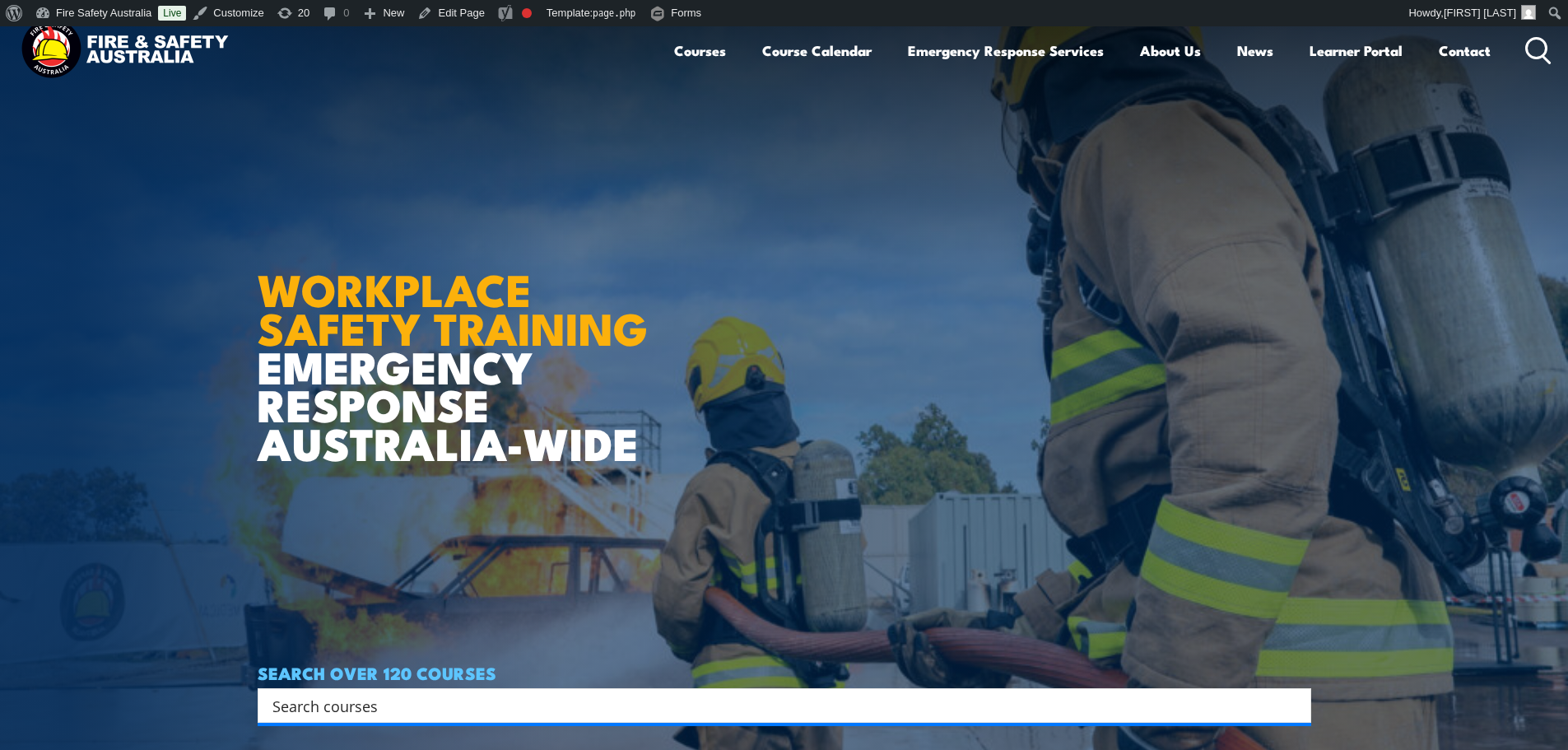 scroll, scrollTop: 0, scrollLeft: 0, axis: both 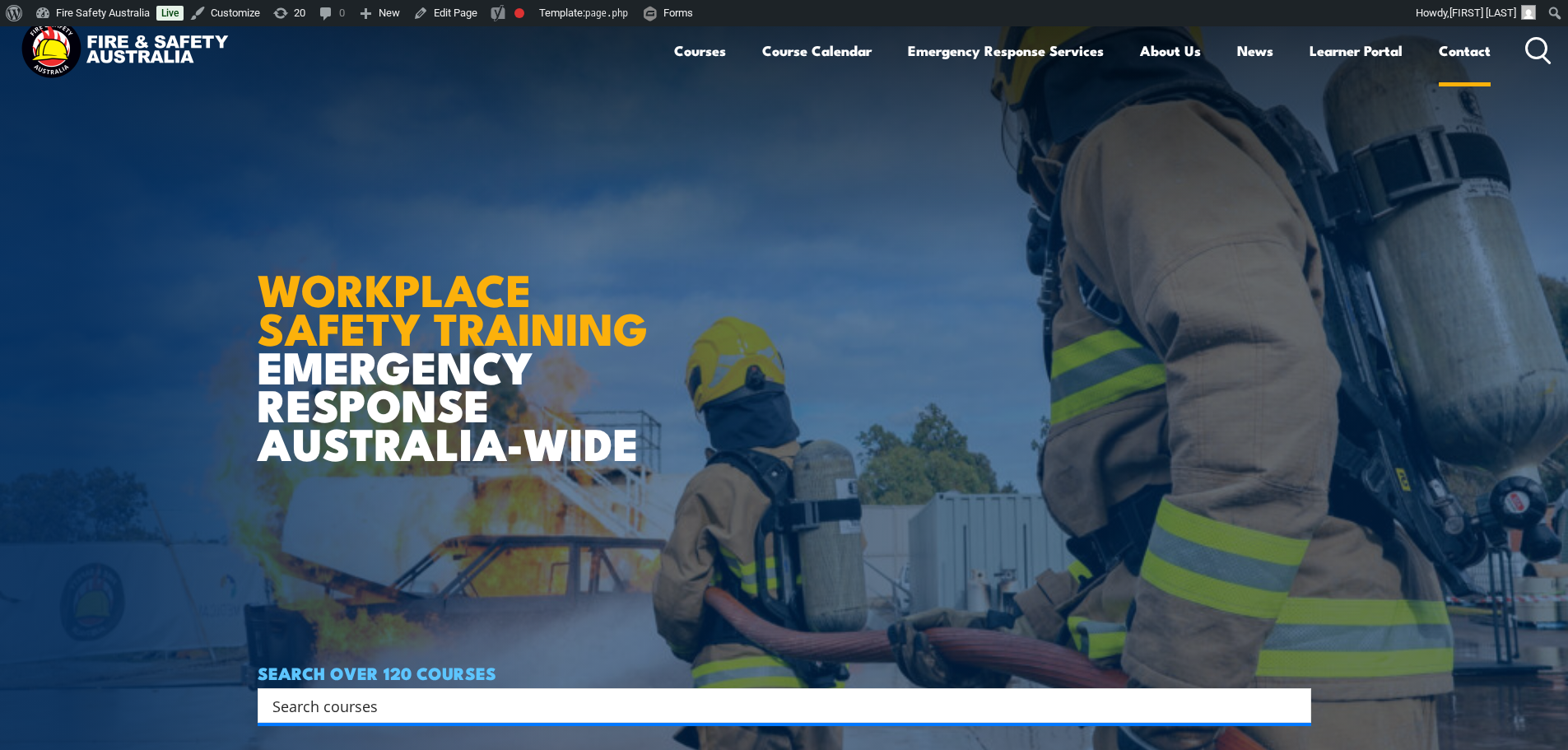 click on "Contact" at bounding box center [1464, 50] 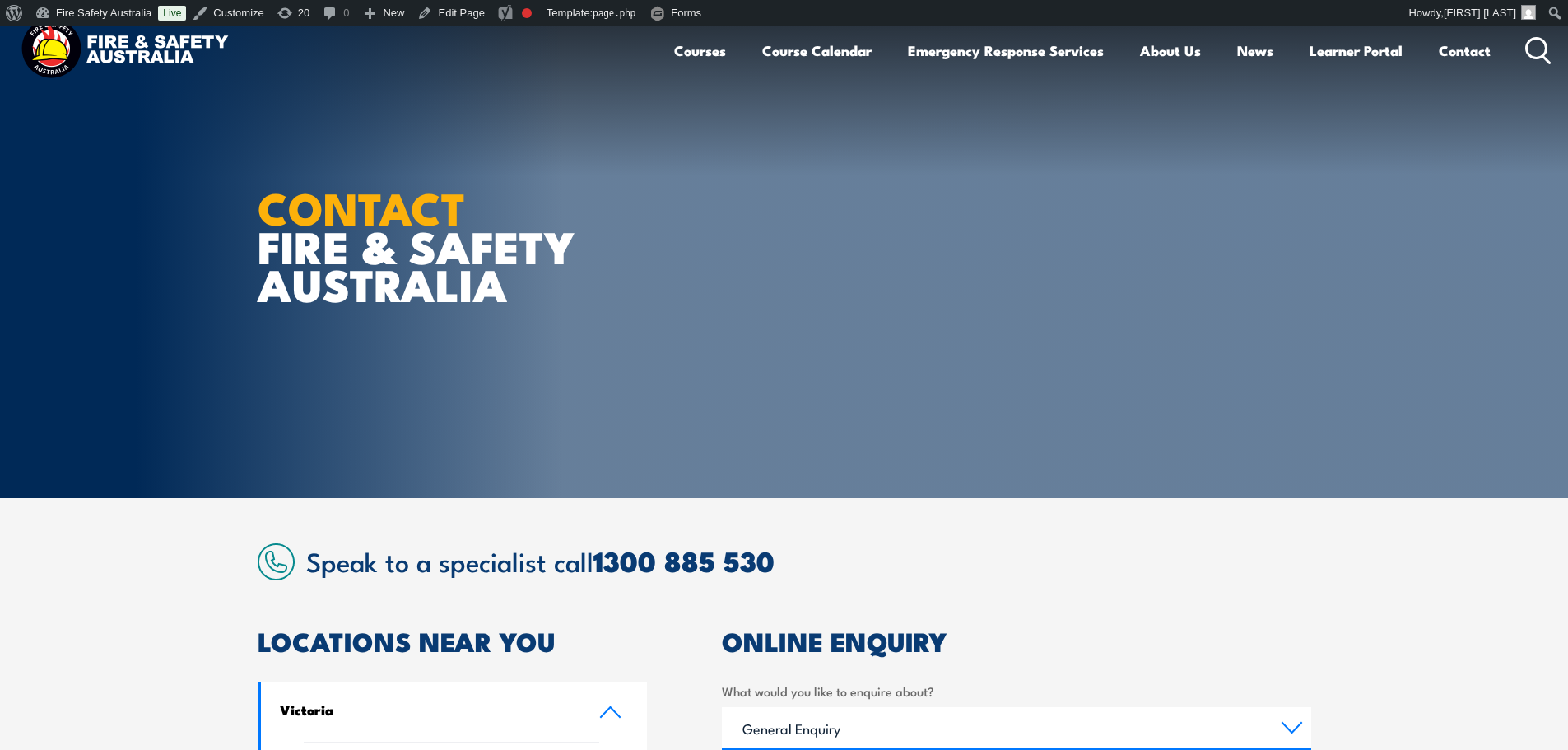 scroll, scrollTop: 0, scrollLeft: 0, axis: both 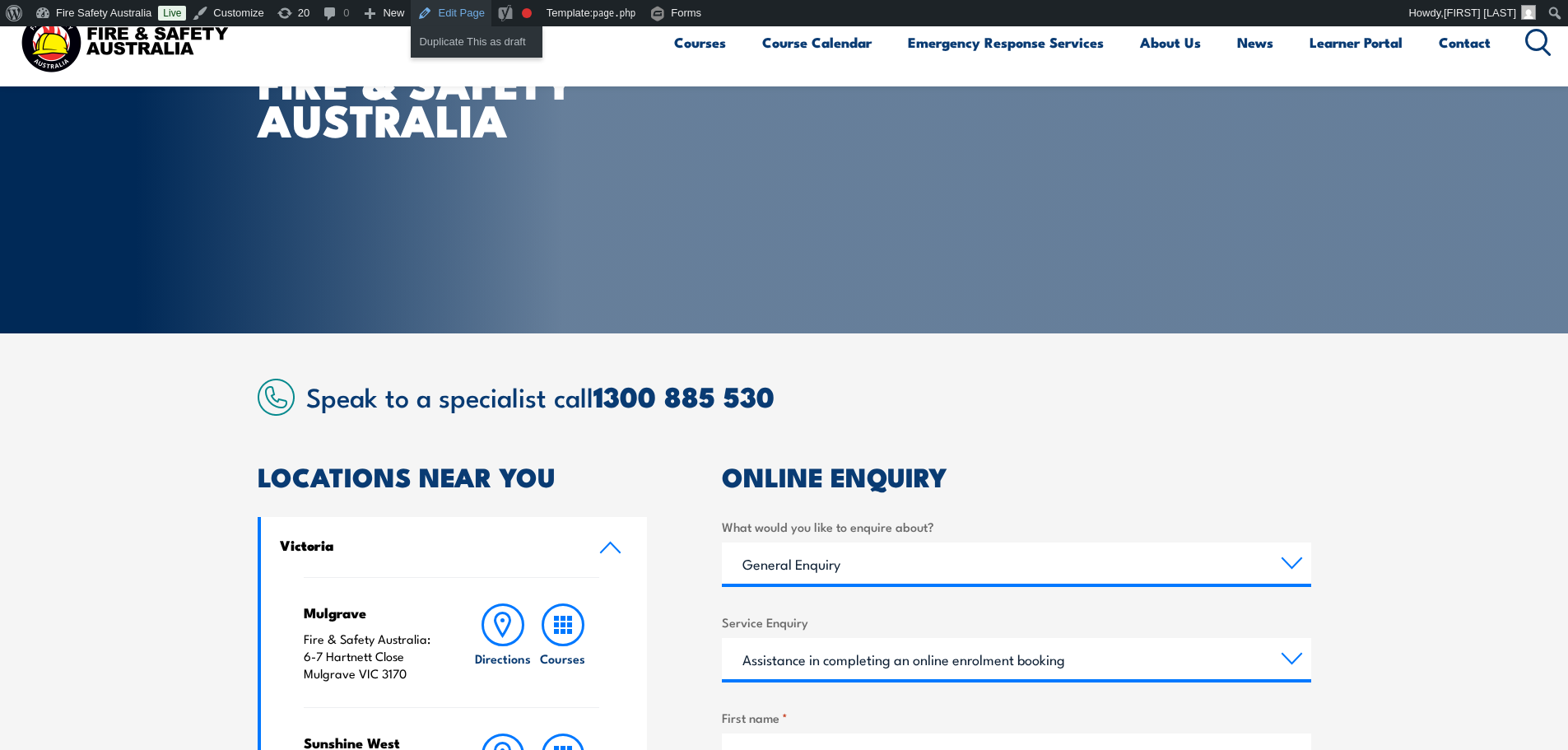 click on "Edit Page" at bounding box center [450, 13] 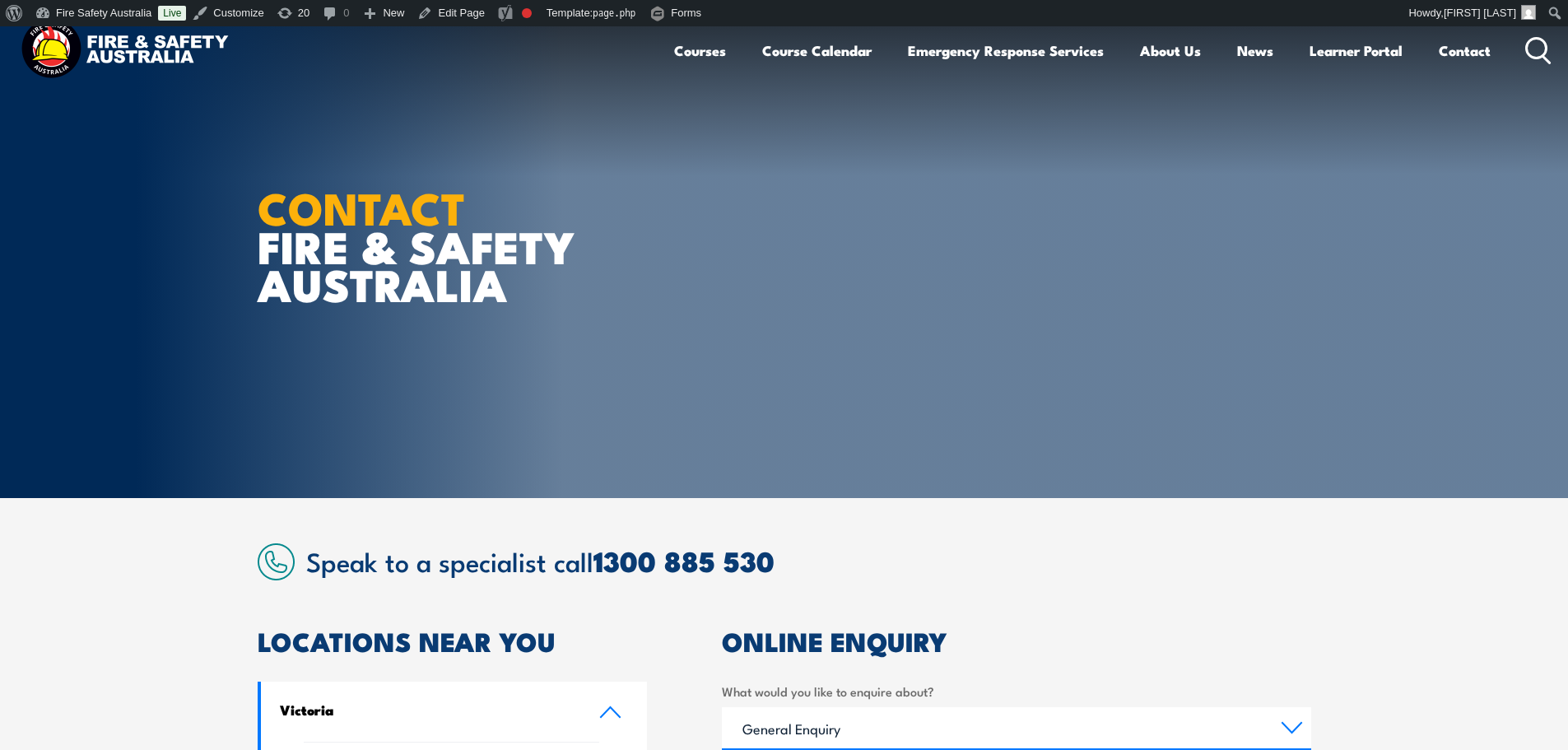 scroll, scrollTop: 0, scrollLeft: 0, axis: both 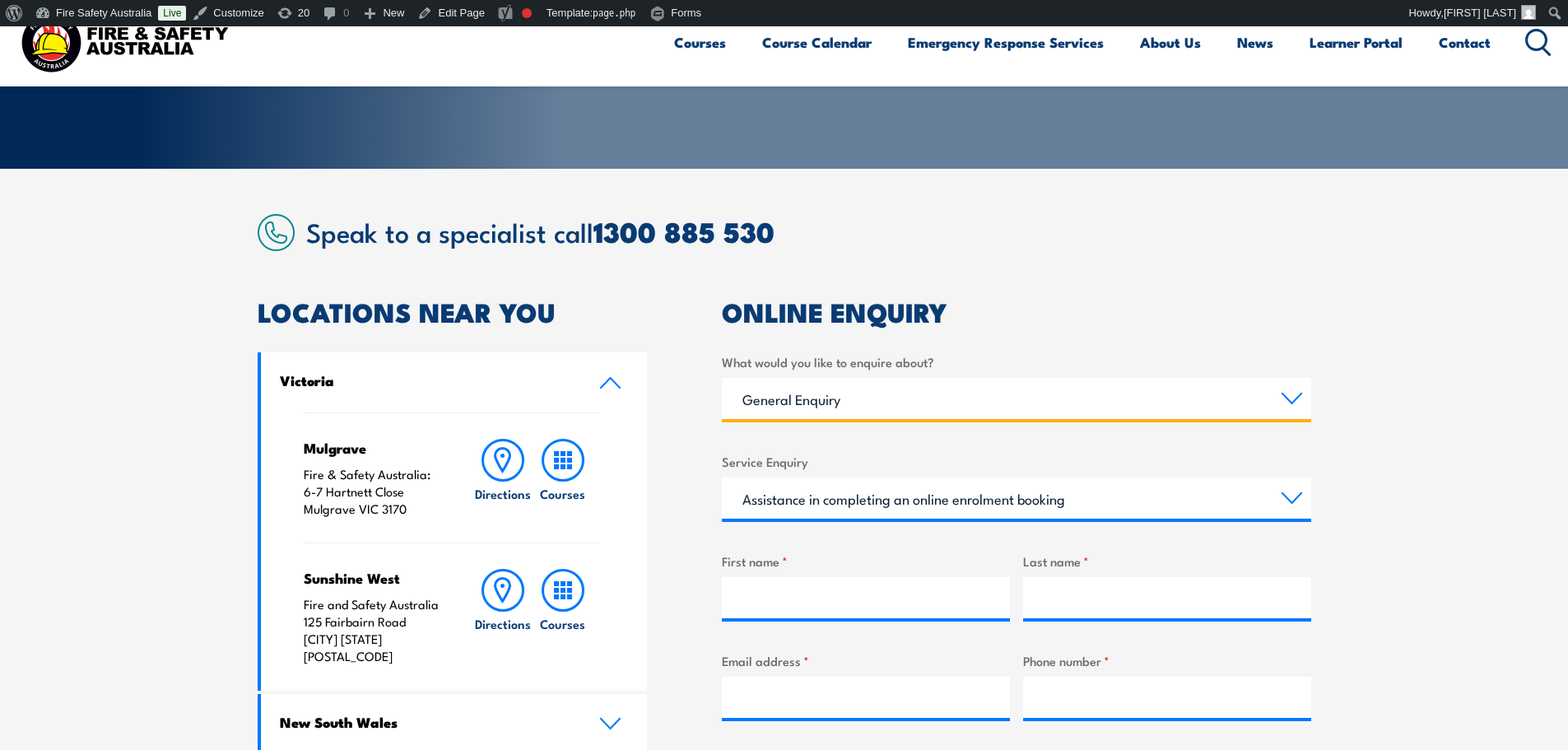 click on "Training Emergency Response Services General Enquiry" at bounding box center [1017, 398] 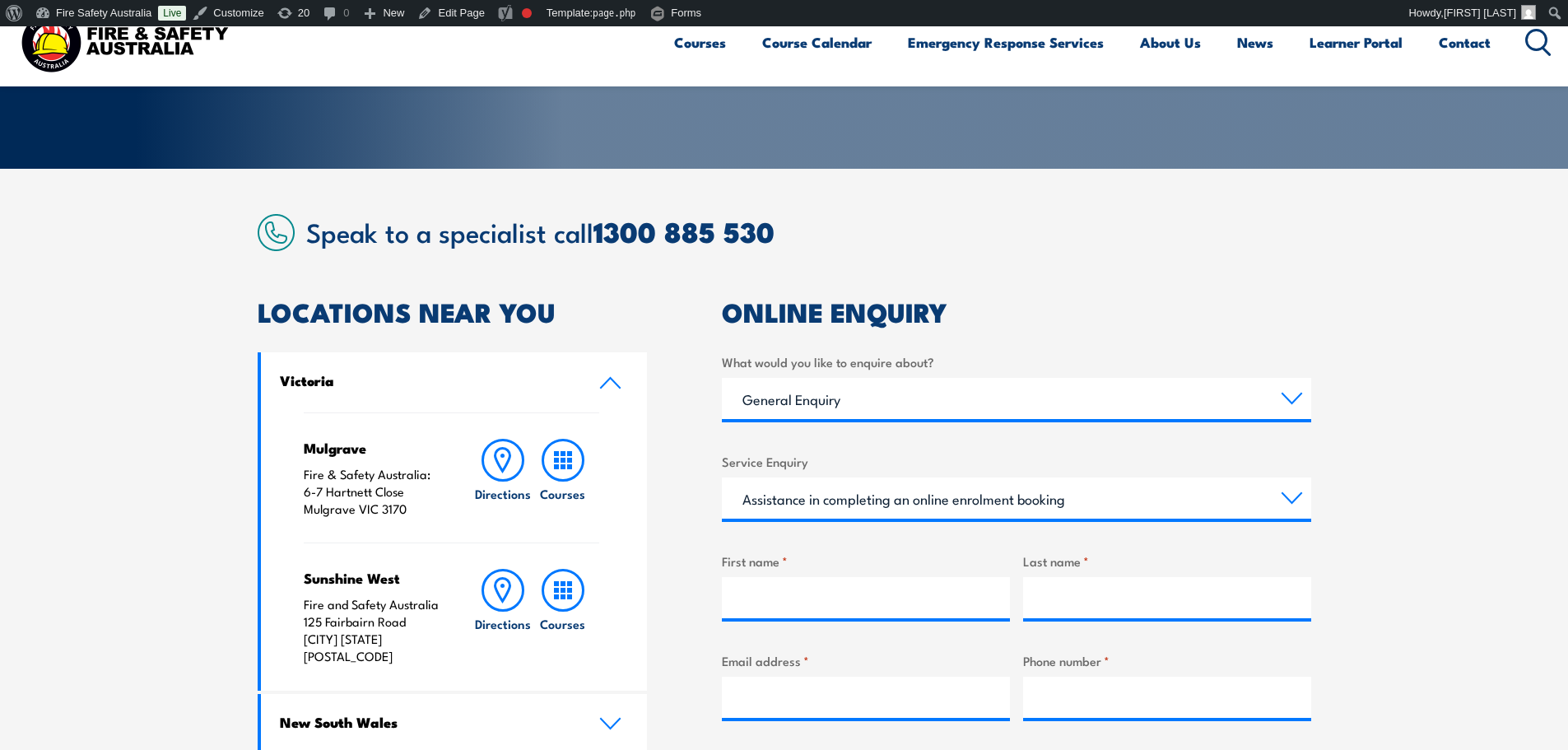 click on "ONLINE ENQUIRY
What would you like to enquire about? Training Emergency Response Services General Enquiry Business name * Service Enquiry Assistance in completing an online enrolment booking Request a copy of a certificate Pay an invoice or obtain a copy of an invoice Enquiry about RPL (Recognised Prior Learning) Request FREE Fire Extinguisher or Resuscitation charts Other Emergency Response Enquiries Emergency Response Solutions Paramedic & Medical Solutions Industrial Security Solutions Emergency Response Vehicles Safety Advisers First name * Last name * Email address *
Phone number * Where would you like training conducted? Select a state or territory Nationally - multiple locations QLD NSW VIC SA ACT WA TAS NT Where is your business located? Select a state or territory QLD NSW VIC SA ACT WA TAS NT Business size by employees? Choose your business size 1 to 19 20 to 199 20+" at bounding box center [1017, 778] 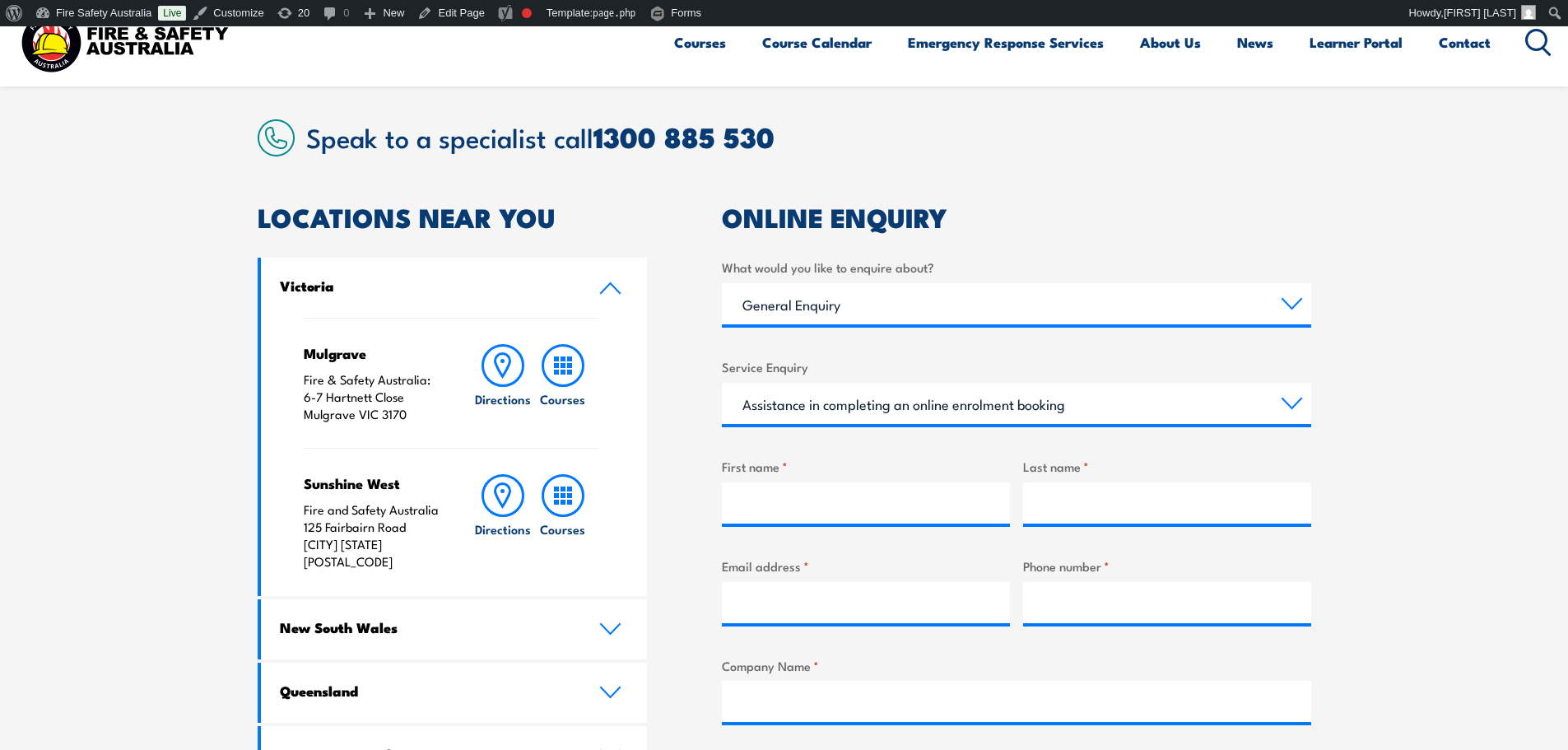 scroll, scrollTop: 165, scrollLeft: 0, axis: vertical 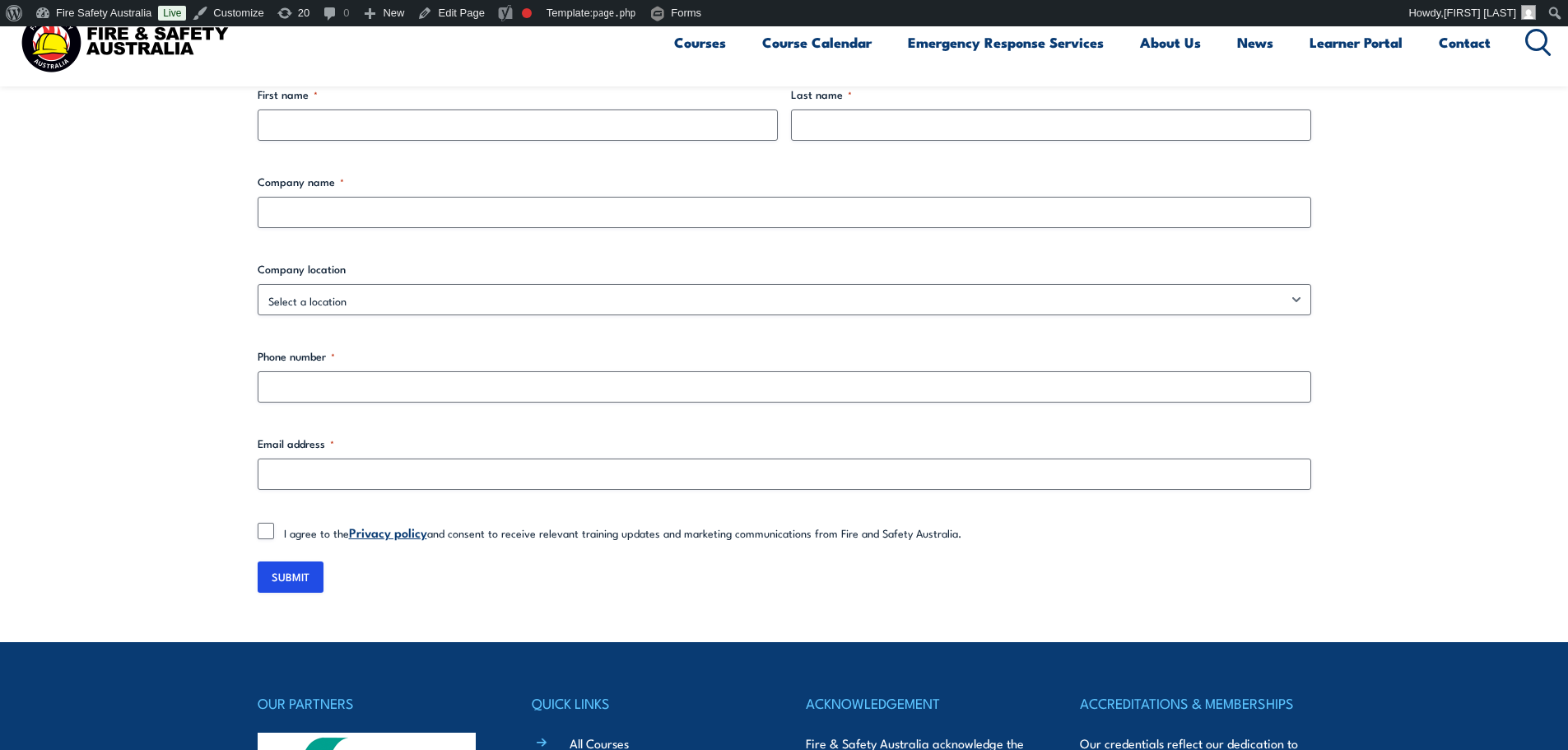 click on "First name * Last name * Company name * Company location Select a location Australian Capital Territory New South Wales Northern Territory Queensland South Australia Tasmania Victoria Western Australia Phone number * Email address *
Terms and Conditions *
I agree to the  Privacy policy  and consent to receive relevant training updates and marketing communications from Fire and Safety Australia." at bounding box center [784, 314] 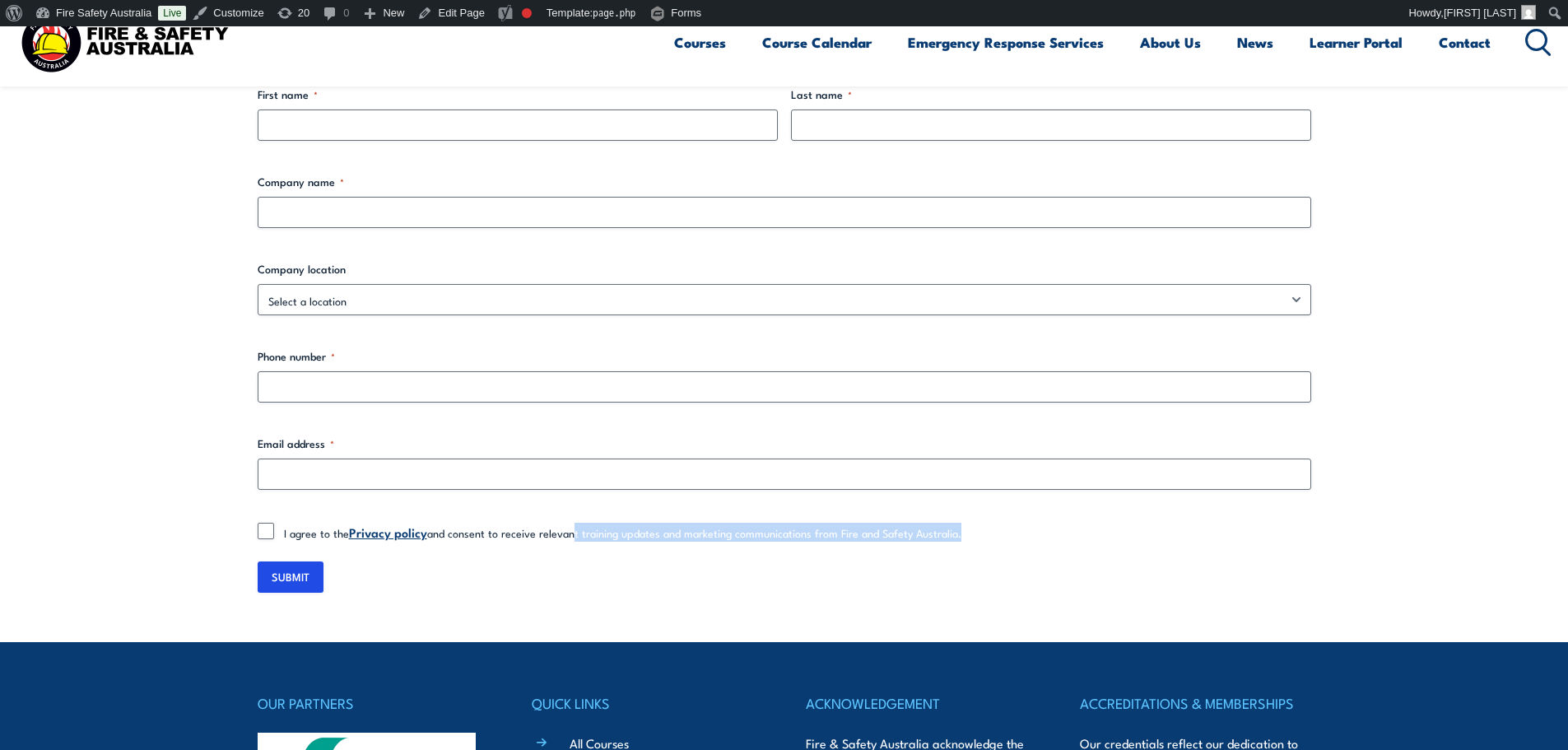 drag, startPoint x: 566, startPoint y: 524, endPoint x: 891, endPoint y: 550, distance: 326.03834 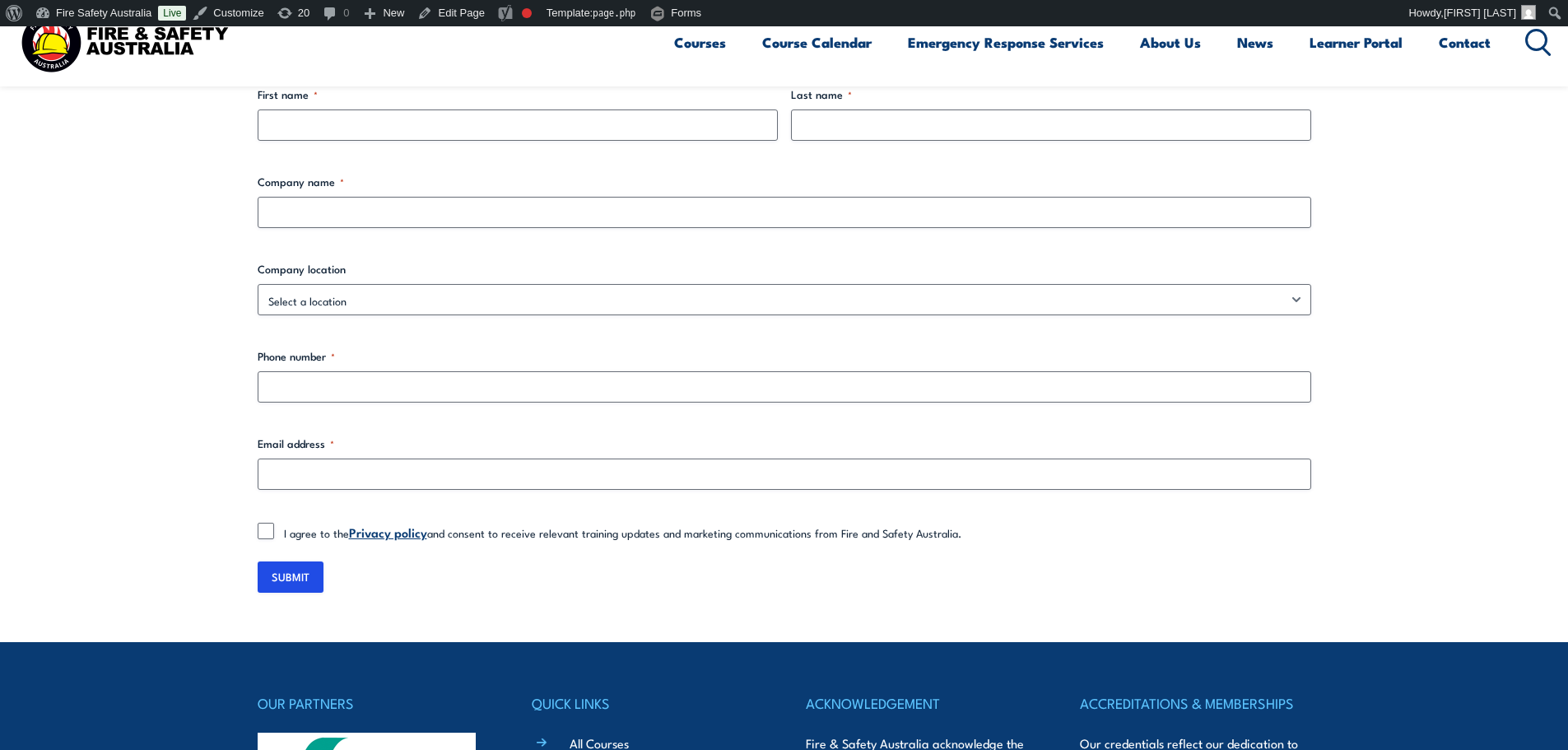 click on "First name * Last name * Company name * Company location Select a location Australian Capital Territory New South Wales Northern Territory Queensland South Australia Tasmania Victoria Western Australia Phone number * Email address *
Terms and Conditions *
I agree to the  Privacy policy  and consent to receive relevant training updates and marketing communications from Fire and Safety Australia.
SUBMIT" at bounding box center (784, 339) 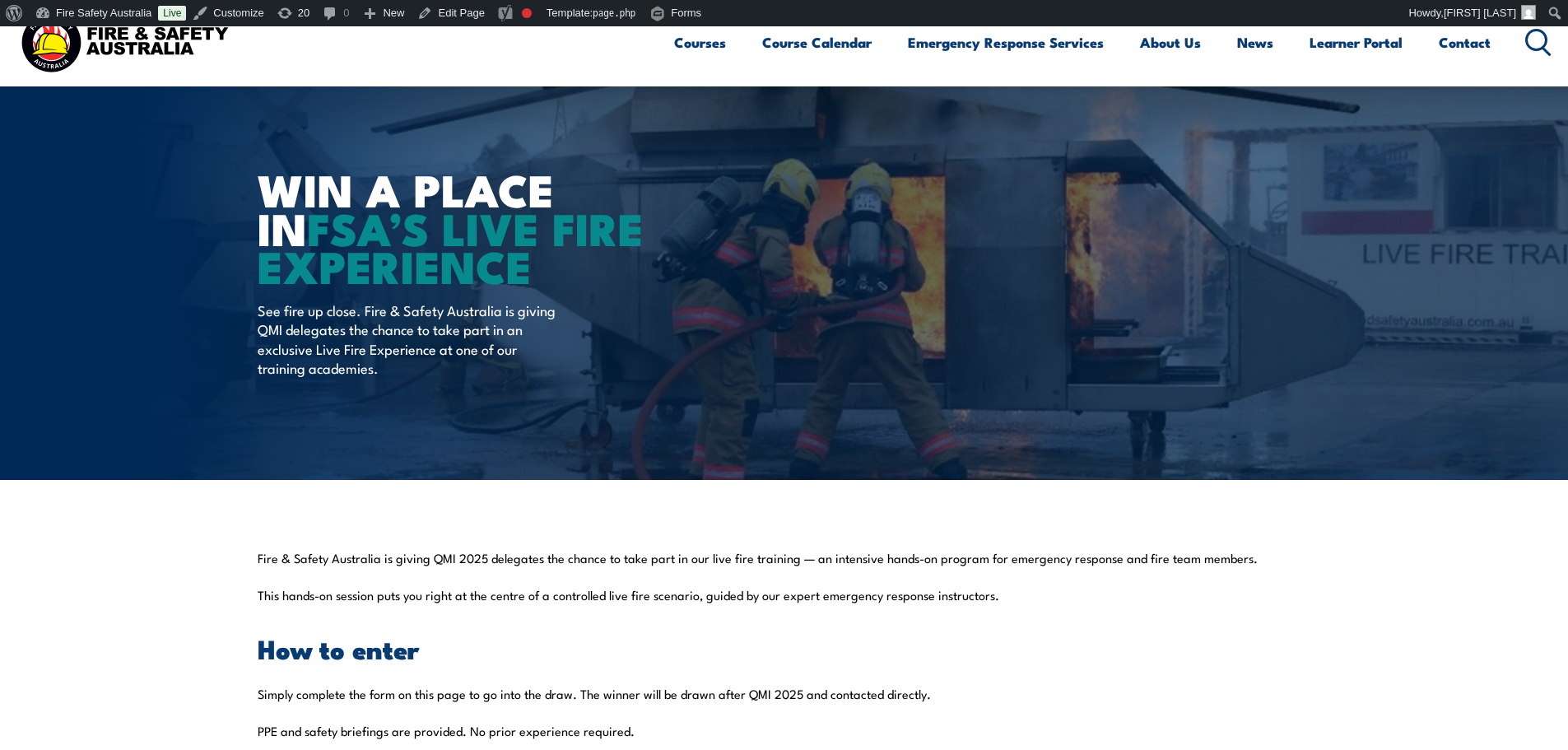 scroll, scrollTop: 0, scrollLeft: 0, axis: both 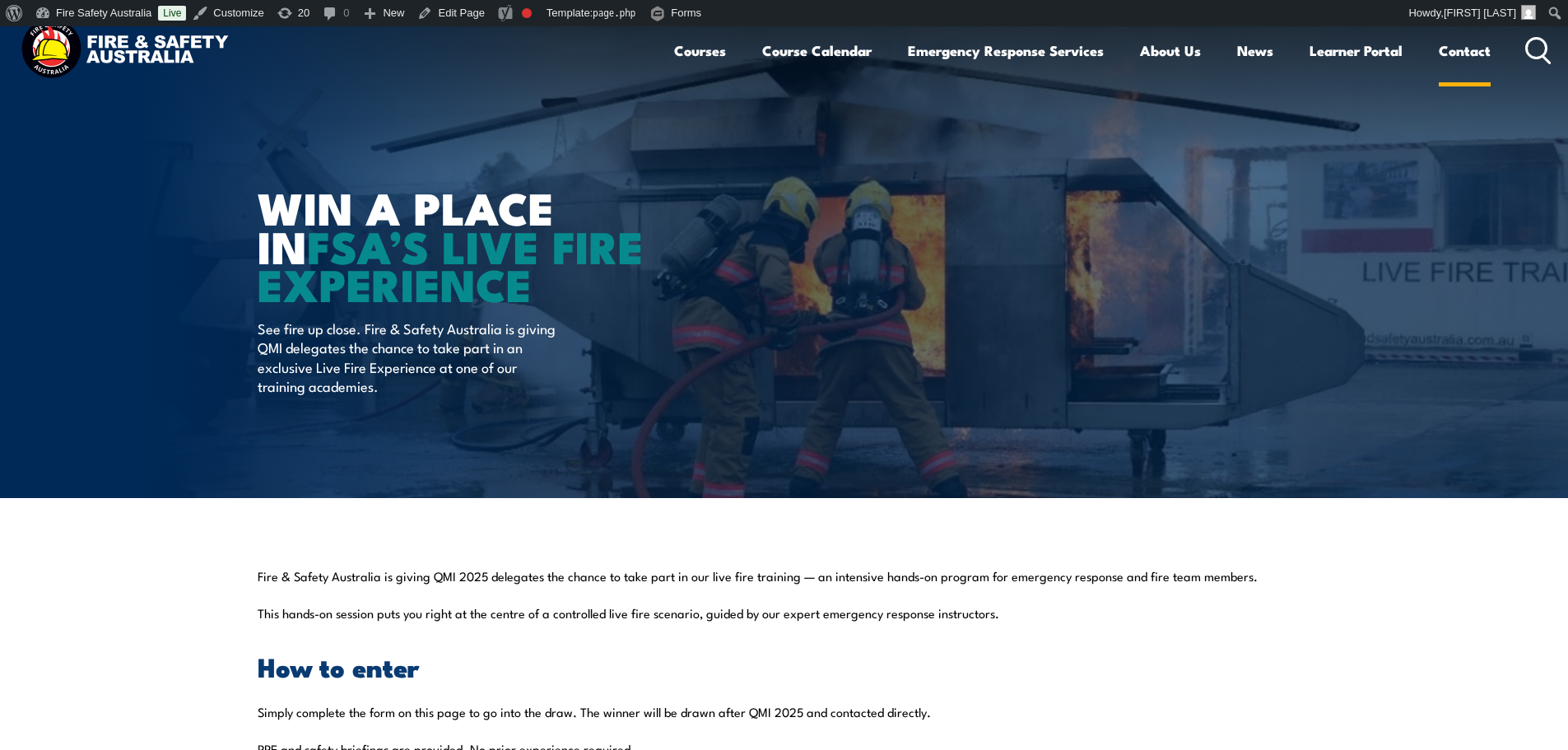 click on "Contact" at bounding box center [1464, 50] 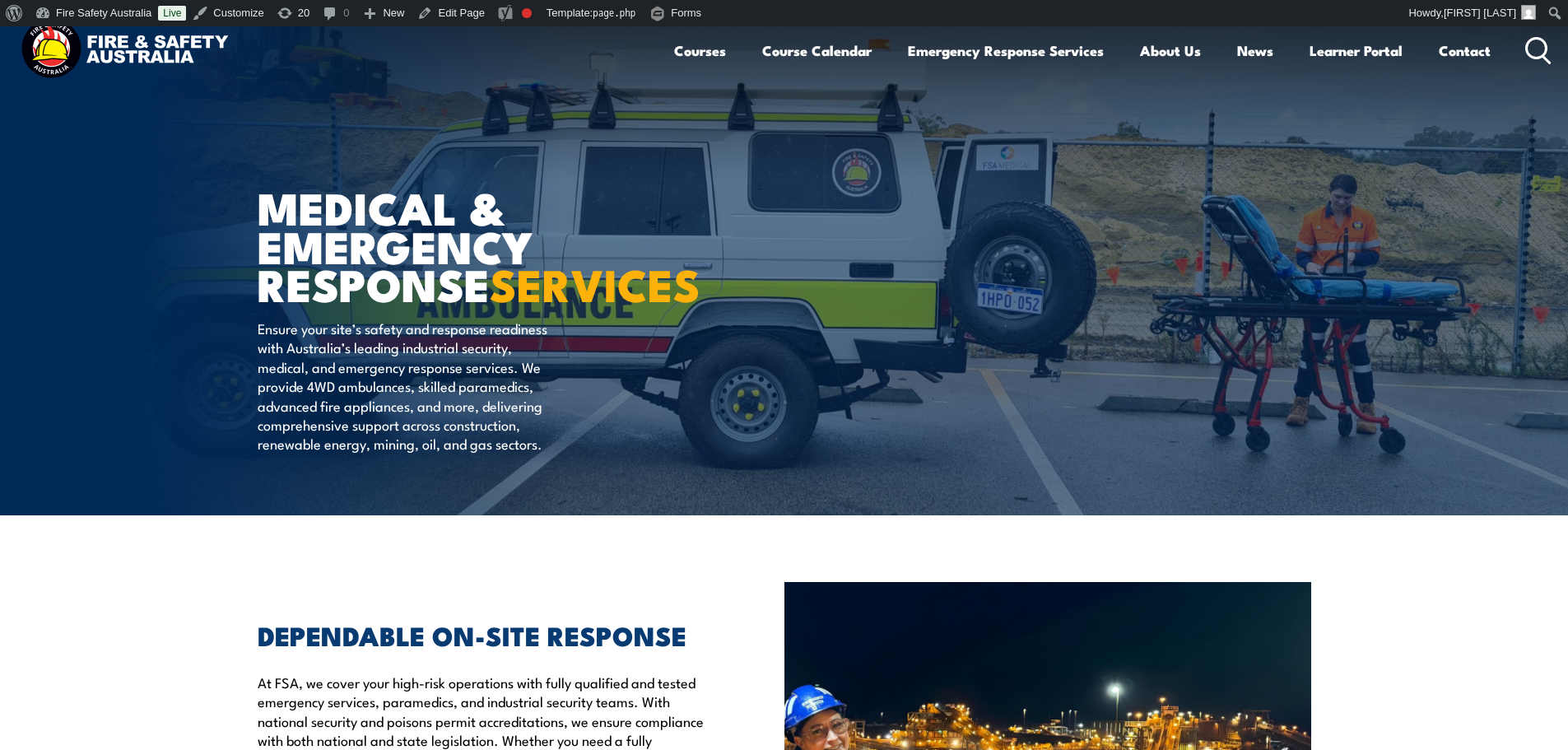 scroll, scrollTop: 0, scrollLeft: 0, axis: both 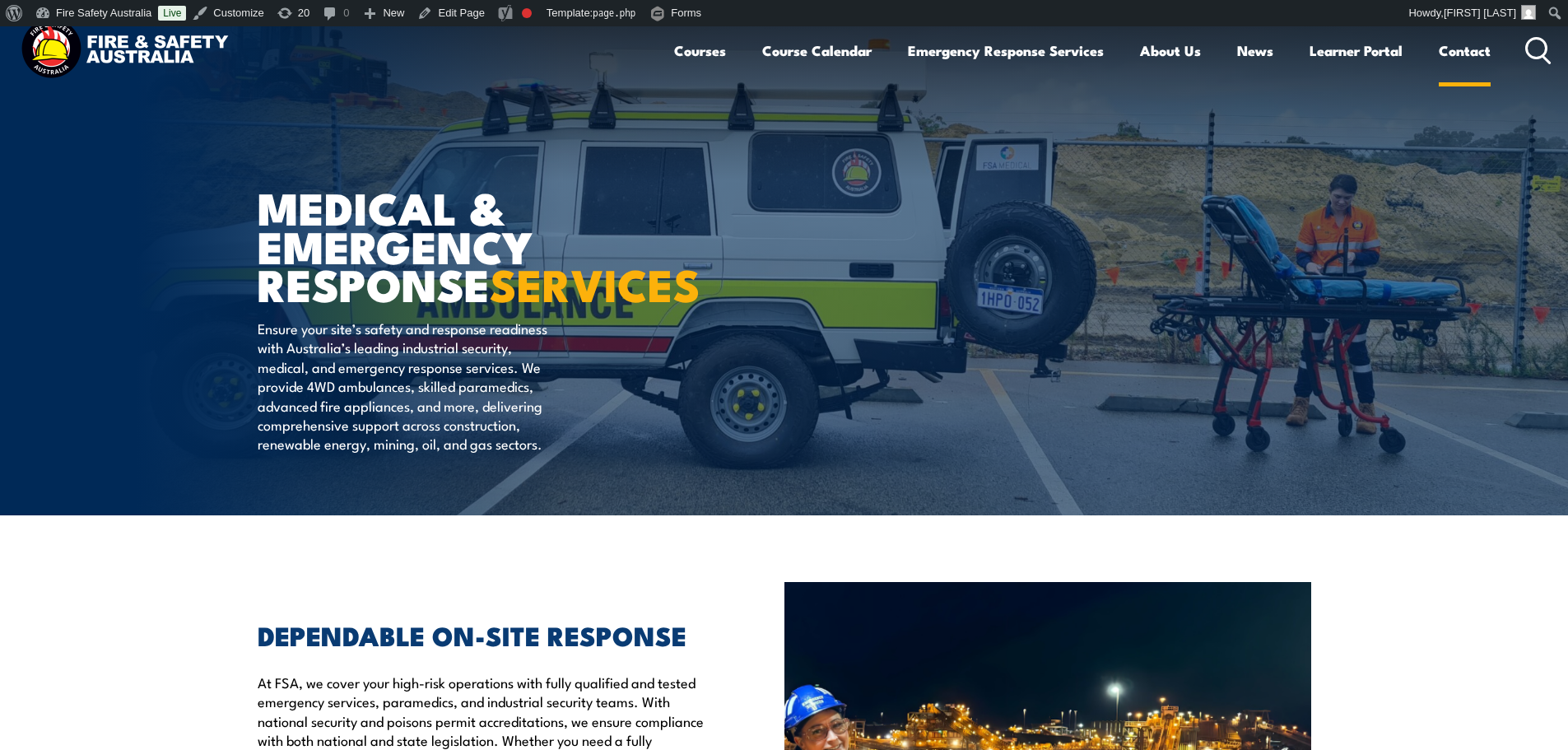 click on "Contact" at bounding box center [1464, 50] 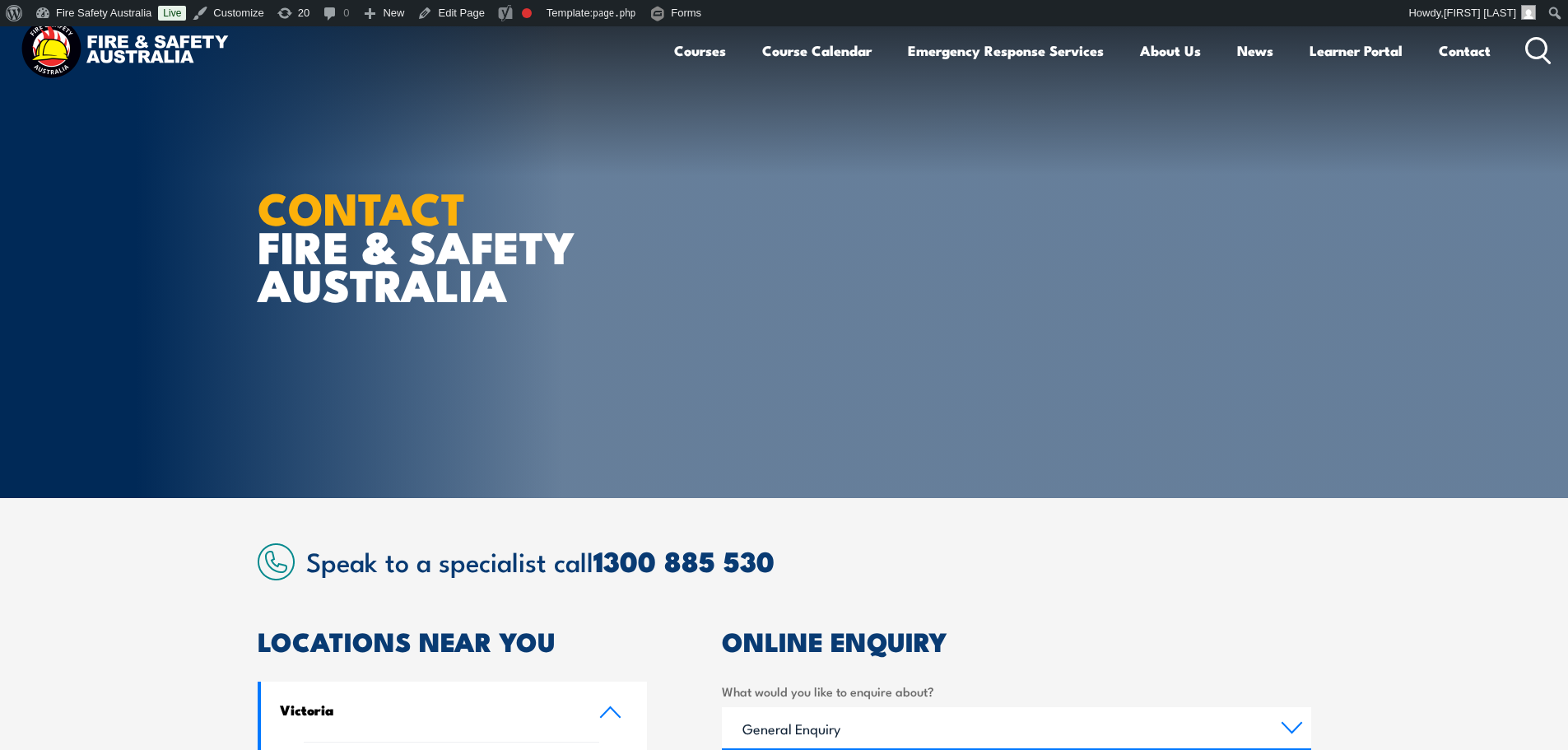 scroll, scrollTop: 0, scrollLeft: 0, axis: both 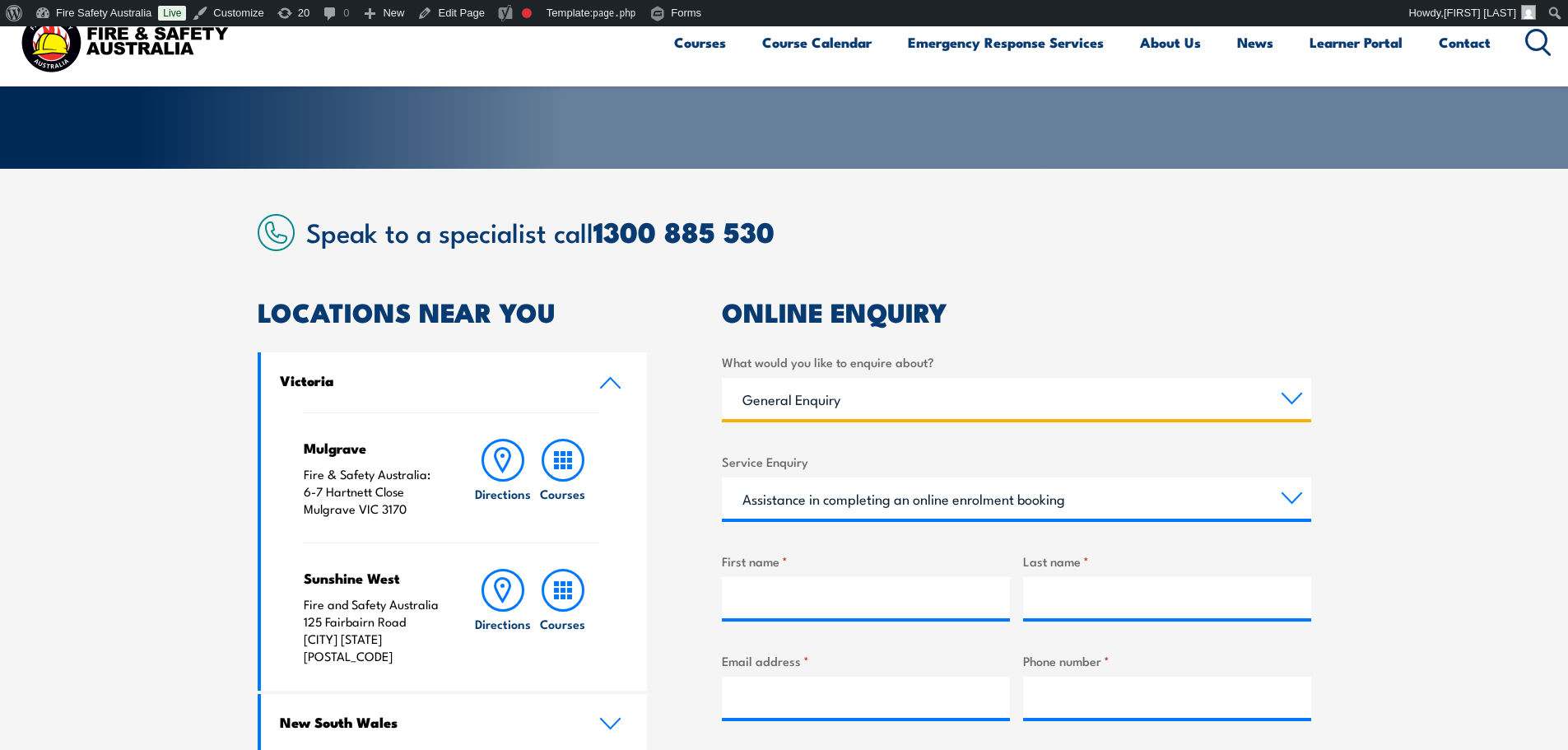 click on "Training Emergency Response Services General Enquiry" at bounding box center [1017, 398] 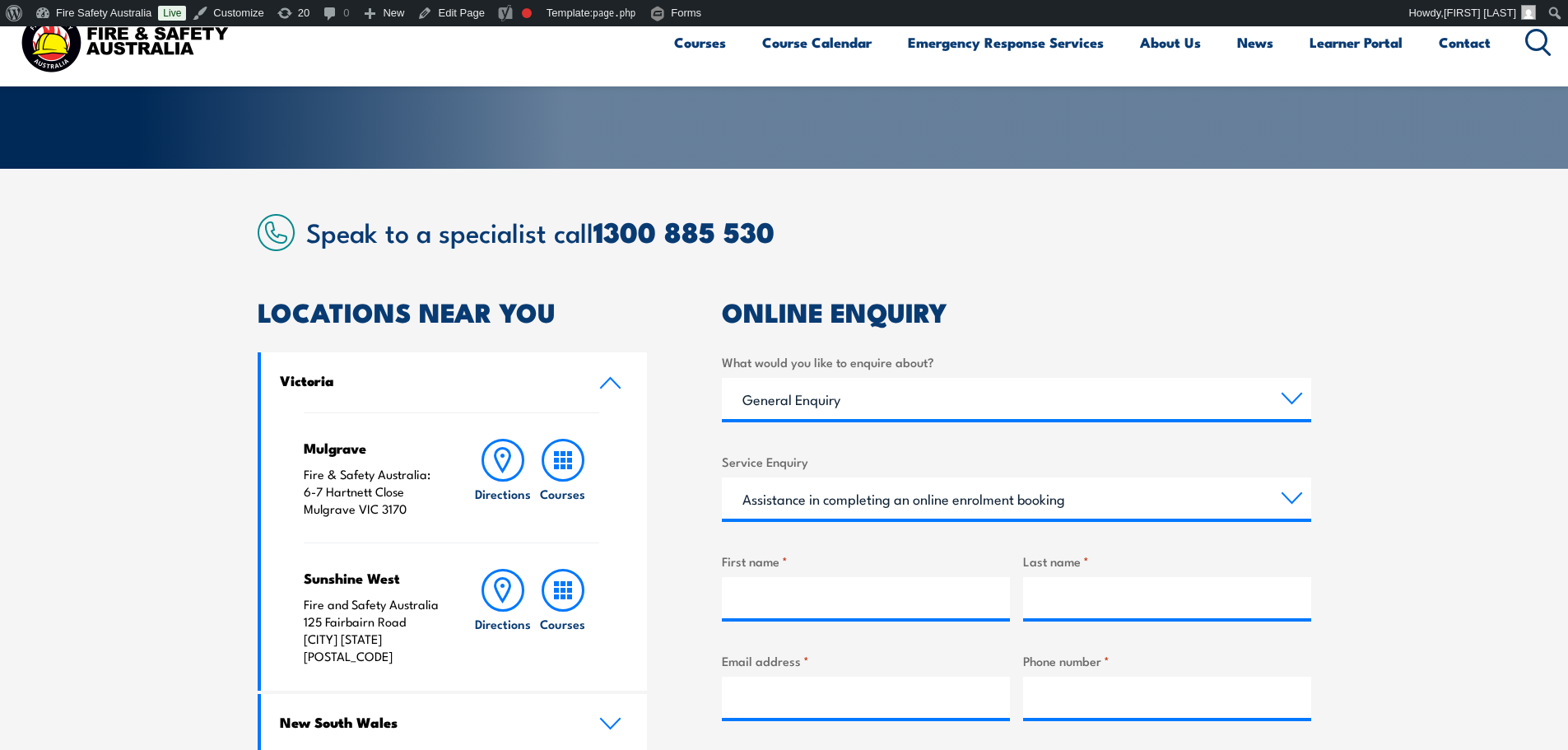 click on "First name * Last name * Email address *
Phone number * Where would you like training conducted? Select a state or territory Nationally - multiple locations [STATE] [STATE] [STATE] [STATE] [STATE] [STATE] [STATE] [STATE] [STATE] Where is your business located? Select a state or territory [STATE] [STATE] [STATE] [STATE] [STATE] [STATE] [STATE] [STATE] [STATE] Business size by employees? Choose your business size 1 to 19 20 to 199 20+" at bounding box center (1017, 778) 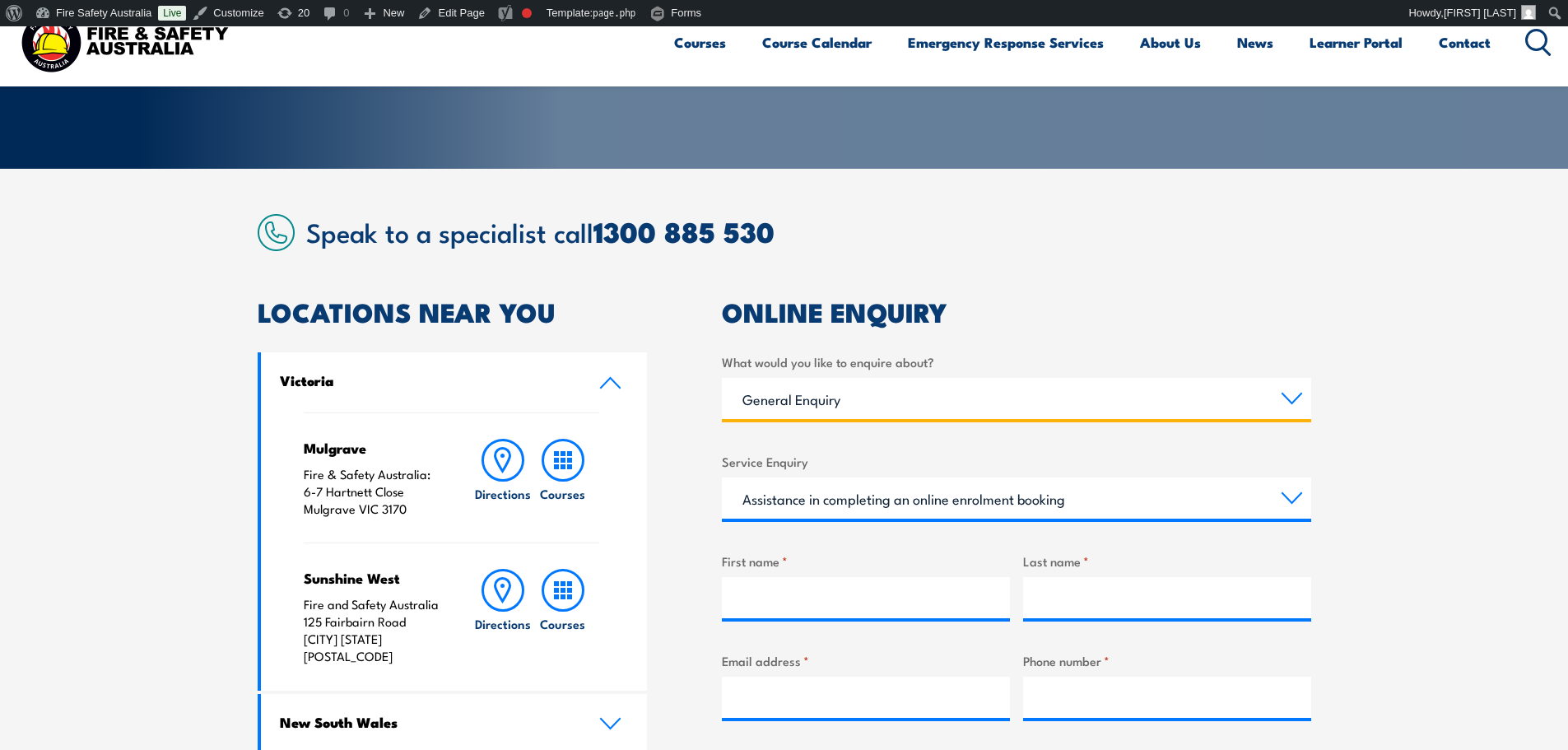 click on "Training Emergency Response Services General Enquiry" at bounding box center (1017, 398) 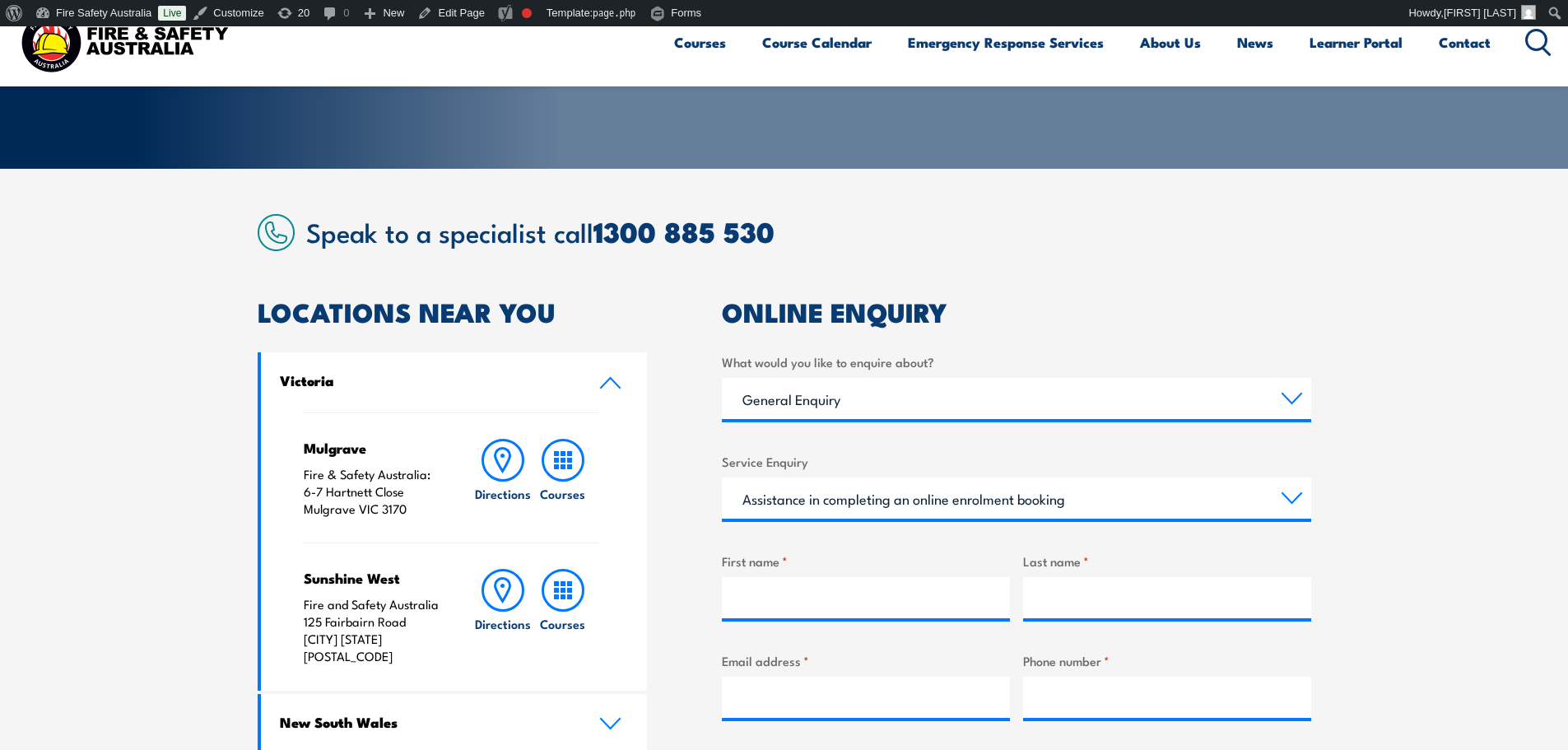 click on "What would you like to enquire about?" at bounding box center (1017, 361) 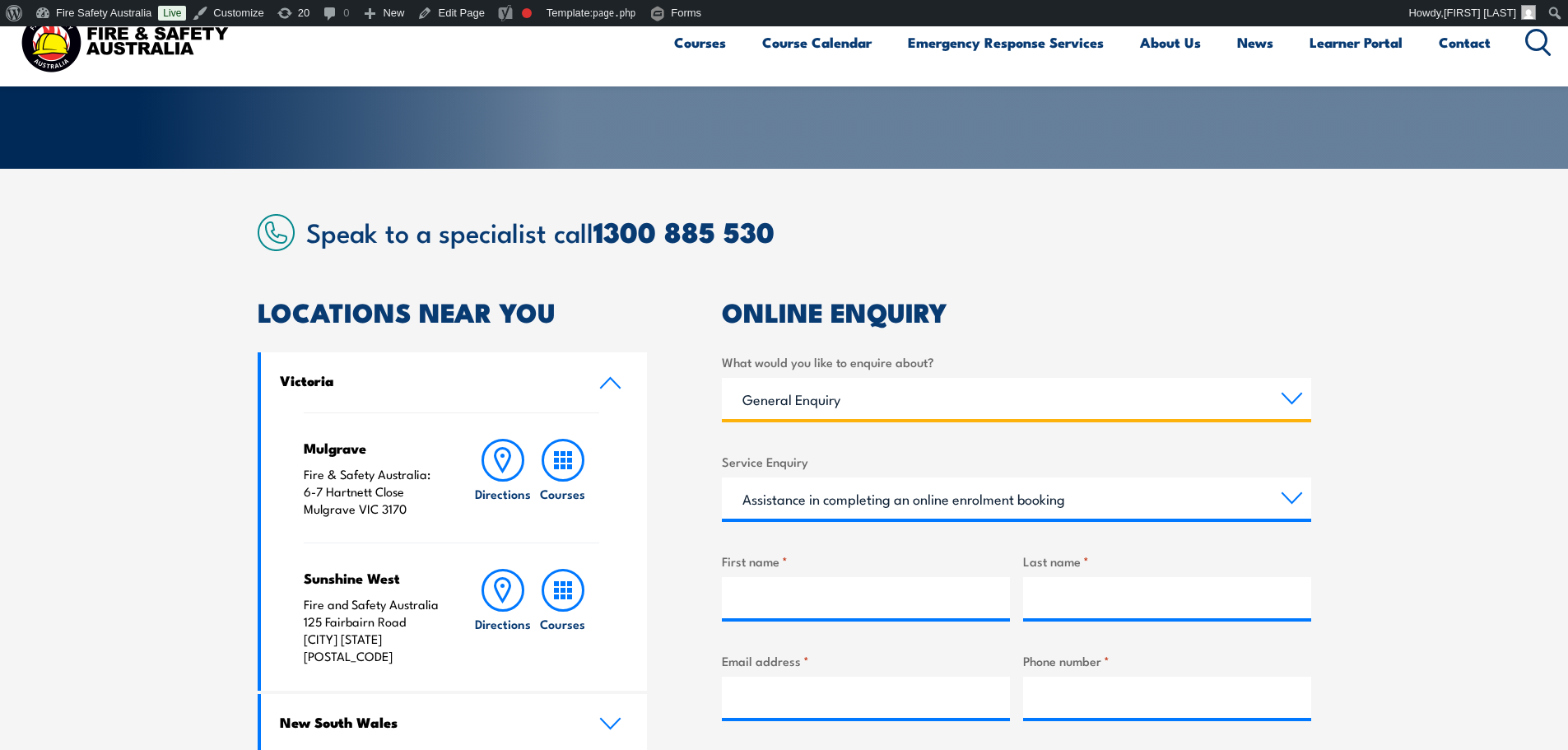 click on "Training Emergency Response Services General Enquiry" at bounding box center (1017, 398) 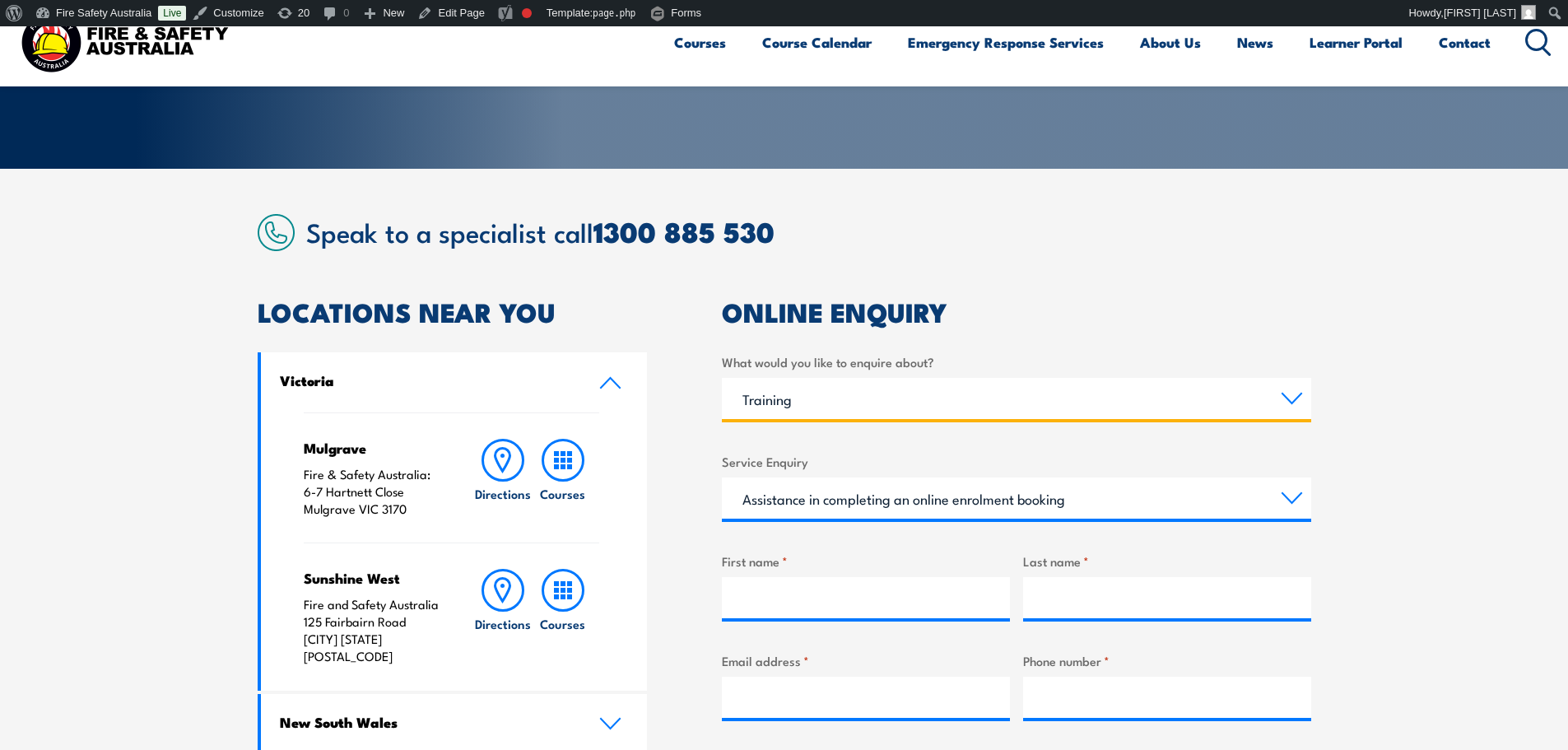 click on "Training Emergency Response Services General Enquiry" at bounding box center [1017, 398] 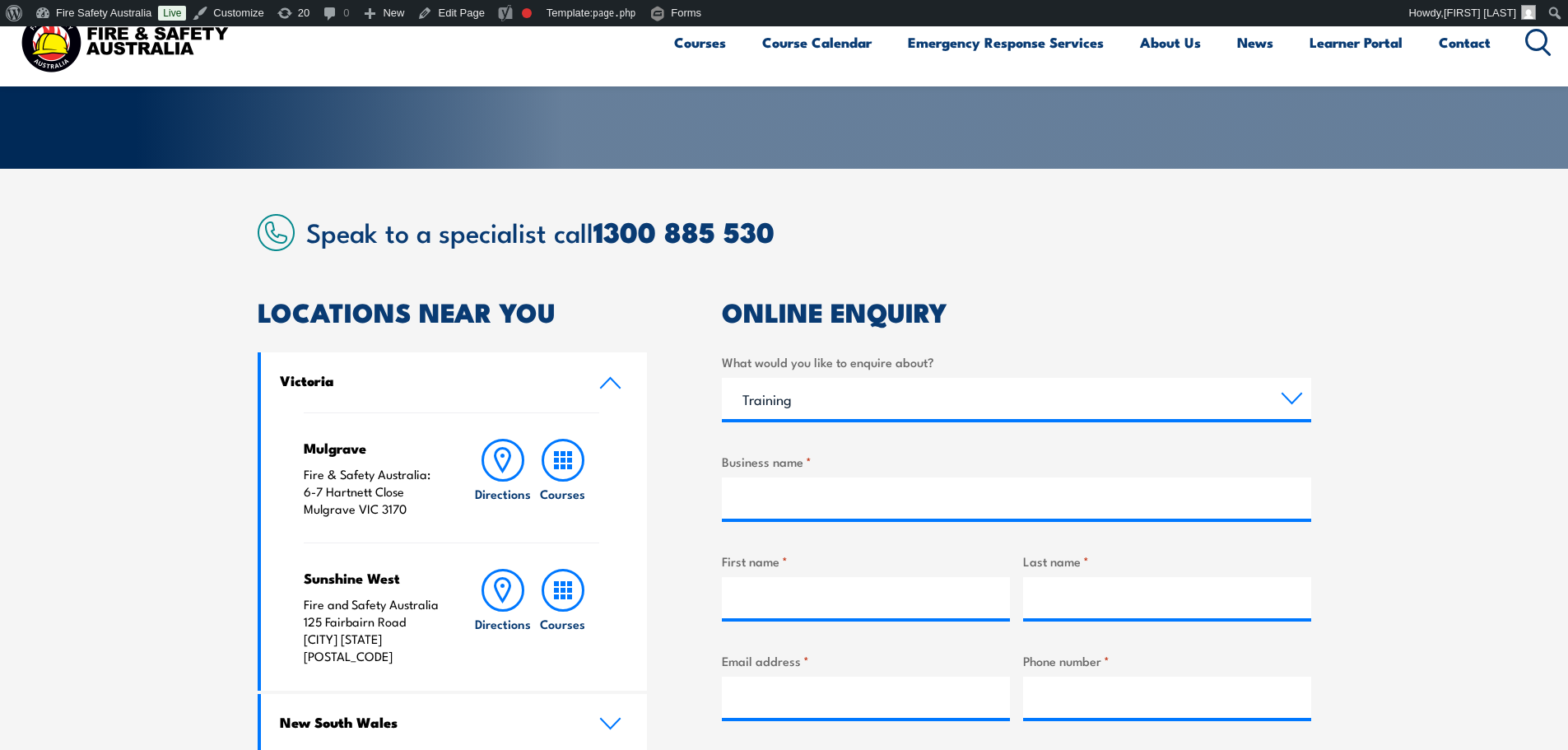 click on "ONLINE ENQUIRY" at bounding box center [1017, 311] 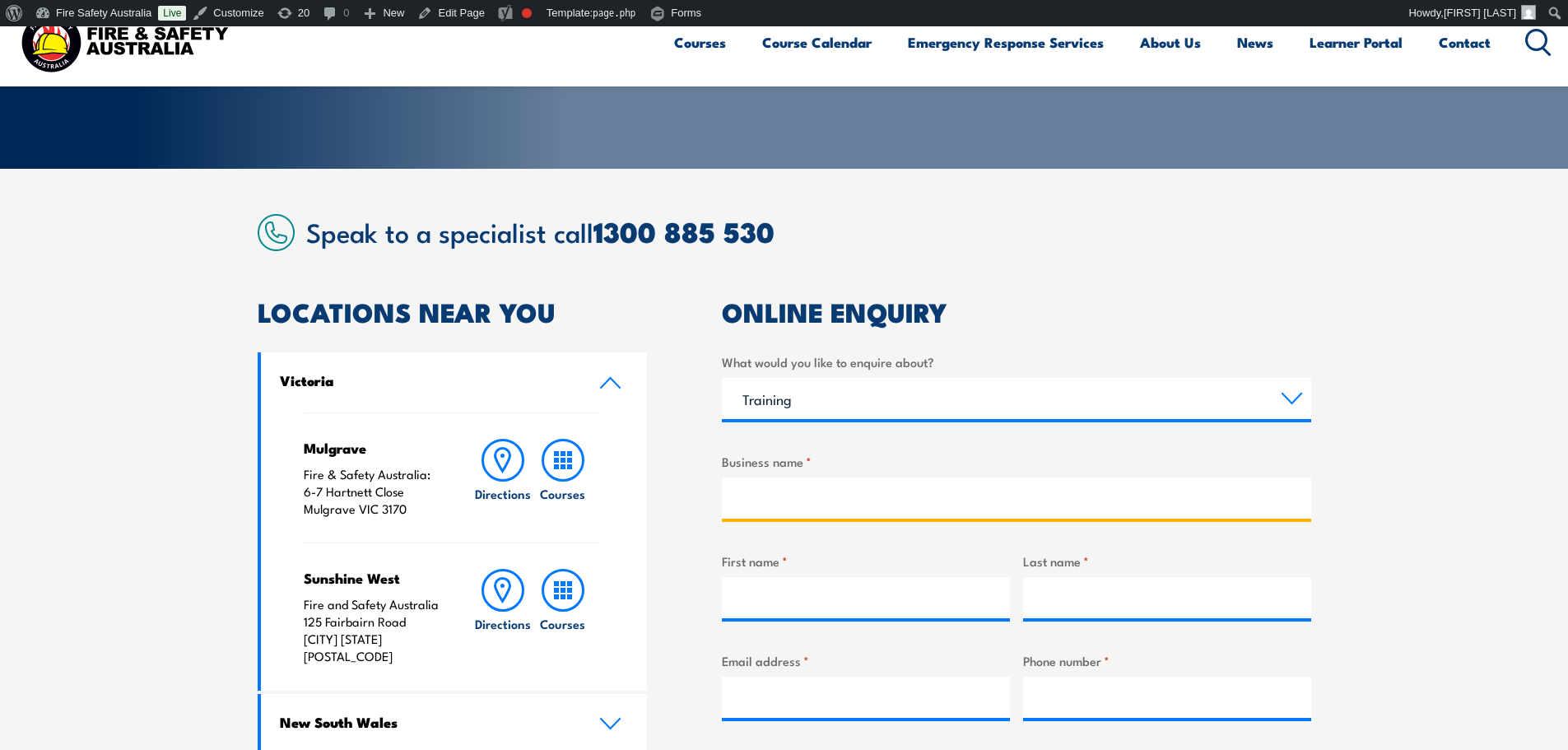 click on "Business name *" at bounding box center (1017, 498) 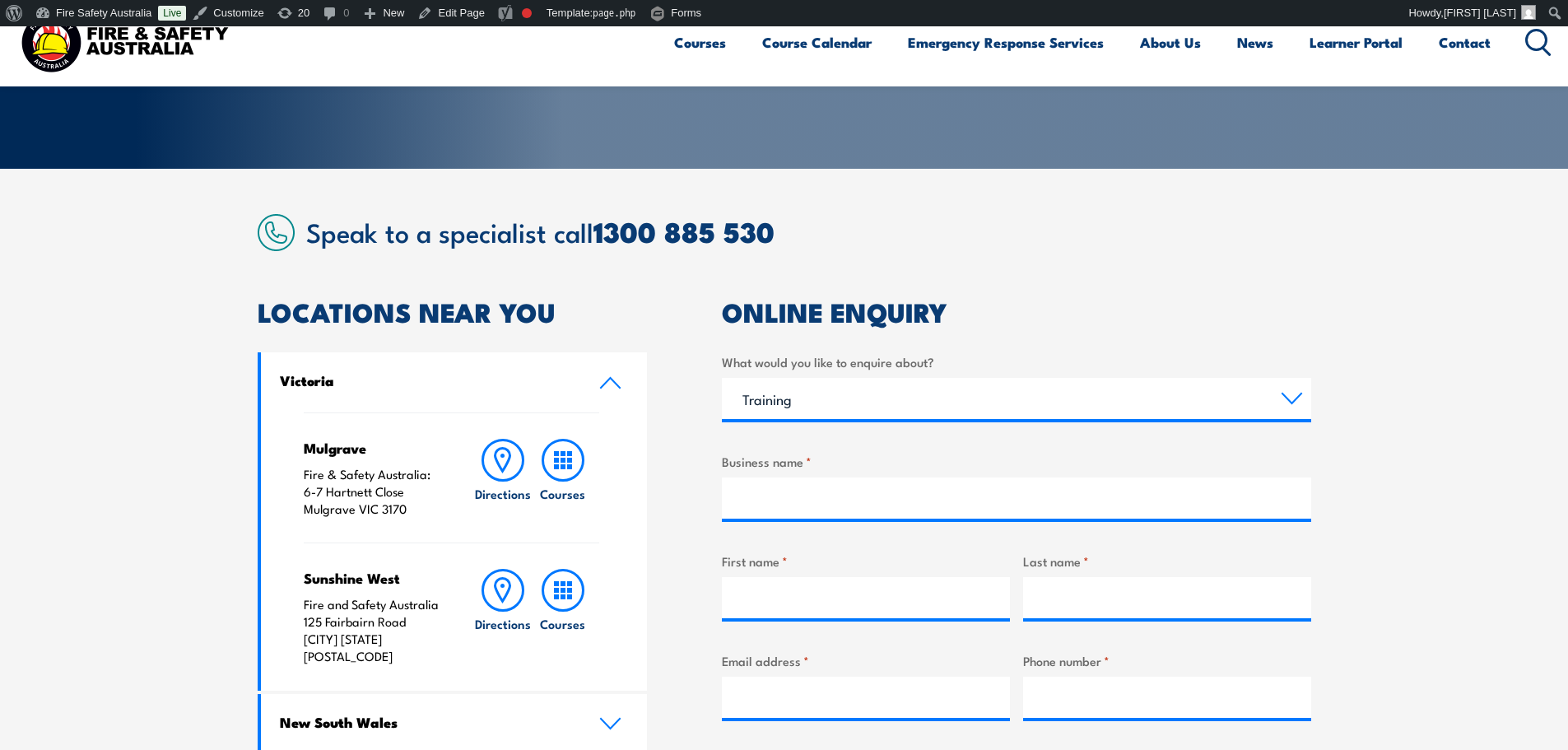 click on "ONLINE ENQUIRY
What would you like to enquire about? Training Emergency Response Services General Enquiry Business name * Service Enquiry Assistance in completing an online enrolment booking Request a copy of a certificate Pay an invoice or obtain a copy of an invoice Enquiry about RPL (Recognised Prior Learning) Request FREE Fire Extinguisher or Resuscitation charts Other Emergency Response Enquiries Emergency Response Solutions Paramedic & Medical Solutions Industrial Security Solutions Emergency Response Vehicles Safety Advisers First name * Last name * Email address *
Phone number * Where would you like training conducted? Select a state or territory Nationally - multiple locations QLD NSW VIC SA ACT WA TAS NT Where is your business located? Select a state or territory QLD NSW VIC SA ACT WA TAS NT Business size by employees? Choose your business size 1 to 19 20 to 199 20+" at bounding box center (1017, 778) 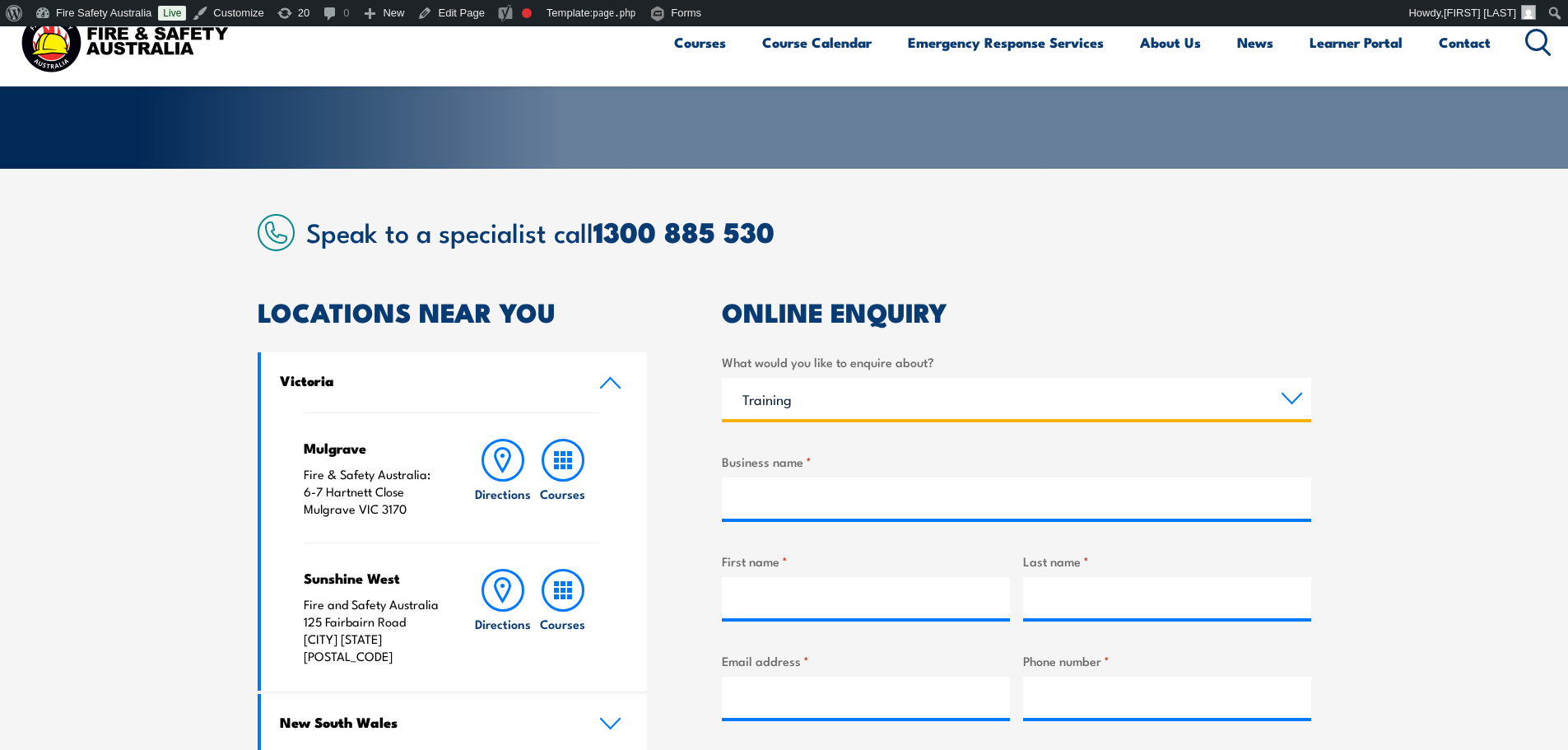 click on "Training Emergency Response Services General Enquiry" at bounding box center (1017, 398) 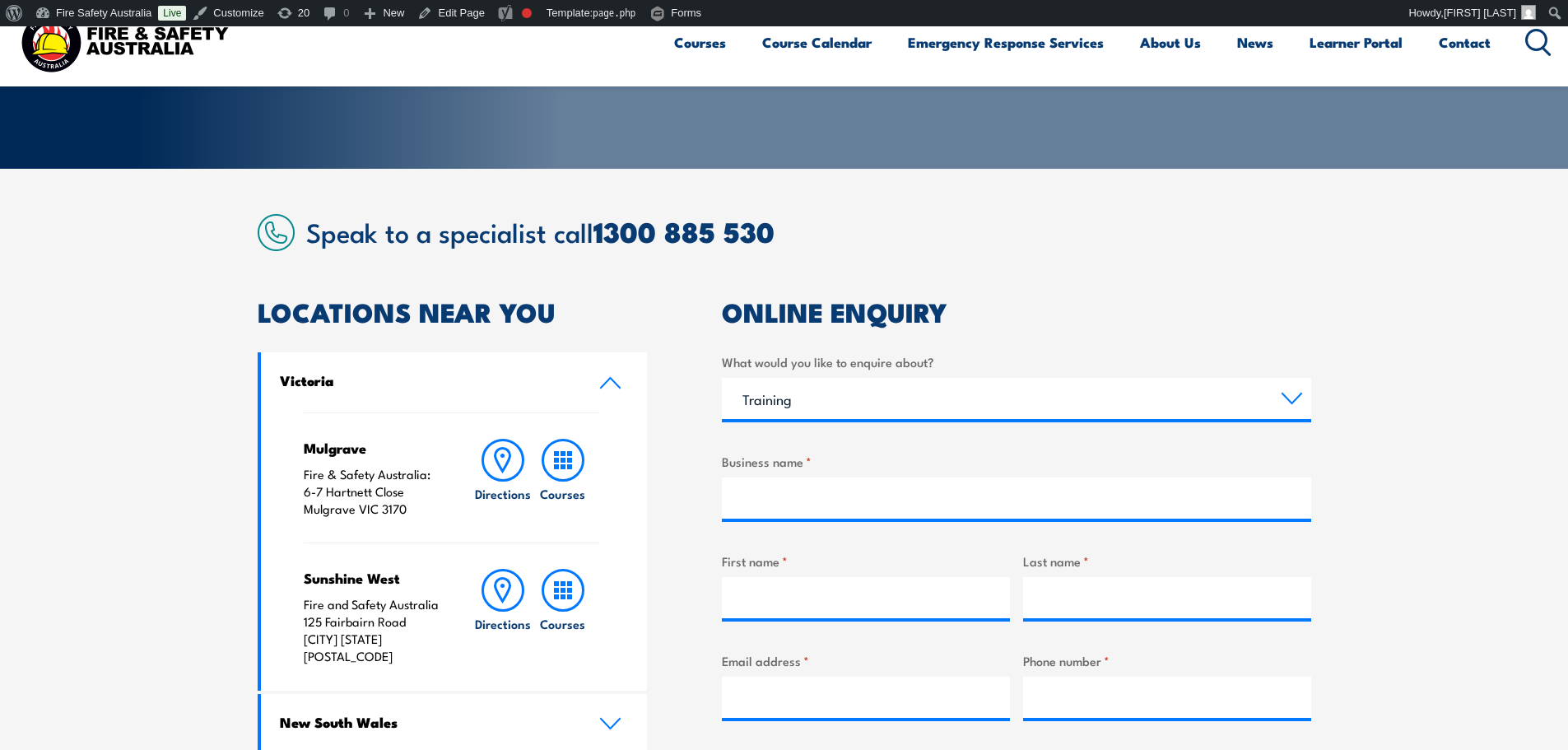 click on "ONLINE ENQUIRY" at bounding box center [1017, 311] 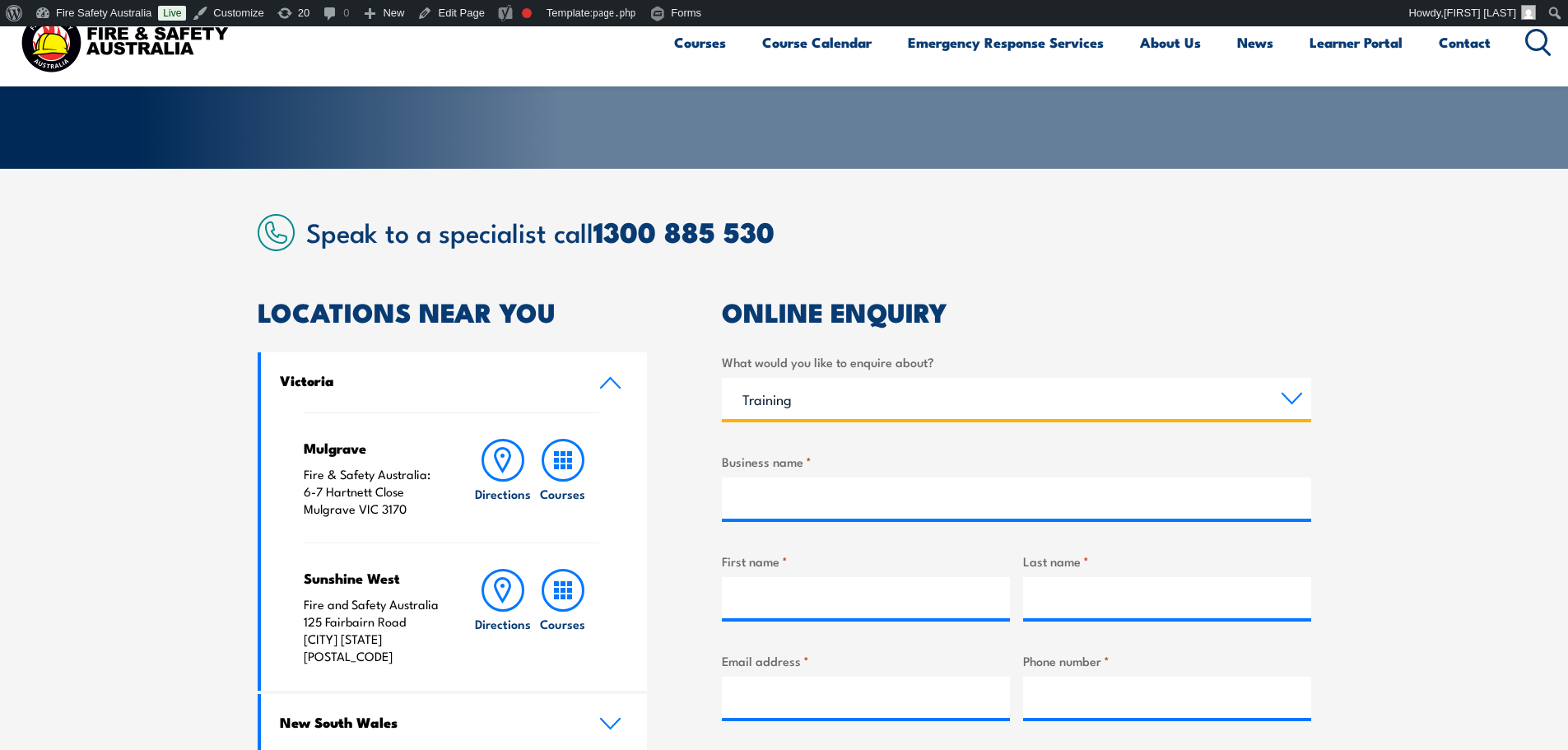 click on "Training Emergency Response Services General Enquiry" at bounding box center [1017, 398] 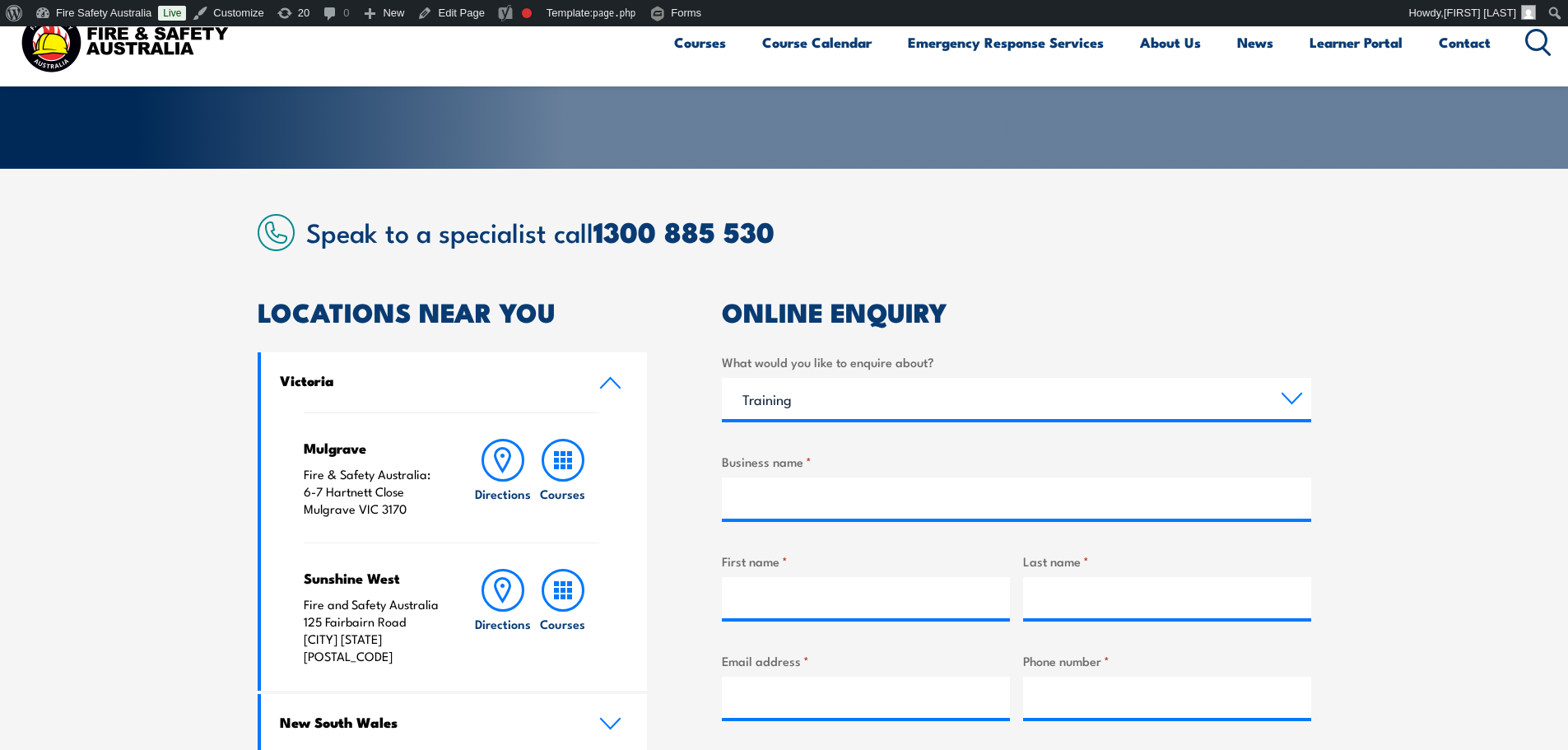 click on "ONLINE ENQUIRY
What would you like to enquire about? Training Emergency Response Services General Enquiry Business name * Service Enquiry Assistance in completing an online enrolment booking Request a copy of a certificate Pay an invoice or obtain a copy of an invoice Enquiry about RPL (Recognised Prior Learning) Request FREE Fire Extinguisher or Resuscitation charts Other Emergency Response Enquiries Emergency Response Solutions Paramedic & Medical Solutions Industrial Security Solutions Emergency Response Vehicles Safety Advisers First name * Last name * Email address *
Phone number * Where would you like training conducted? Select a state or territory Nationally - multiple locations QLD NSW VIC SA ACT WA TAS NT Where is your business located? Select a state or territory QLD NSW VIC SA ACT WA TAS NT Business size by employees? Choose your business size 1 to 19 20 to 199 20+" at bounding box center (1017, 778) 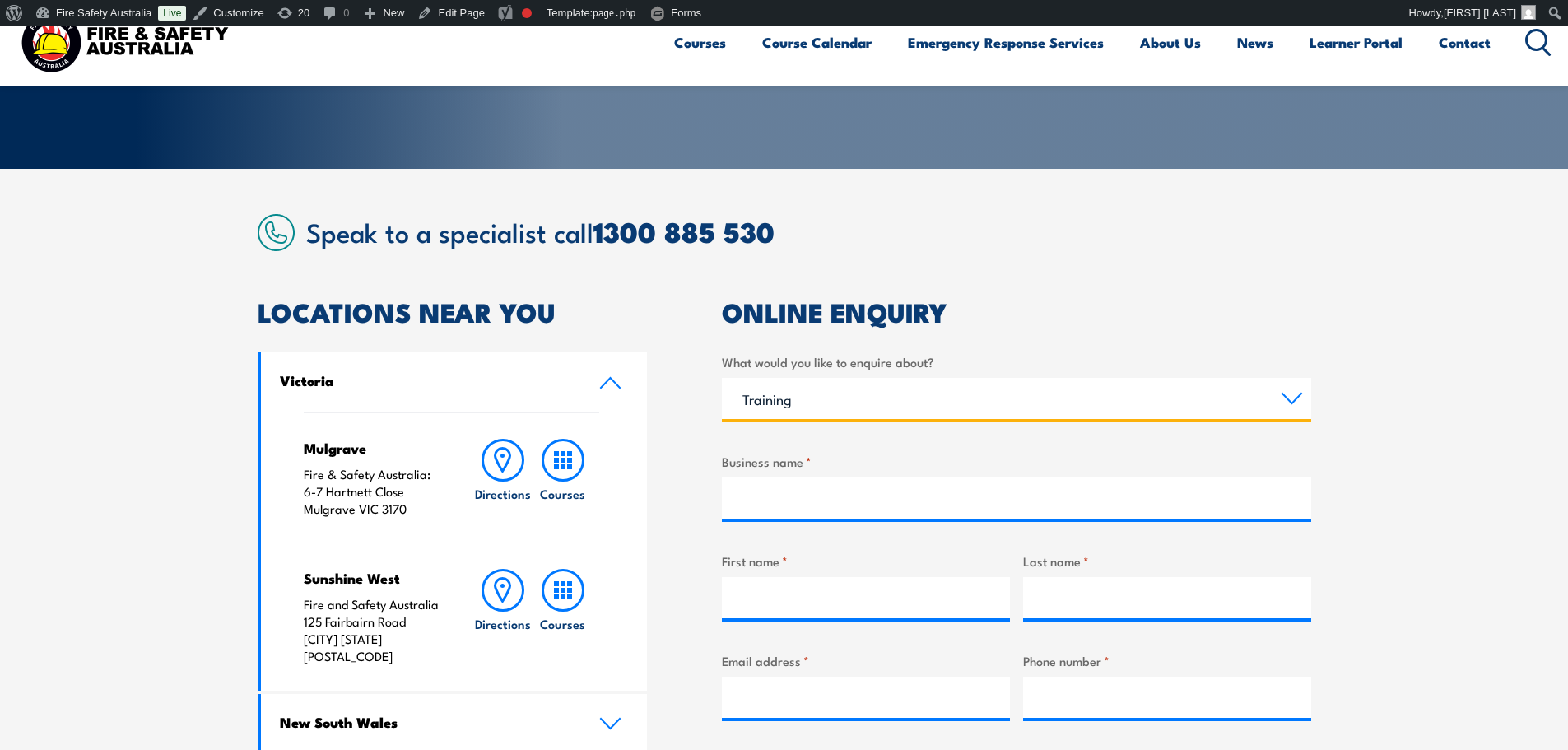 click on "Training Emergency Response Services General Enquiry" at bounding box center (1017, 398) 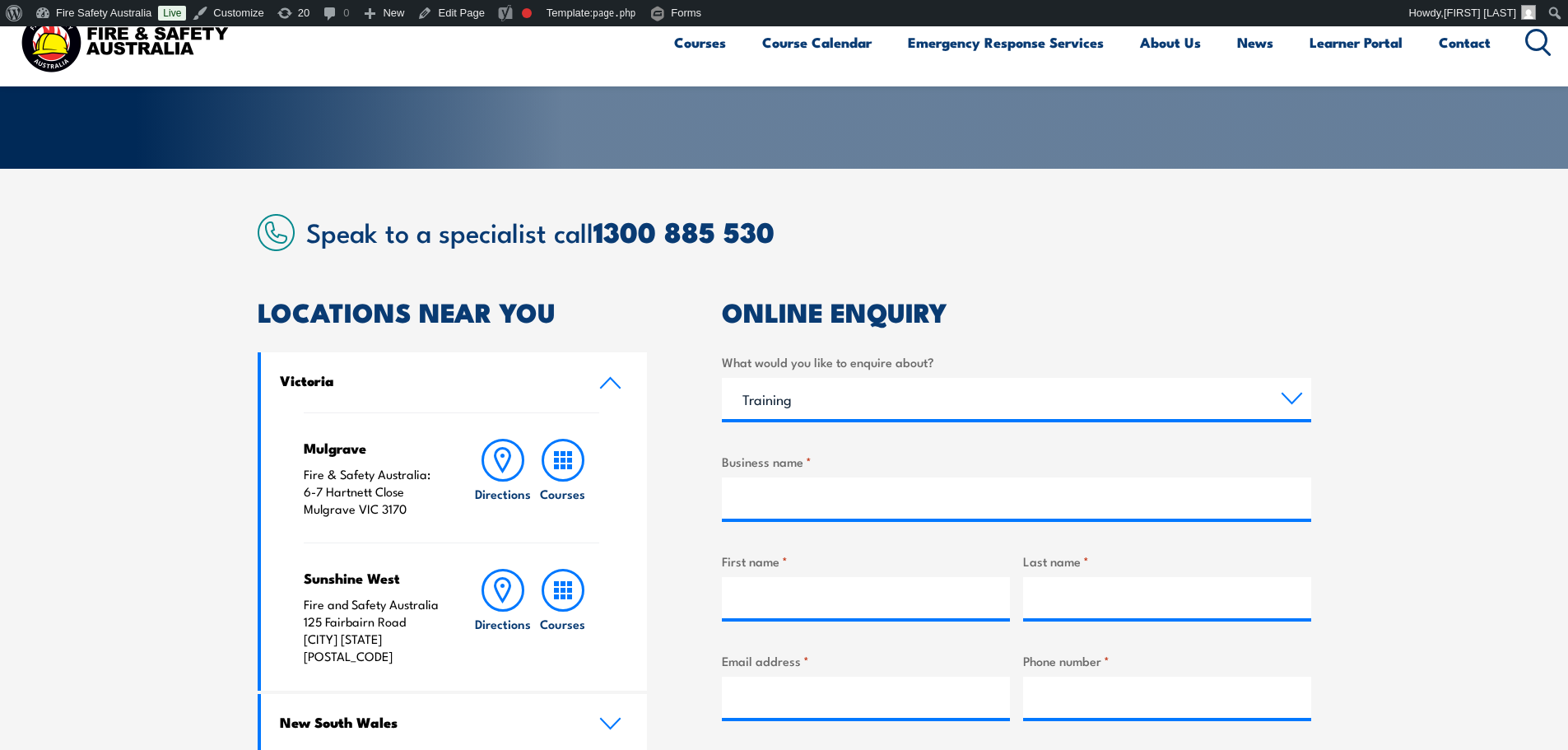 click on "ONLINE ENQUIRY
What would you like to enquire about? Training Emergency Response Services General Enquiry Business name * Service Enquiry Assistance in completing an online enrolment booking Request a copy of a certificate Pay an invoice or obtain a copy of an invoice Enquiry about RPL (Recognised Prior Learning) Request FREE Fire Extinguisher or Resuscitation charts Other Emergency Response Enquiries Emergency Response Solutions Paramedic & Medical Solutions Industrial Security Solutions Emergency Response Vehicles Safety Advisers First name * Last name * Email address *
Phone number * Where would you like training conducted? Select a state or territory Nationally - multiple locations QLD NSW VIC SA ACT WA TAS NT Where is your business located? Select a state or territory QLD NSW VIC SA ACT WA TAS NT Business size by employees? Choose your business size 1 to 19 20 to 199 20+" at bounding box center [1017, 778] 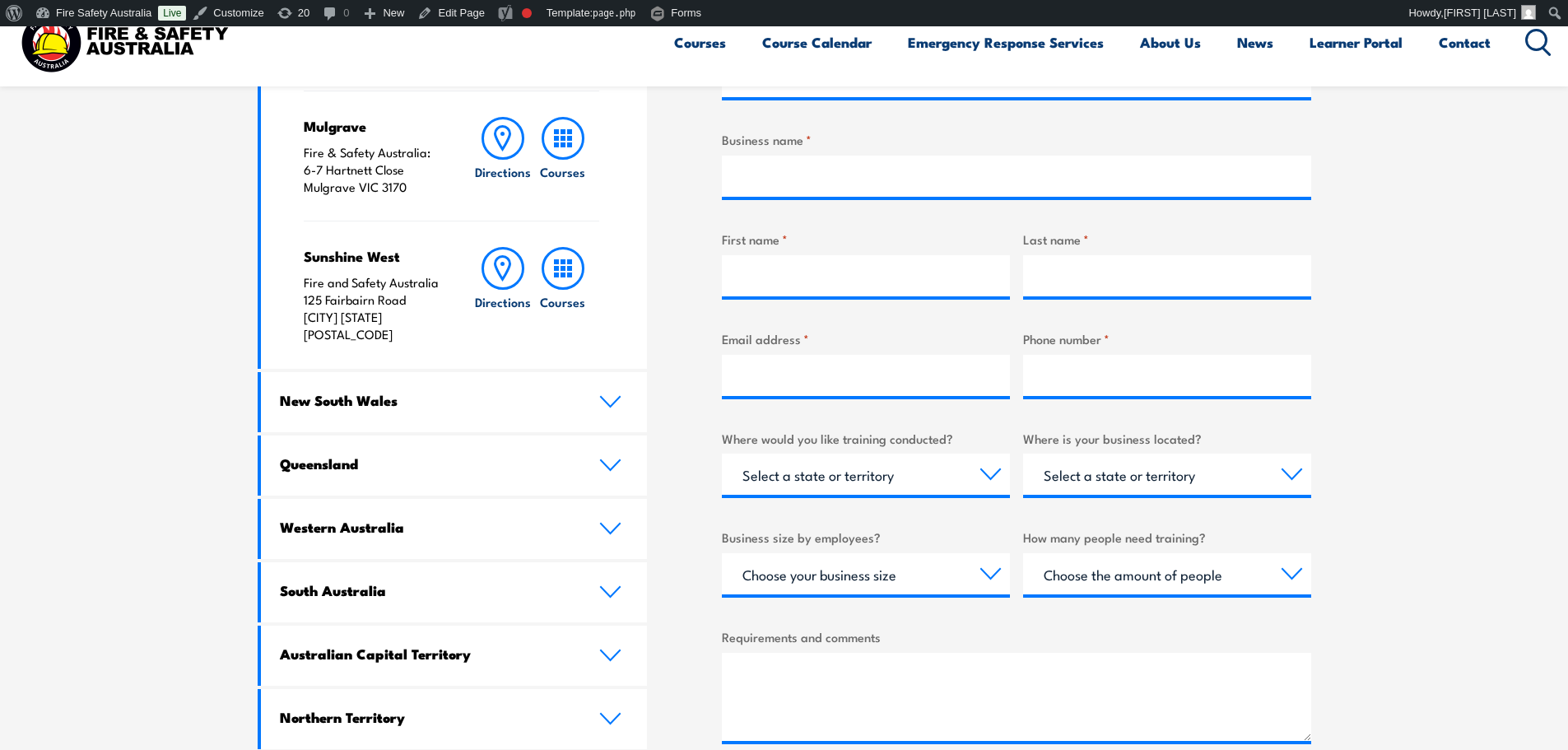 scroll, scrollTop: 659, scrollLeft: 0, axis: vertical 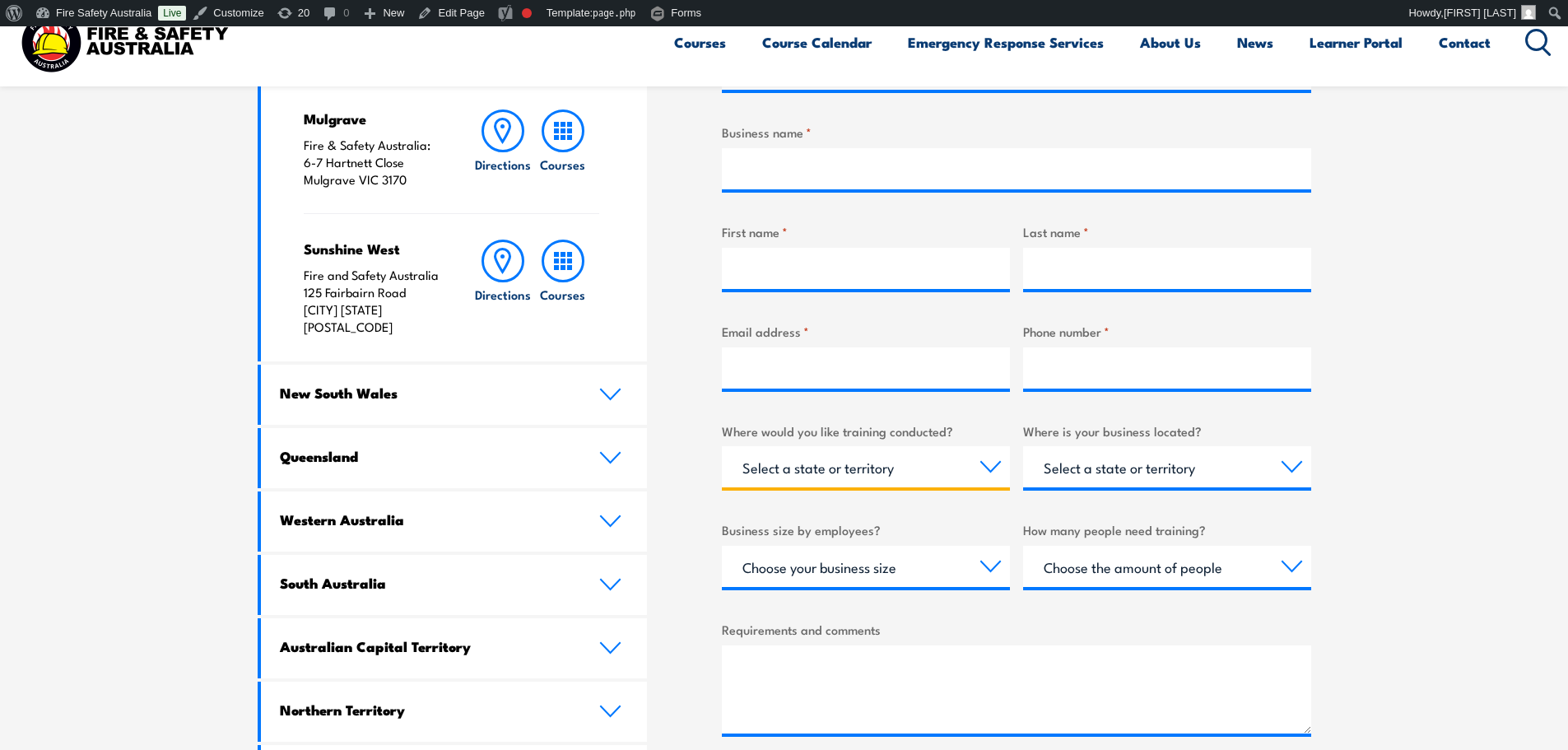 click on "Select a state or territory Nationally - multiple locations QLD NSW VIC SA ACT WA TAS NT" at bounding box center (866, 467) 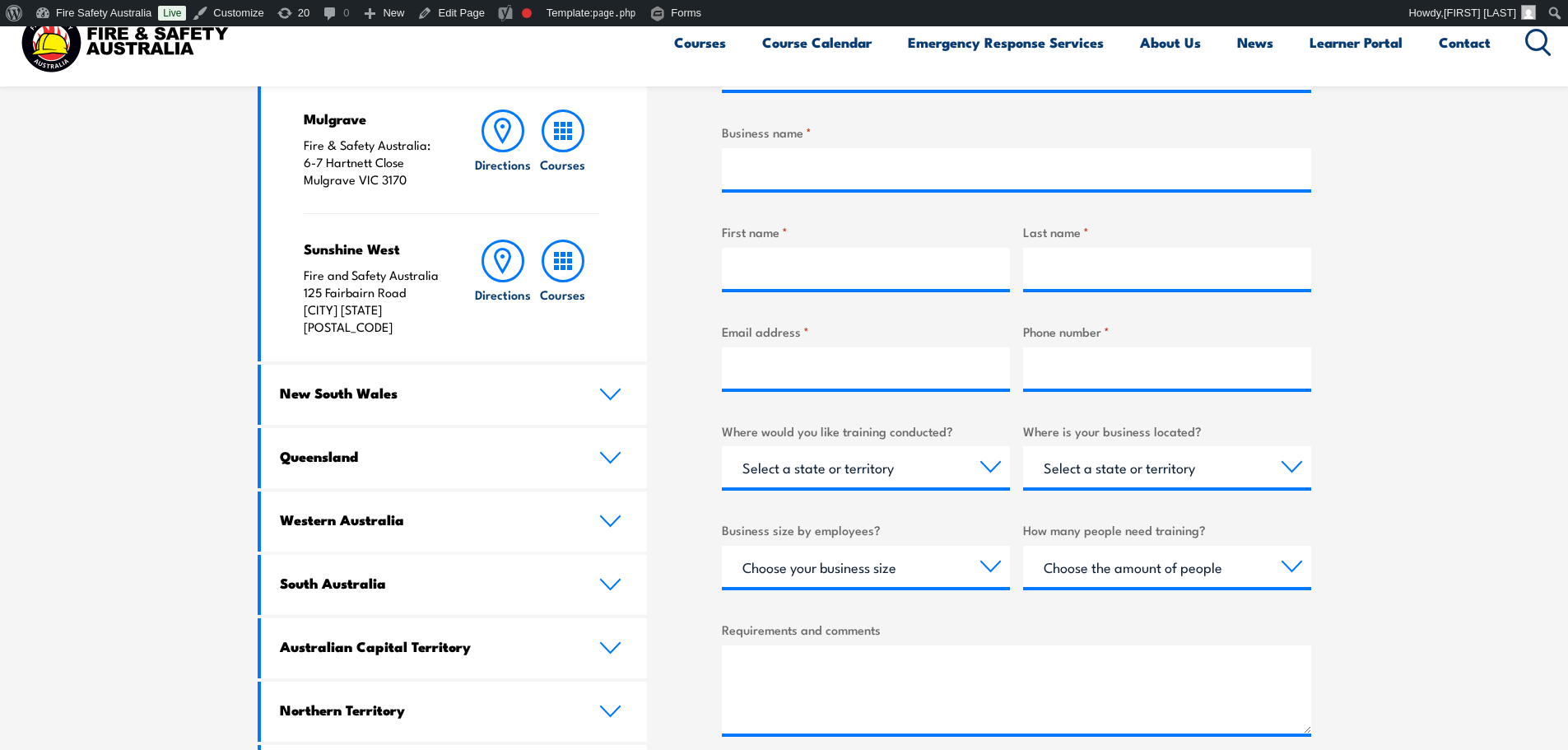 click on "Speak to a specialist call  1300 885 530
LOCATIONS NEAR YOU
Victoria
Mulgrave
Fire & Safety Australia:
6-7 Hartnett Close
Mulgrave VIC 3170
Directions Courses" at bounding box center (784, 406) 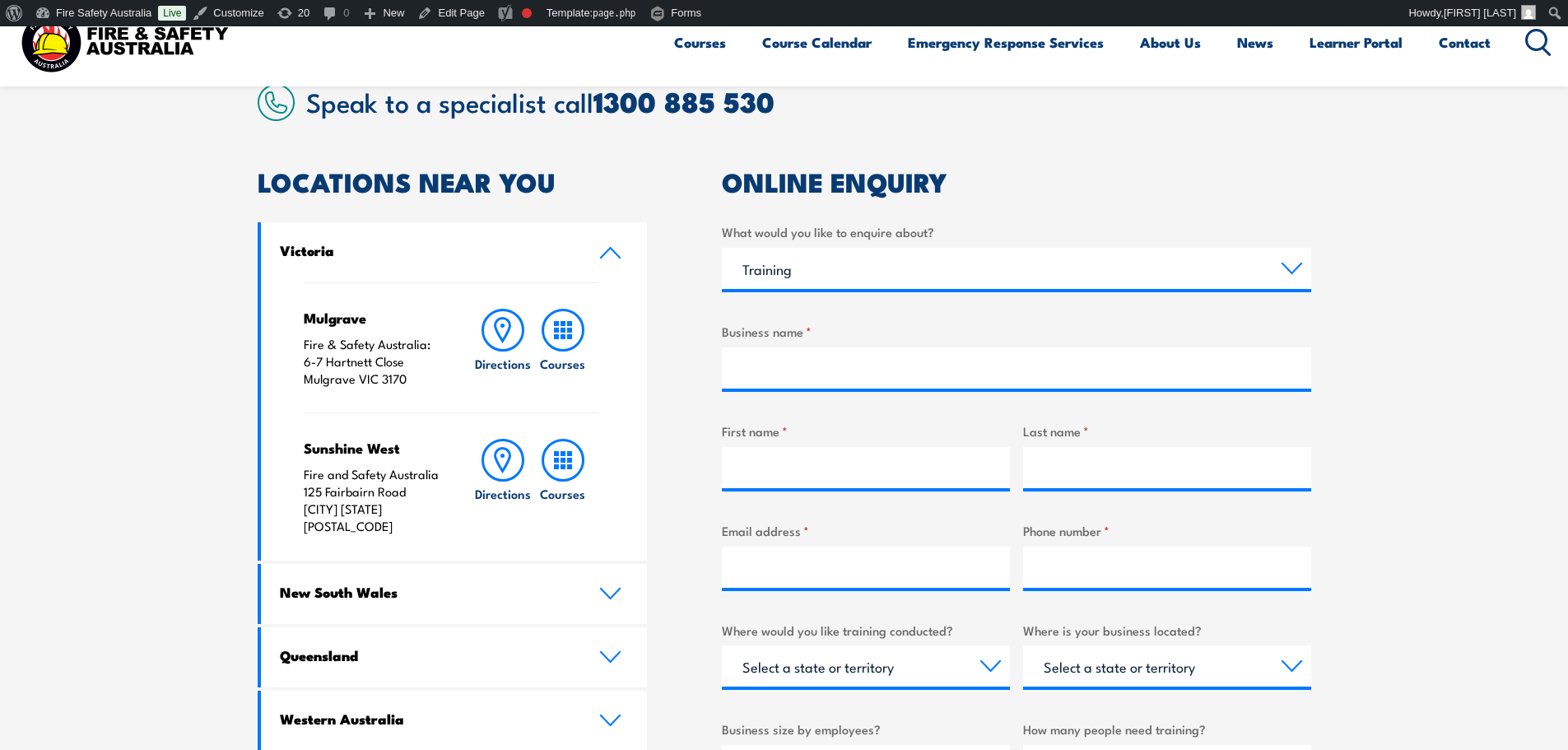 scroll, scrollTop: 494, scrollLeft: 0, axis: vertical 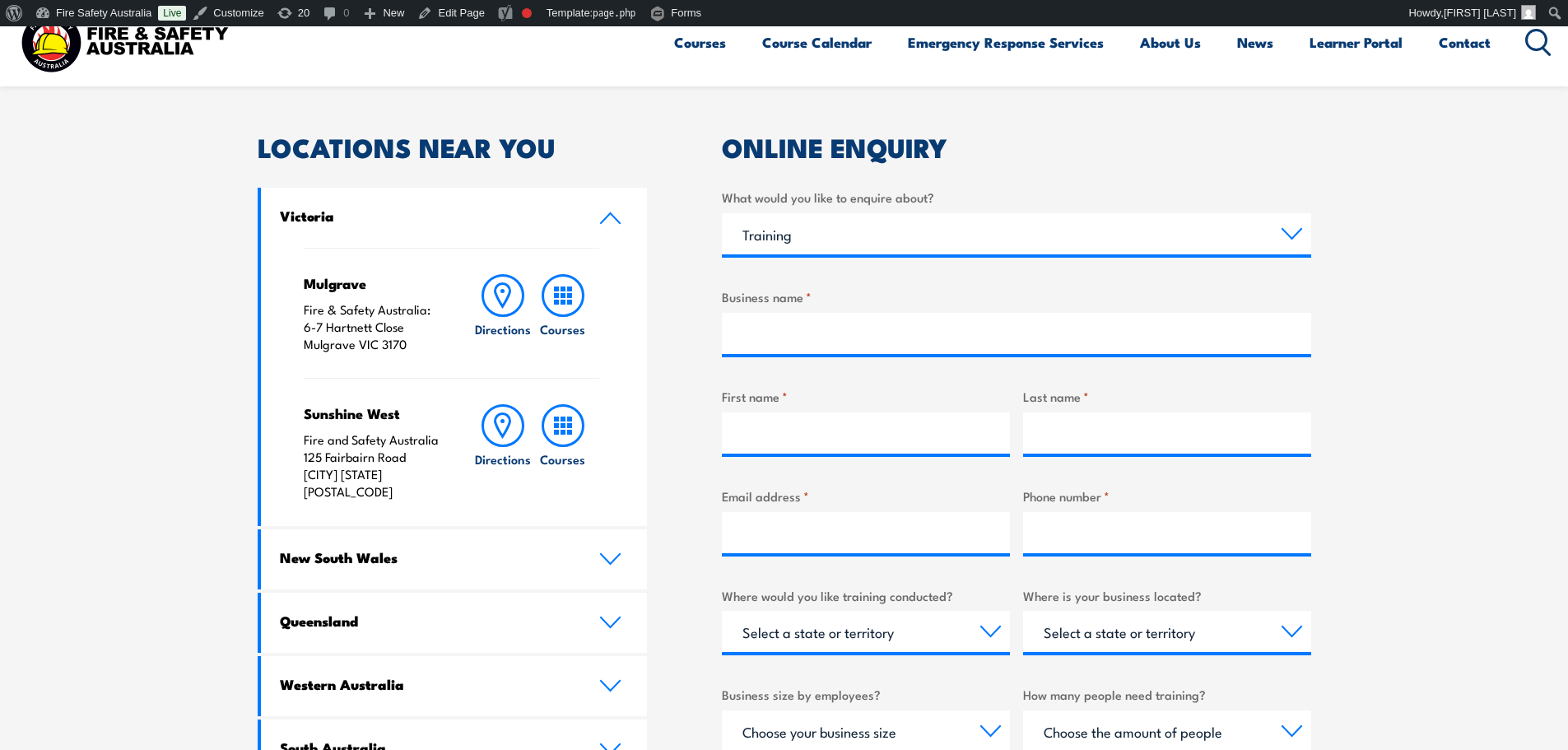 click on "Victoria" at bounding box center [454, 217] 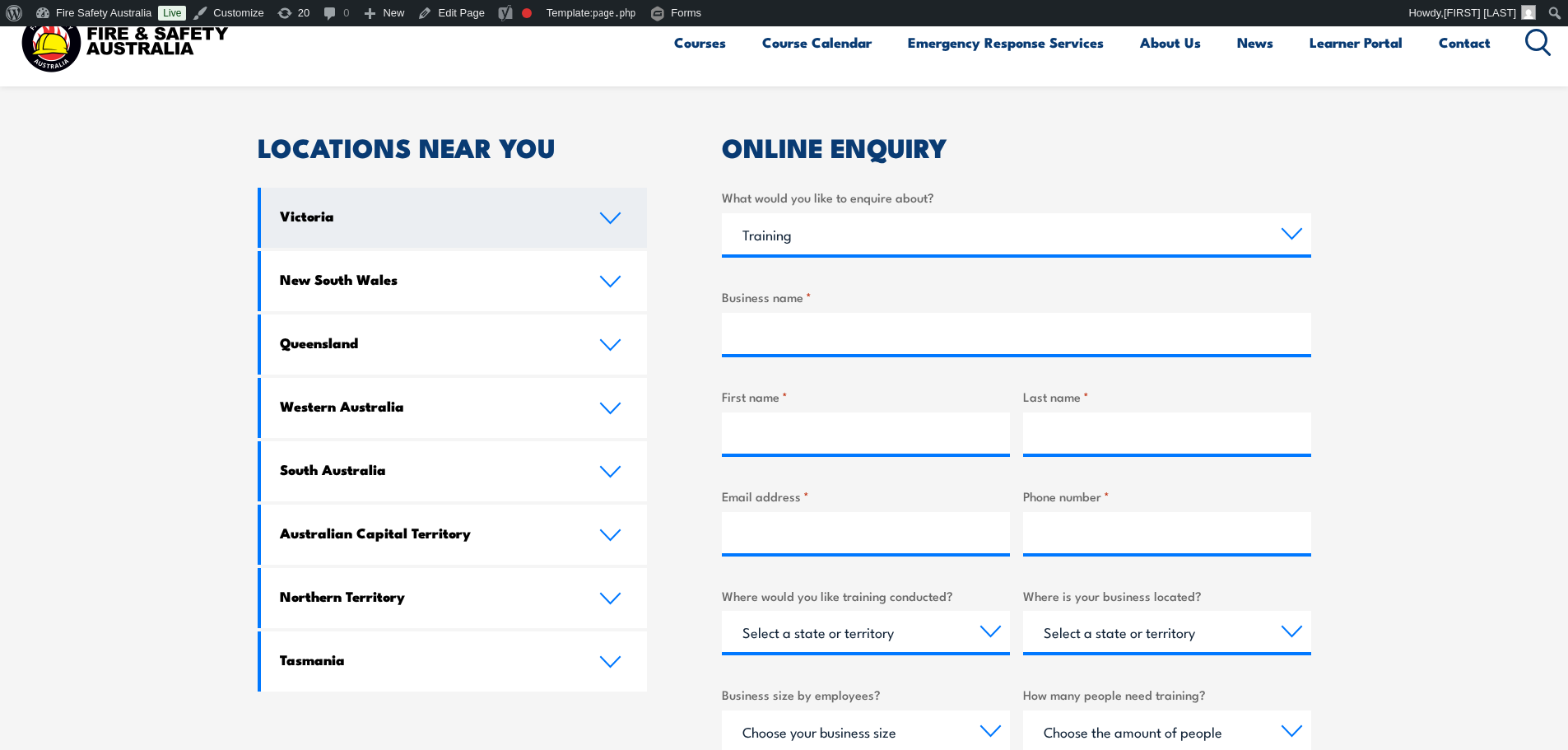 click on "Victoria" at bounding box center (427, 216) 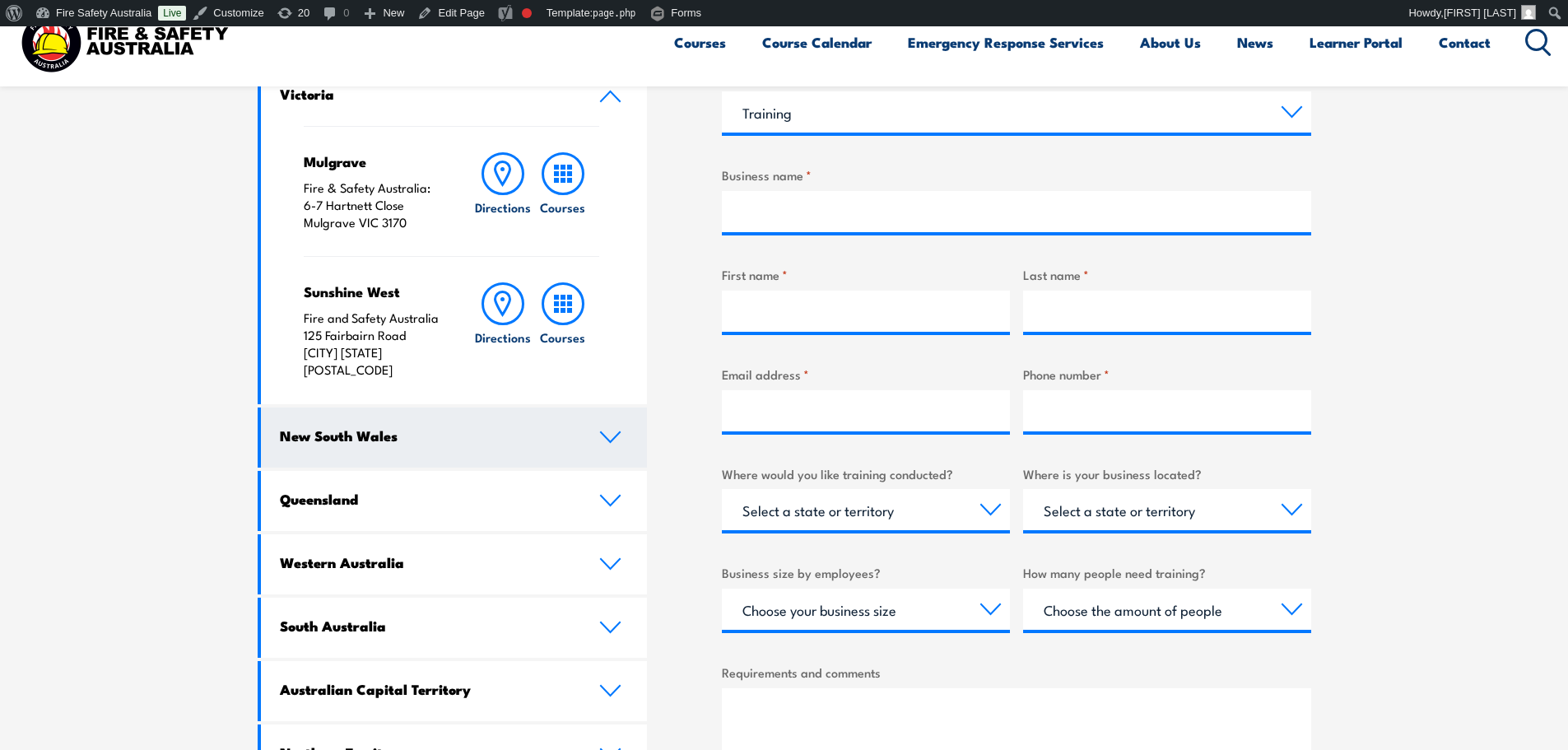 scroll, scrollTop: 659, scrollLeft: 0, axis: vertical 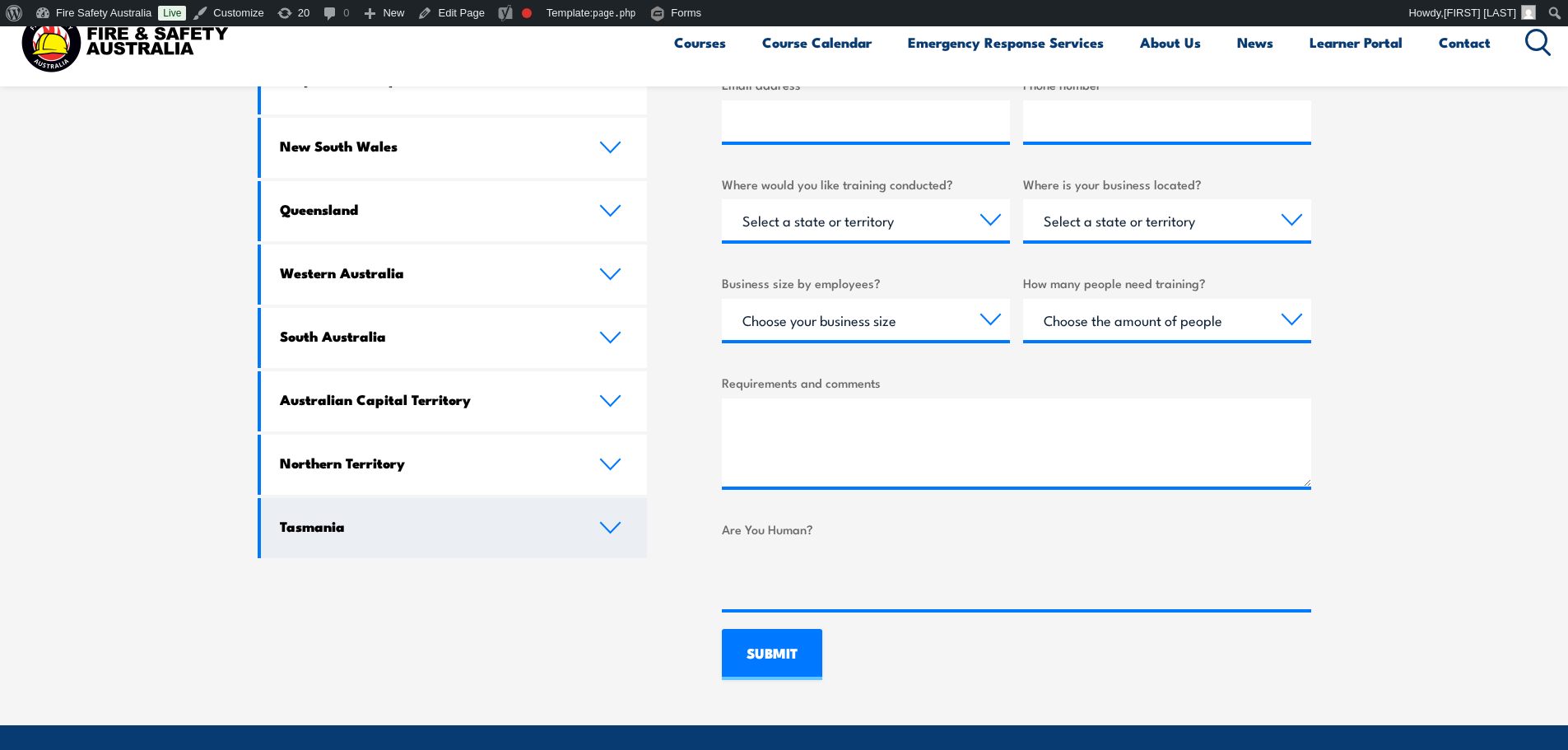 click on "Tasmania" at bounding box center (427, 526) 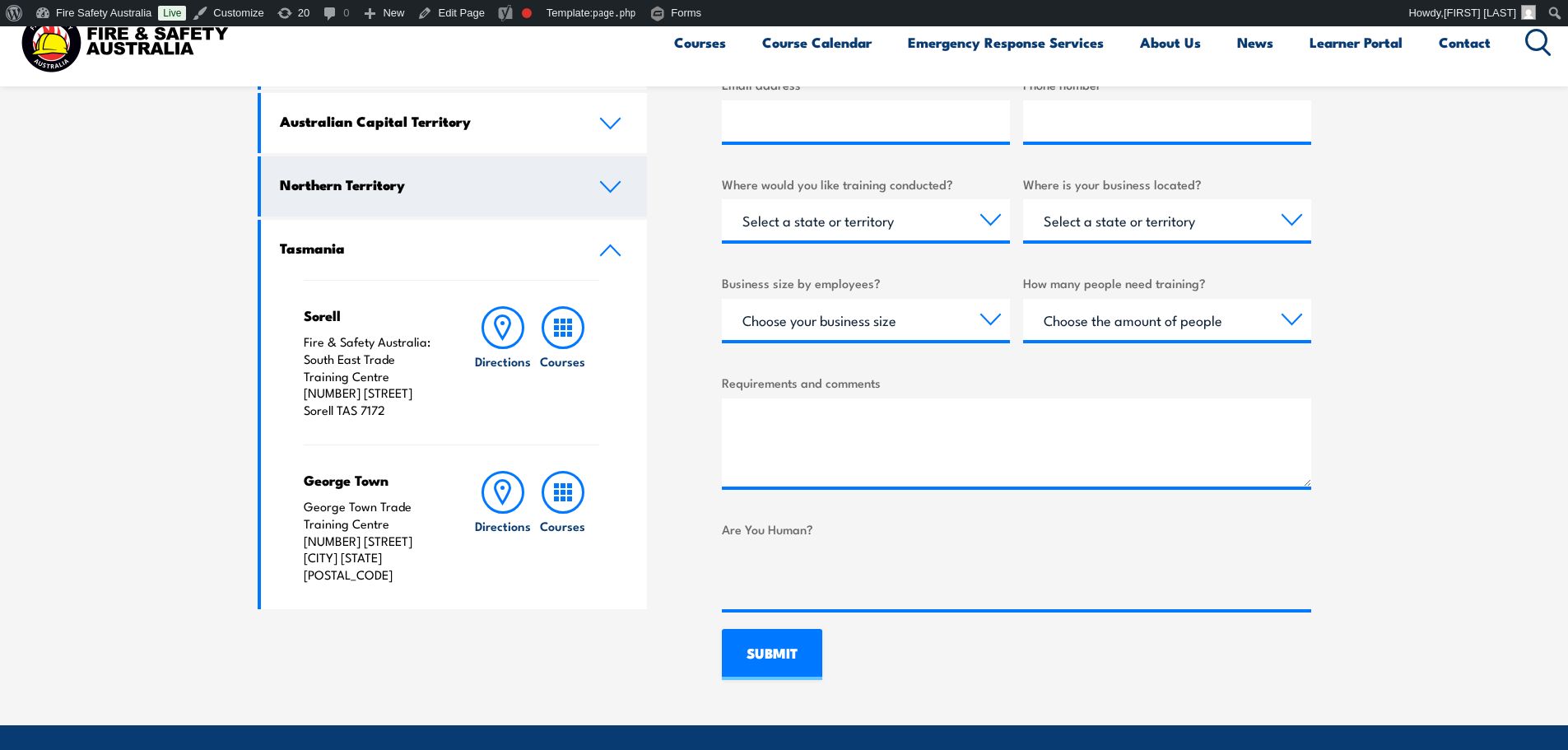click on "Northern Territory" at bounding box center [454, 186] 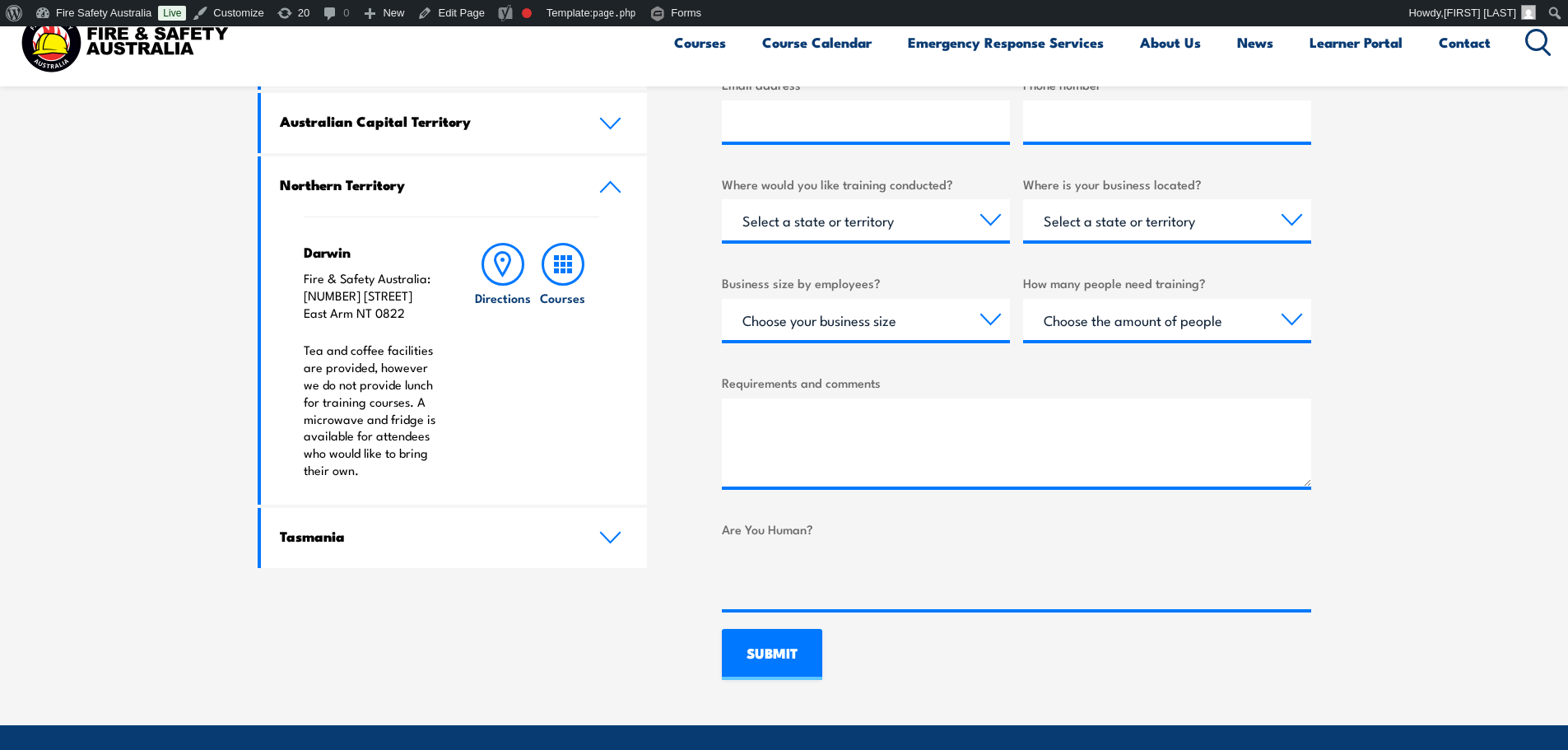 click on "Speak to a specialist call  [PHONE]
LOCATIONS NEAR YOU
[STATE]
[SUBURB]
Fire & Safety Australia:
[NUMBER]-[NUMBER] [STREET]
[SUBURB] [STATE] [POSTCODE]
Directions Courses" at bounding box center [784, 159] 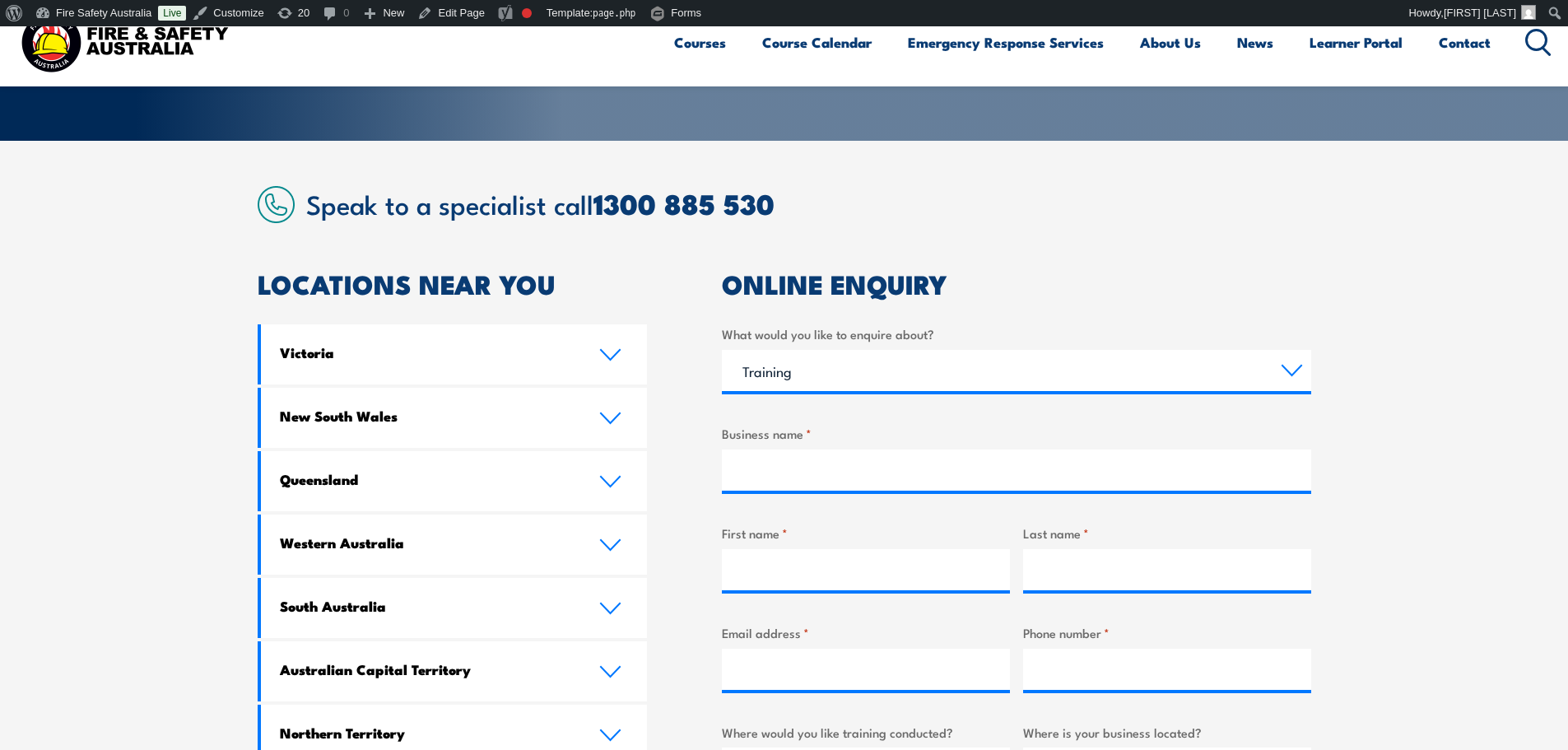 scroll, scrollTop: 329, scrollLeft: 0, axis: vertical 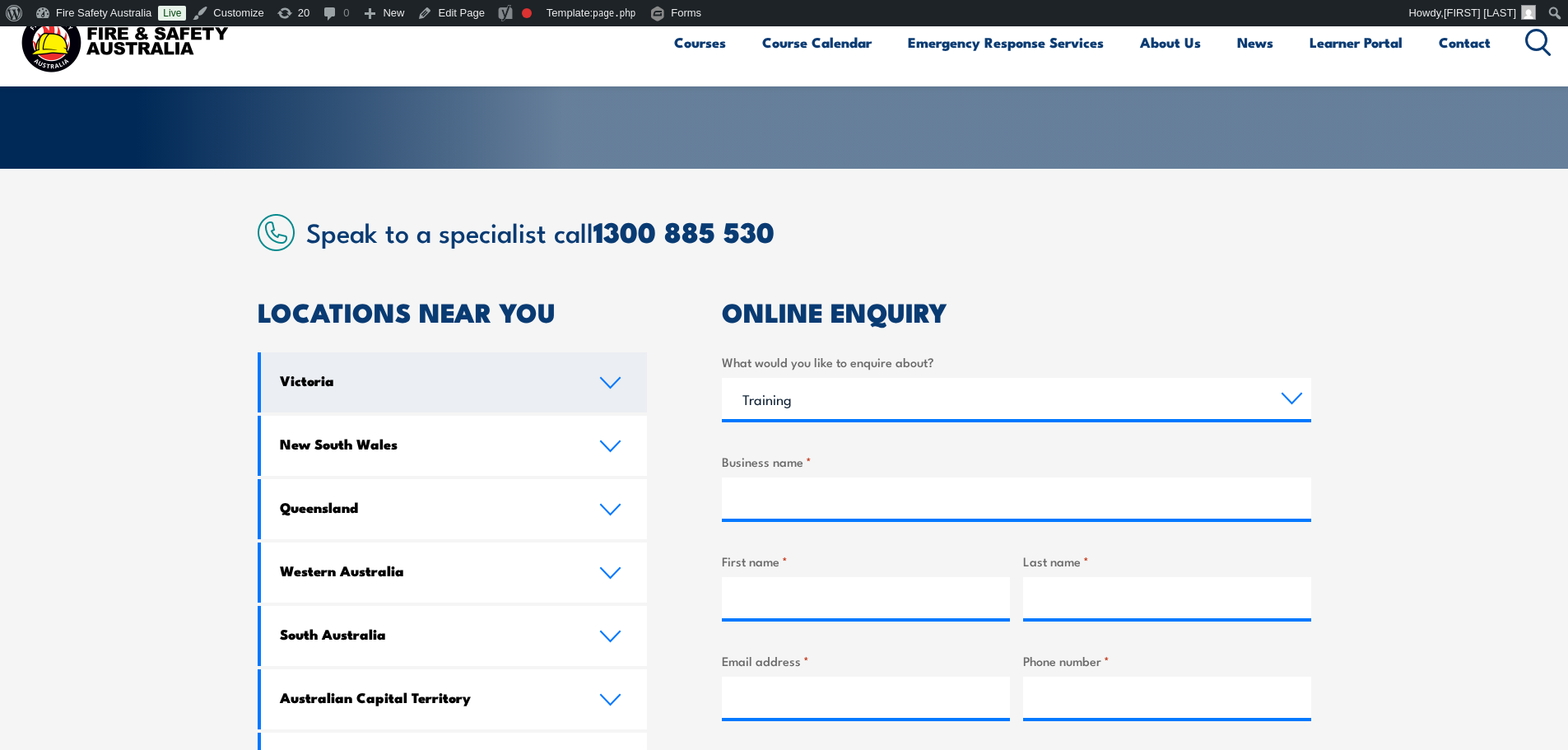 click on "Victoria" at bounding box center [427, 380] 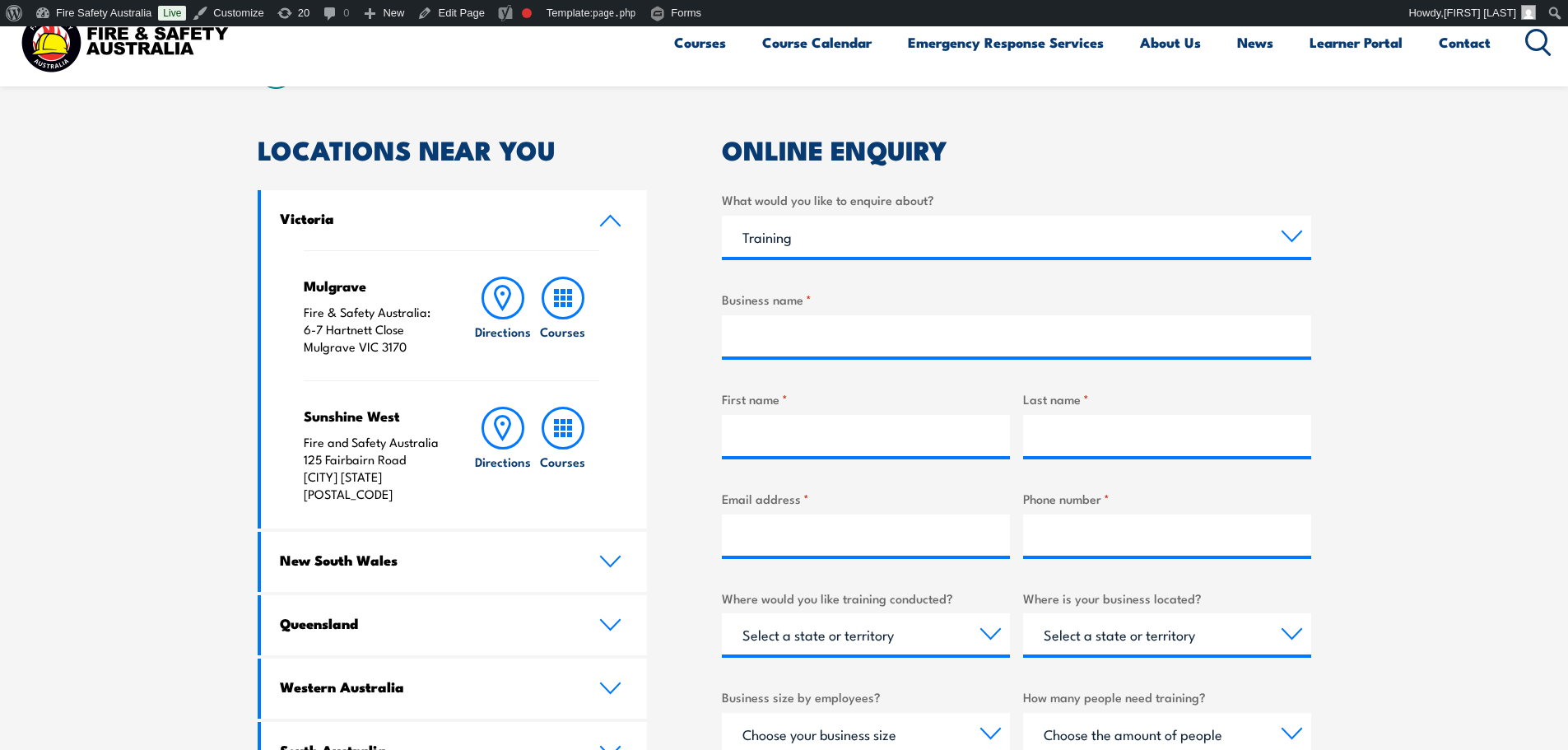 scroll, scrollTop: 494, scrollLeft: 0, axis: vertical 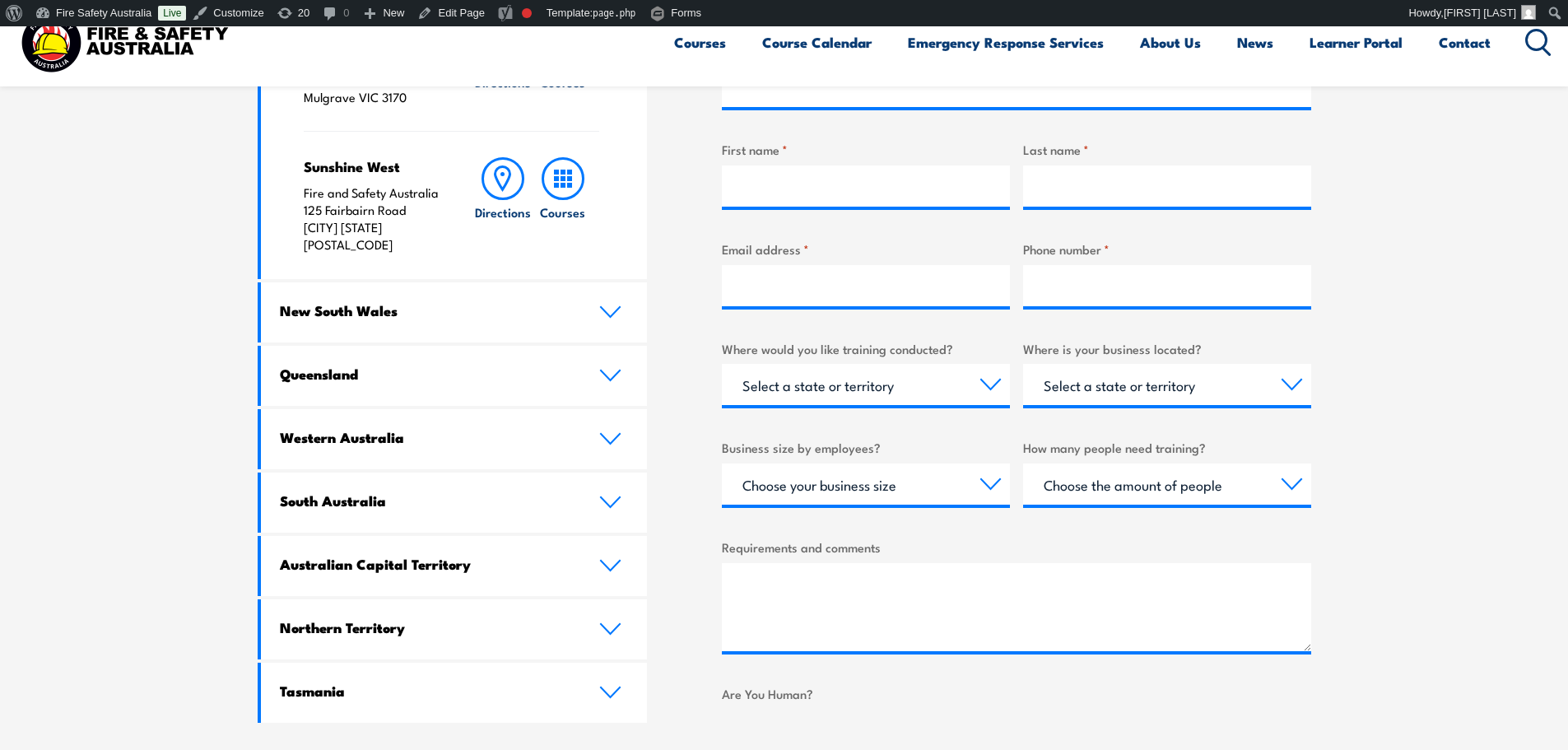 click on "Speak to a specialist call  [PHONE]
LOCATIONS NEAR YOU
[STATE]
[CITY]
Fire & Safety Australia:
[NUMBER]-[NUMBER] [STREET]
[CITY] [STATE] [POSTAL_CODE]
Directions Courses" at bounding box center (784, 324) 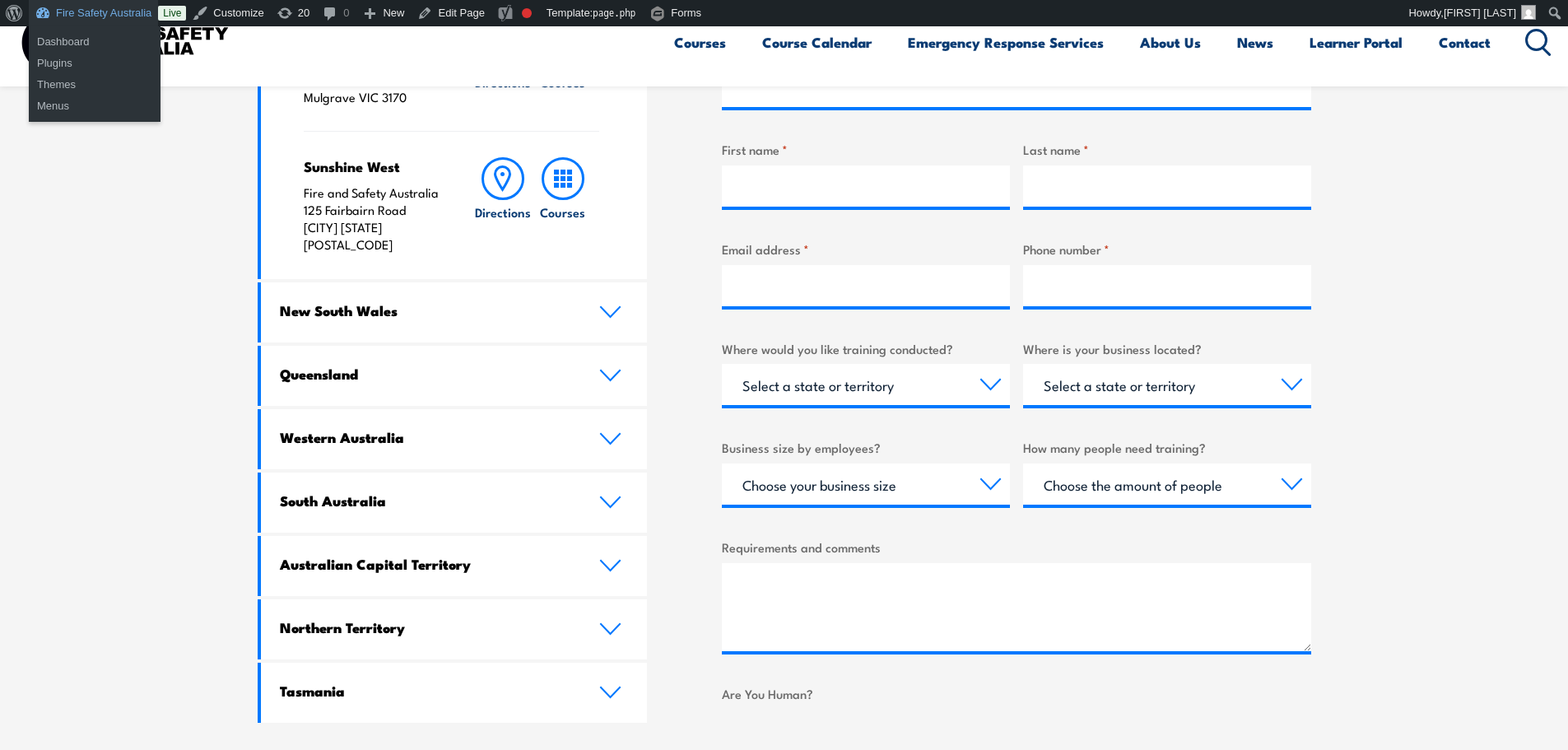 drag, startPoint x: 128, startPoint y: 16, endPoint x: 135, endPoint y: 11, distance: 8.602325 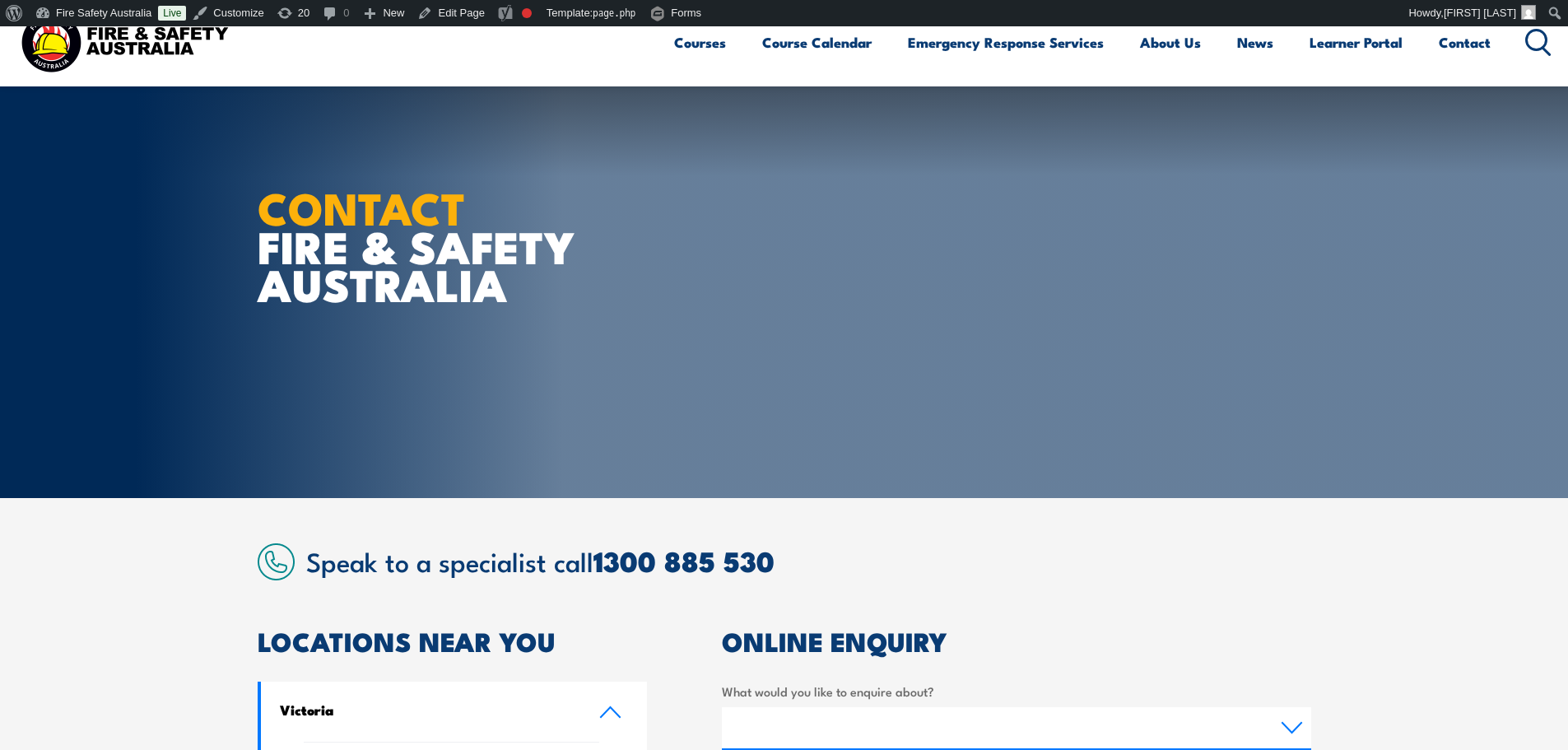 scroll, scrollTop: 412, scrollLeft: 0, axis: vertical 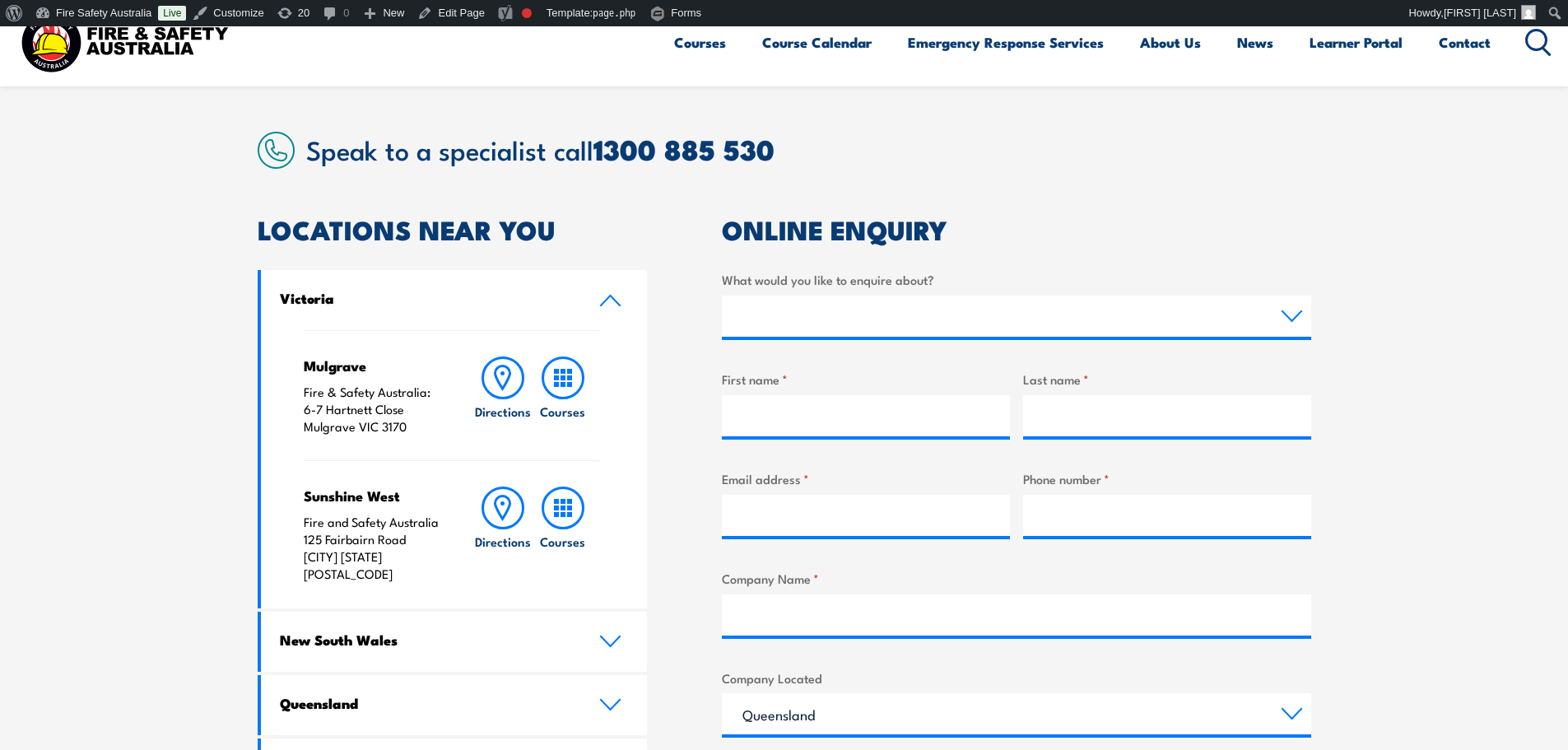click on "What would you like to enquire about? Training Emergency Response Services General Enquiry Business name * Service Enquiry Assistance in completing an online enrolment booking Request a copy of a certificate Pay an invoice or obtain a copy of an invoice Enquiry about RPL (Recognised Prior Learning) Request FREE Fire Extinguisher or Resuscitation charts Other Emergency Response Enquiries Emergency Response Solutions Paramedic & Medical Solutions Industrial Security Solutions Emergency Response Vehicles Safety Advisers First name * Last name * Email address *
Phone number * Where would you like training conducted? Select a state or territory Nationally - multiple locations QLD NSW VIC SA ACT WA TAS NT Where is your business located? Select a state or territory QLD NSW VIC SA ACT WA TAS NT Business size by employees? Choose your business size 1 to 19 20 to 199 200+ How many people need training? Choose the amount of people 1 to 4 5 to 19 20+ Company Name *" at bounding box center [1017, 636] 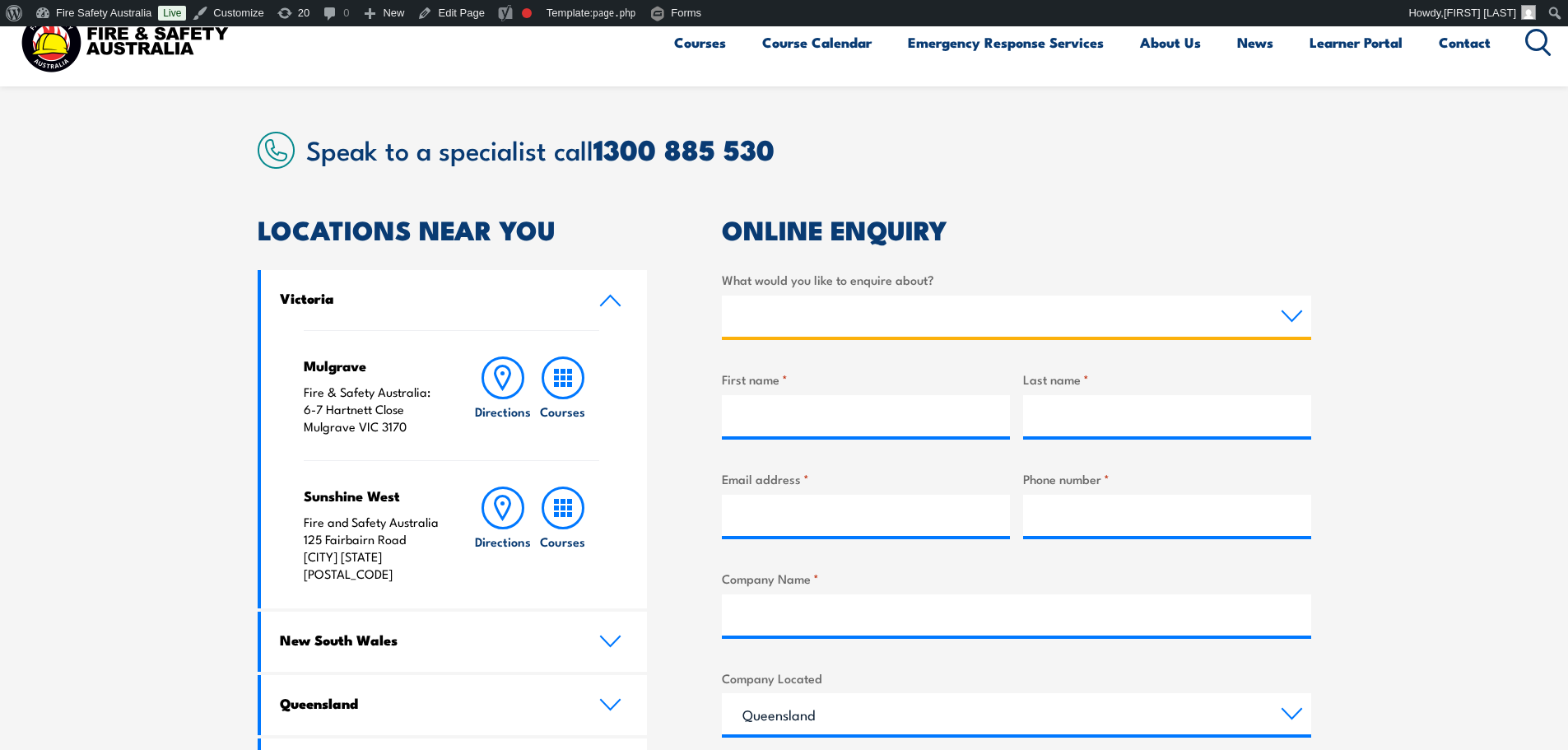 click on "Training Emergency Response Services General Enquiry" at bounding box center [1017, 316] 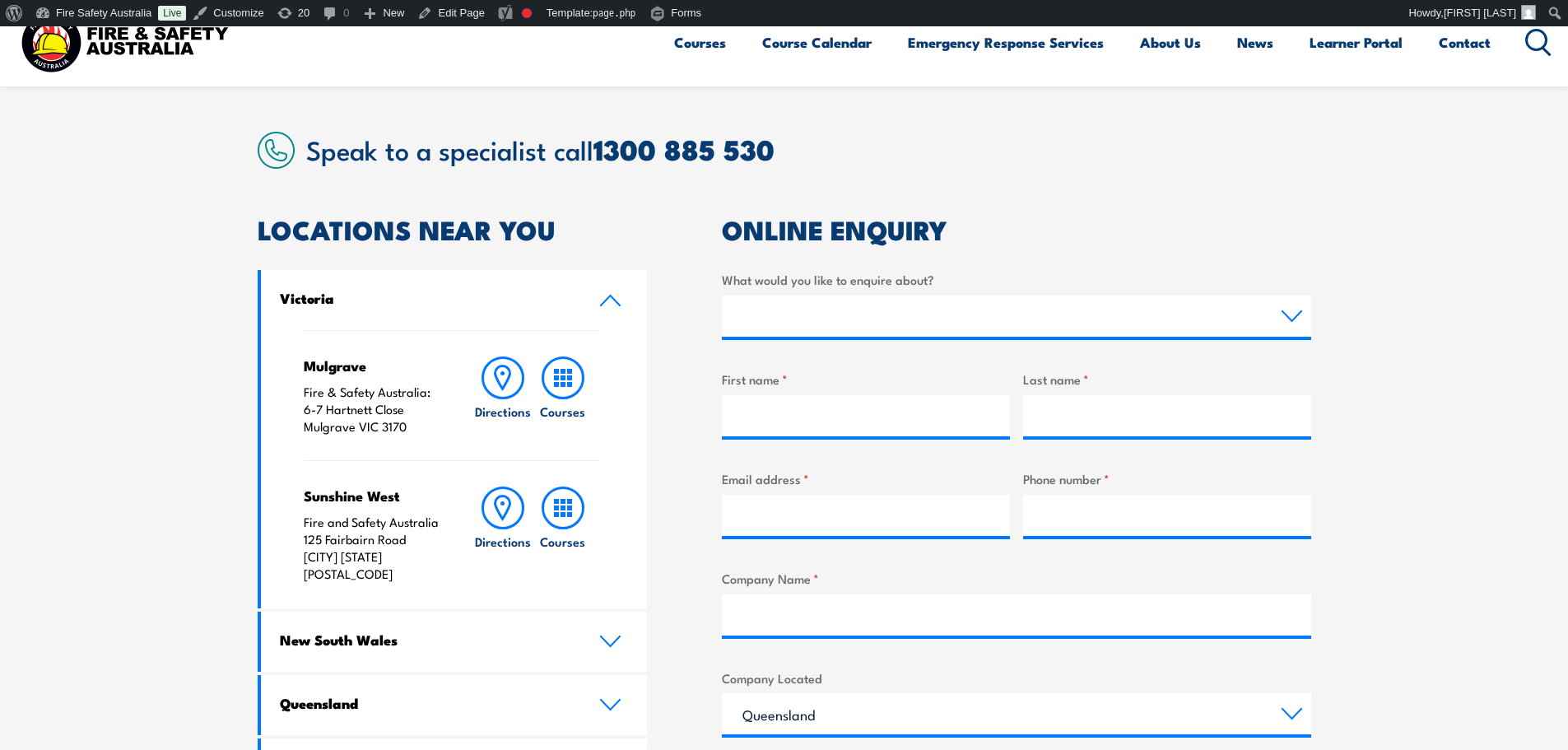 click on "ONLINE ENQUIRY" at bounding box center (1017, 229) 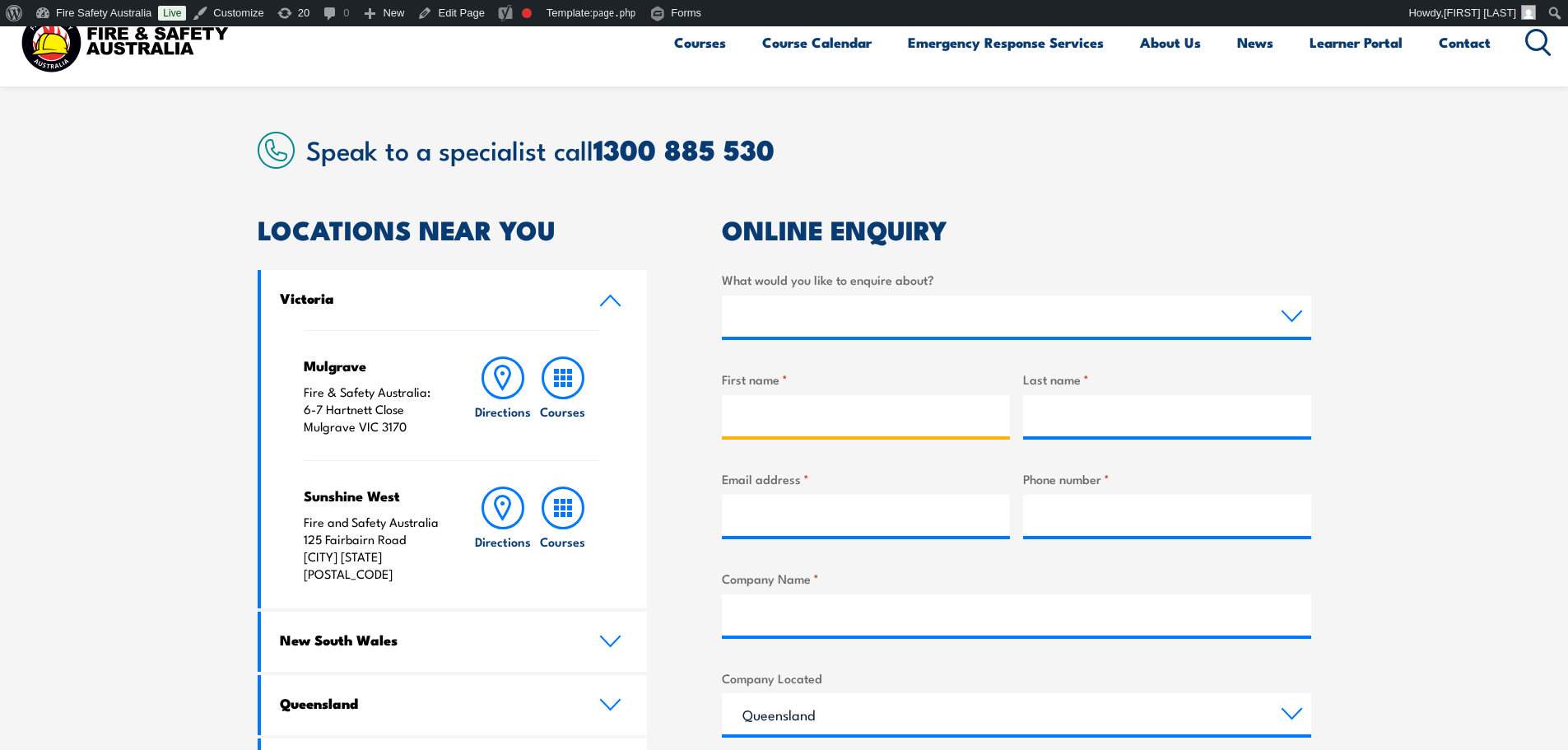 click on "First name *" at bounding box center [866, 416] 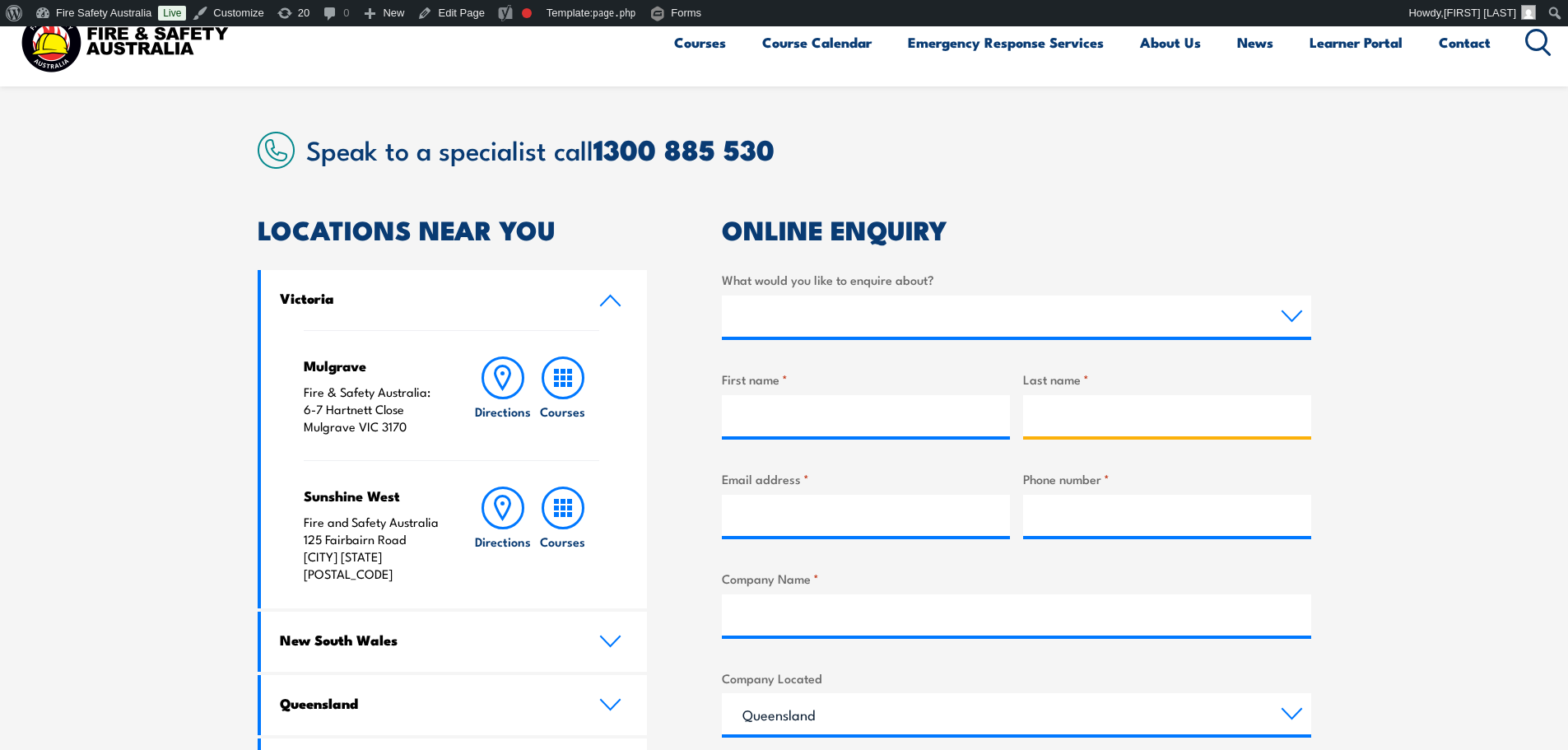 click on "Last name *" at bounding box center (1167, 416) 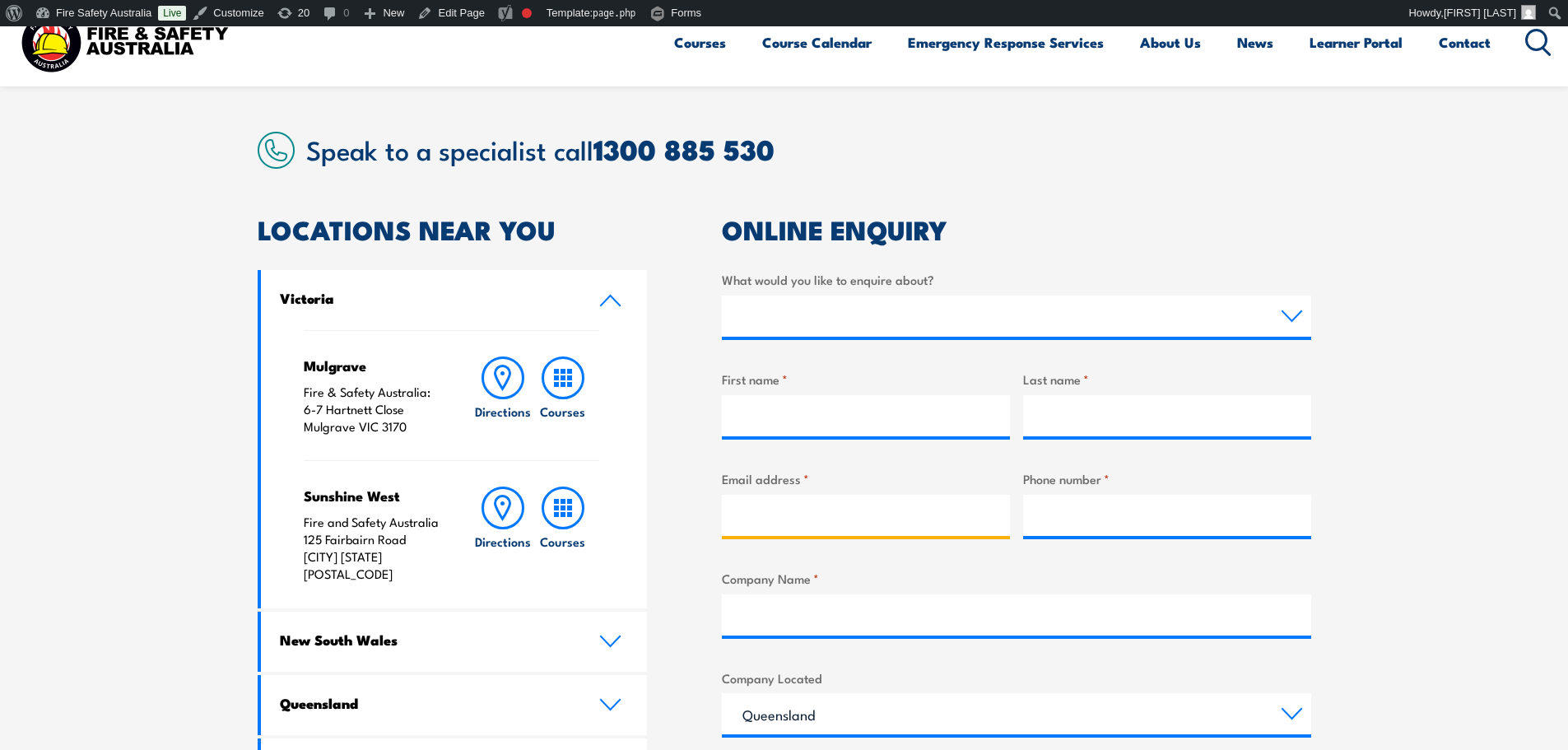 click on "Email address *" at bounding box center (866, 515) 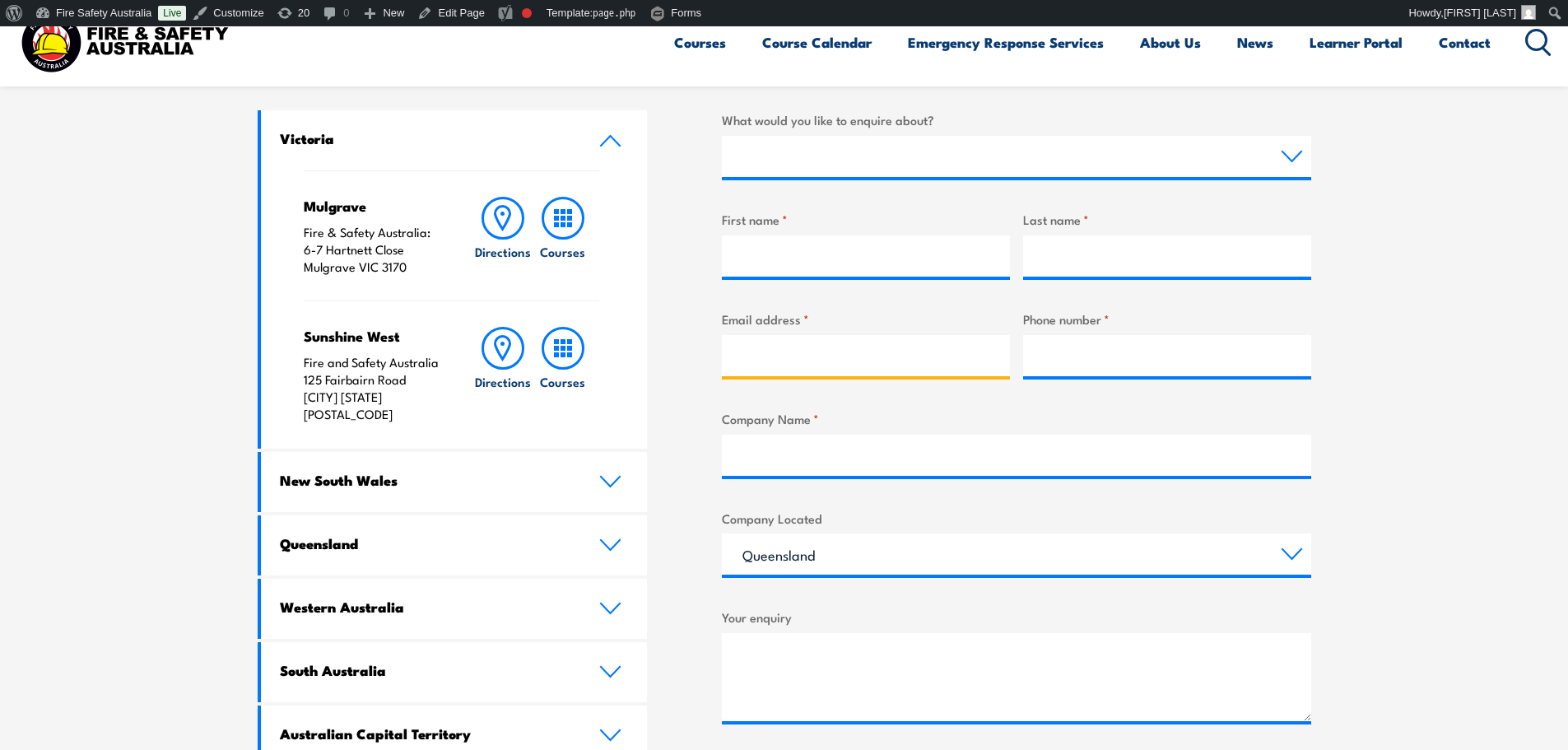 scroll, scrollTop: 412, scrollLeft: 0, axis: vertical 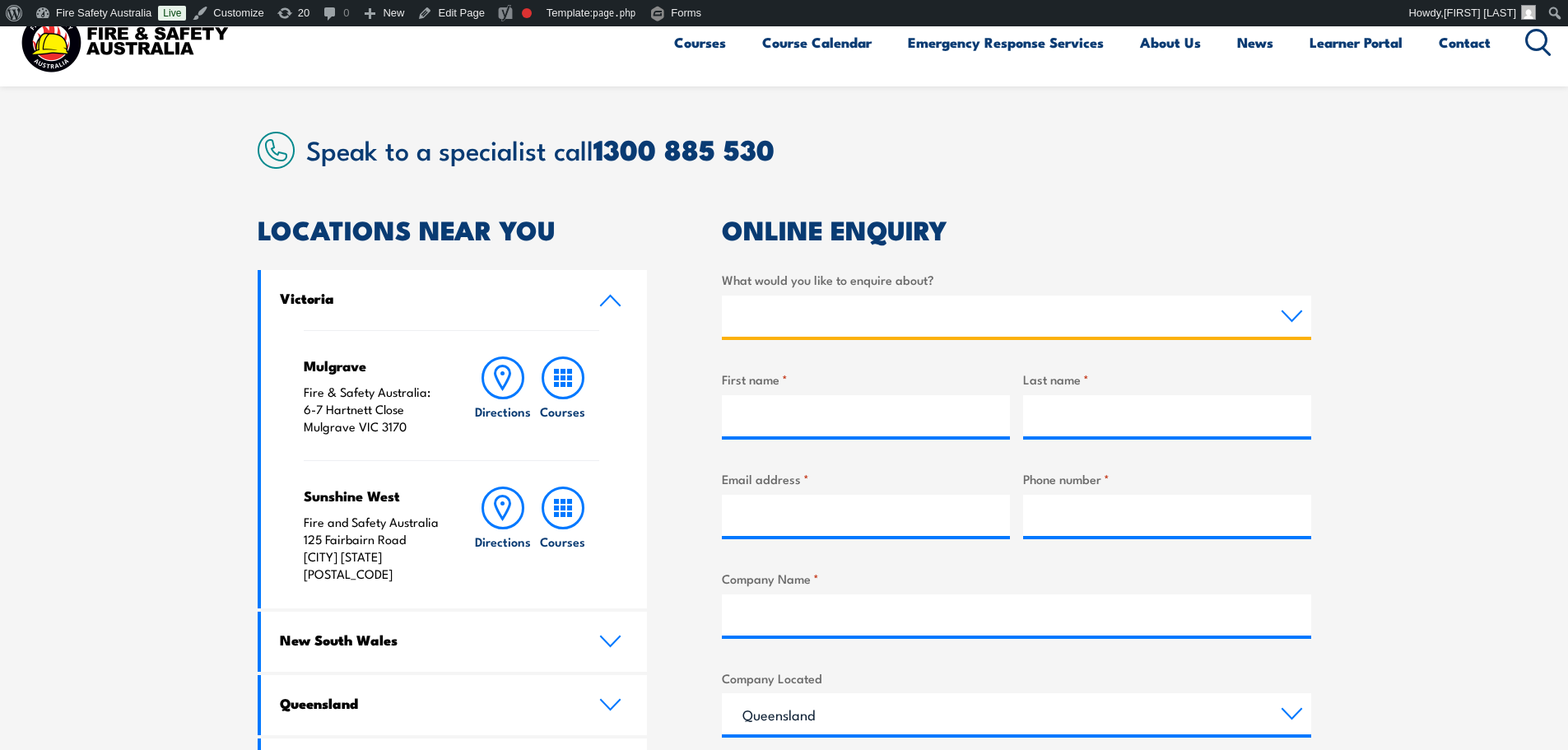 click on "What would you like to enquire about? Training Emergency Response Services General Enquiry" at bounding box center (1017, 303) 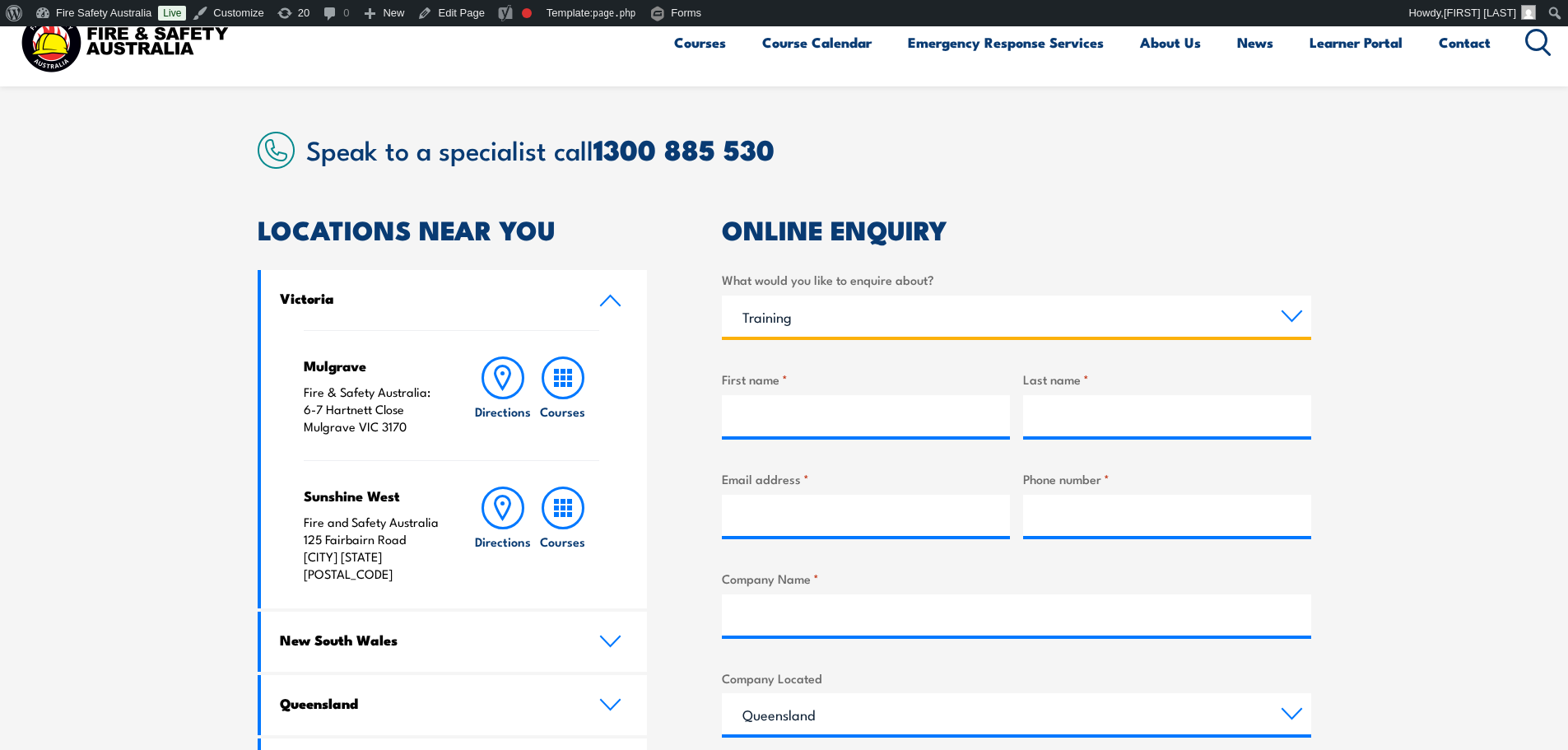 click on "Training Emergency Response Services General Enquiry" at bounding box center (1017, 316) 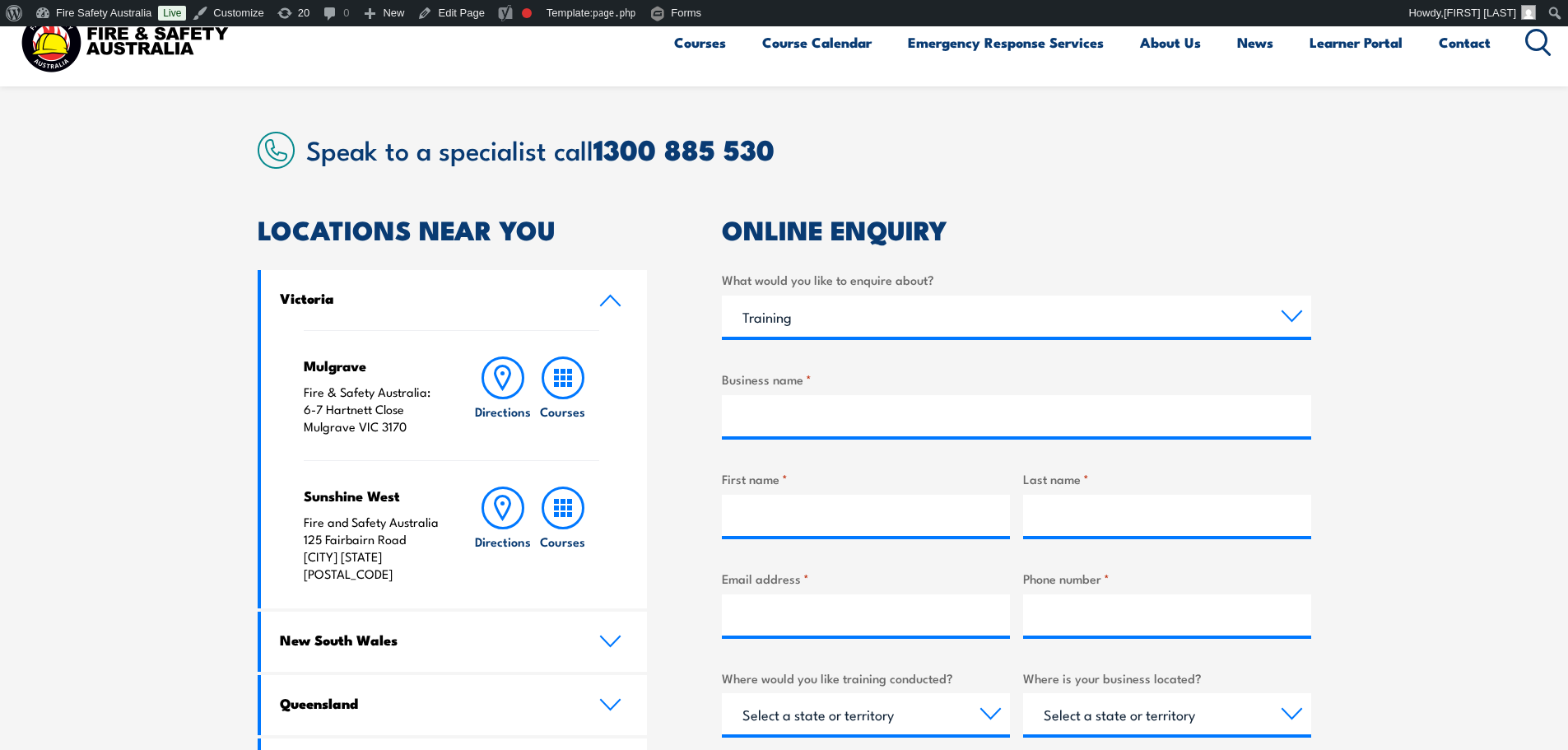 click on "ONLINE ENQUIRY
What would you like to enquire about? Training Emergency Response Services General Enquiry Business name * Service Enquiry Assistance in completing an online enrolment booking Request a copy of a certificate Pay an invoice or obtain a copy of an invoice Enquiry about RPL (Recognised Prior Learning) Request FREE Fire Extinguisher or Resuscitation charts Other Emergency Response Enquiries Emergency Response Solutions Paramedic & Medical Solutions Industrial Security Solutions Emergency Response Vehicles Safety Advisers First name * Last name * Email address *
Phone number * Where would you like training conducted? Select a state or territory Nationally - multiple locations QLD NSW VIC SA ACT WA TAS NT Where is your business located? Select a state or territory QLD NSW VIC SA ACT WA TAS NT Business size by employees? Choose your business size 1 to 19 20 to 199 20+" at bounding box center [1017, 696] 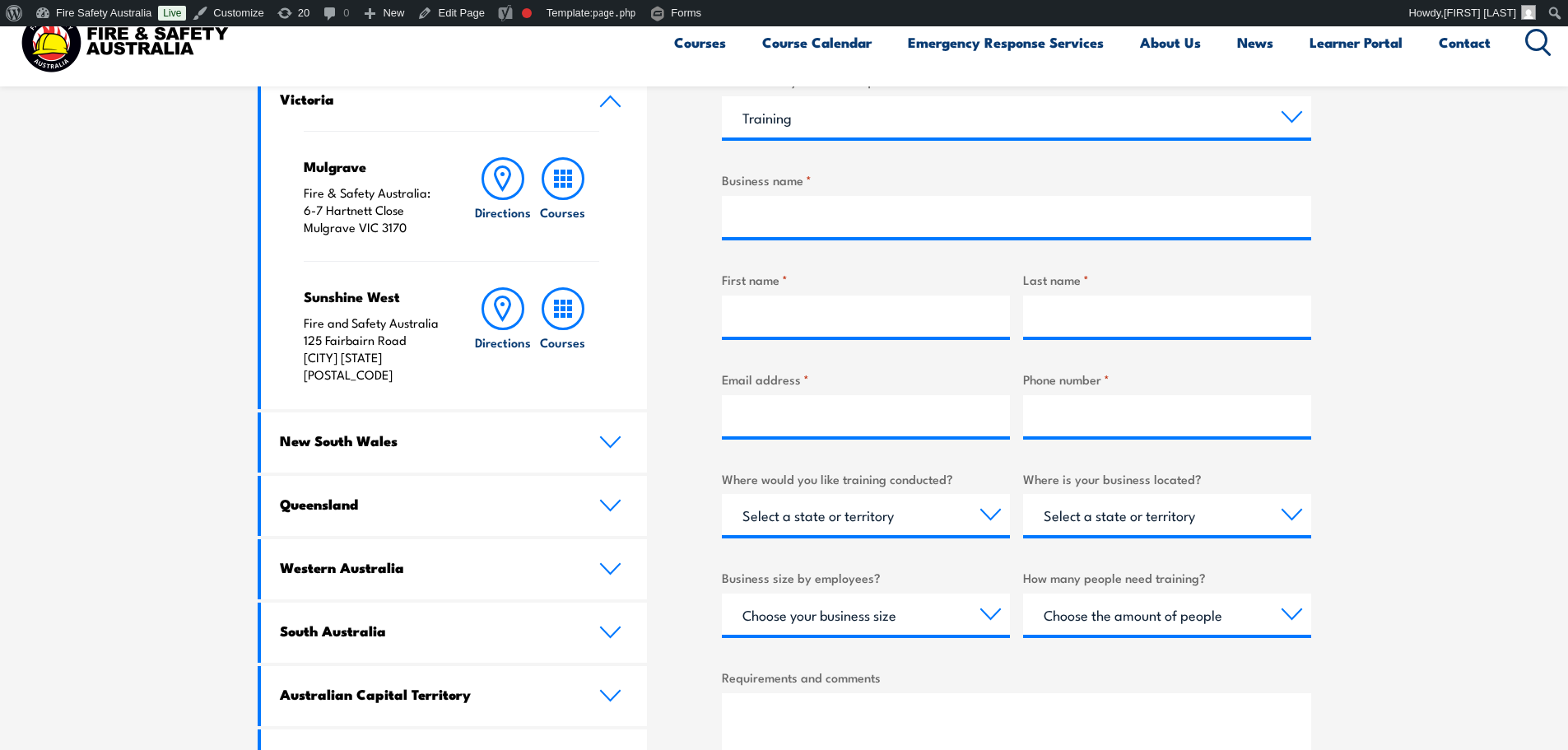 scroll, scrollTop: 659, scrollLeft: 0, axis: vertical 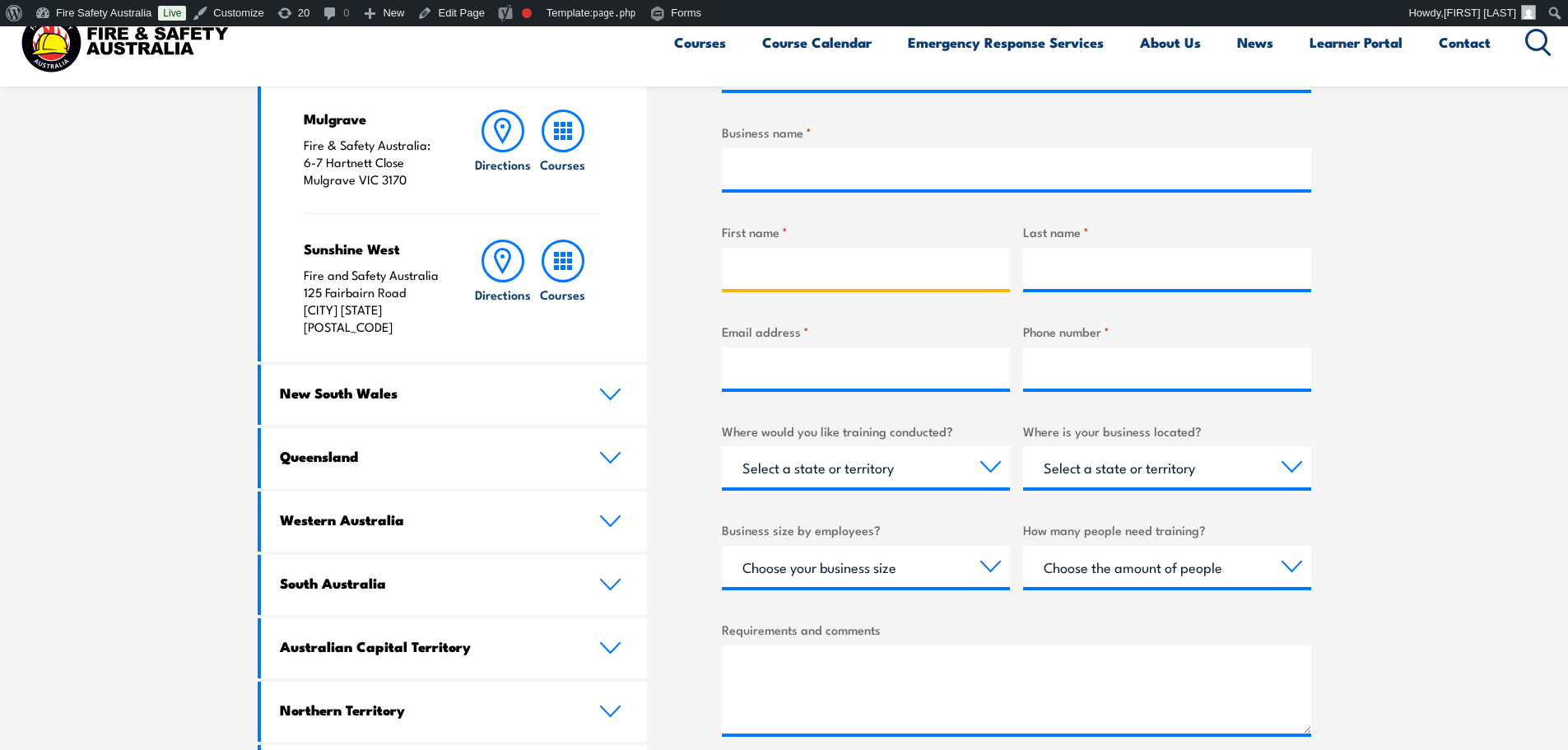 click on "First name *" at bounding box center (866, 268) 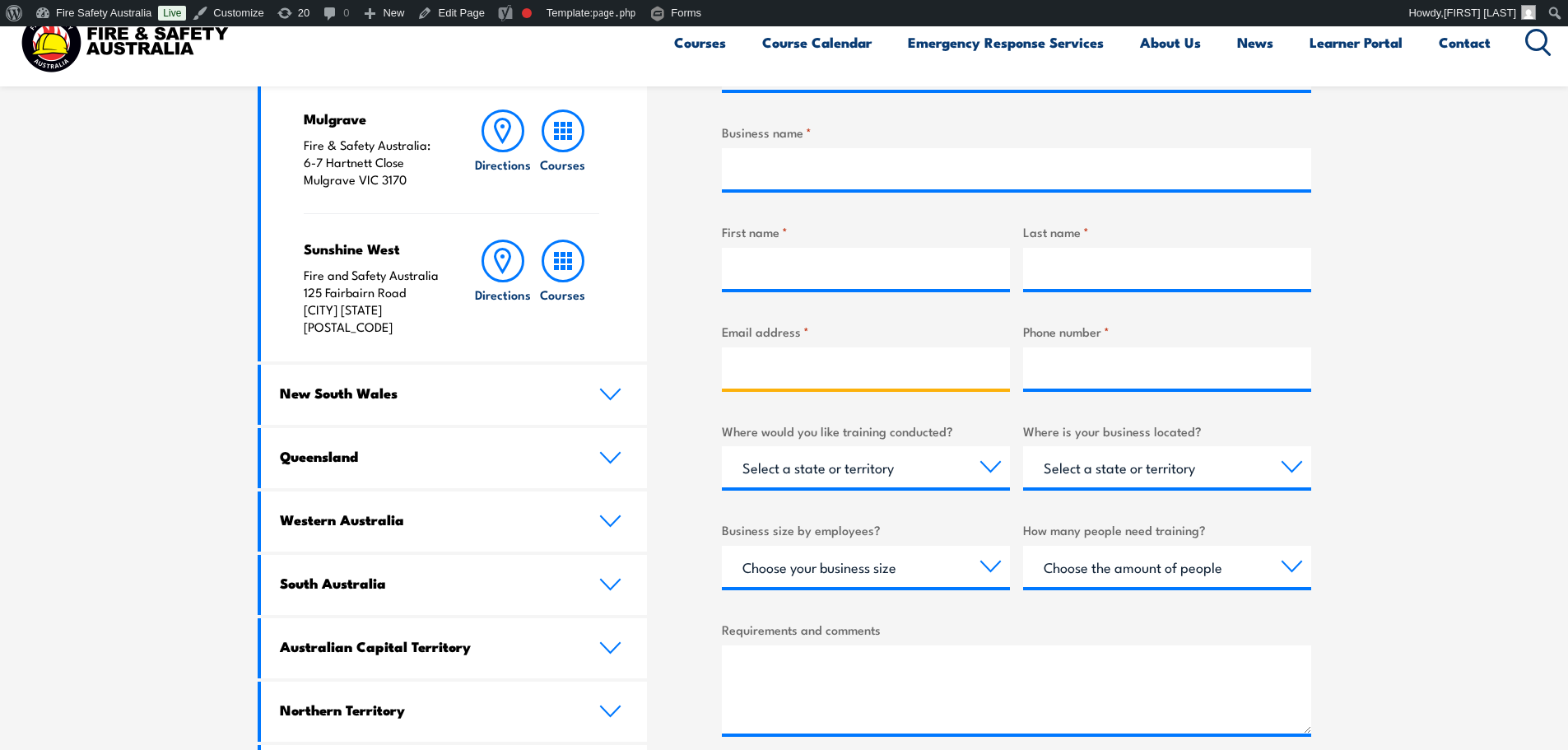 click on "Email address *" at bounding box center [866, 368] 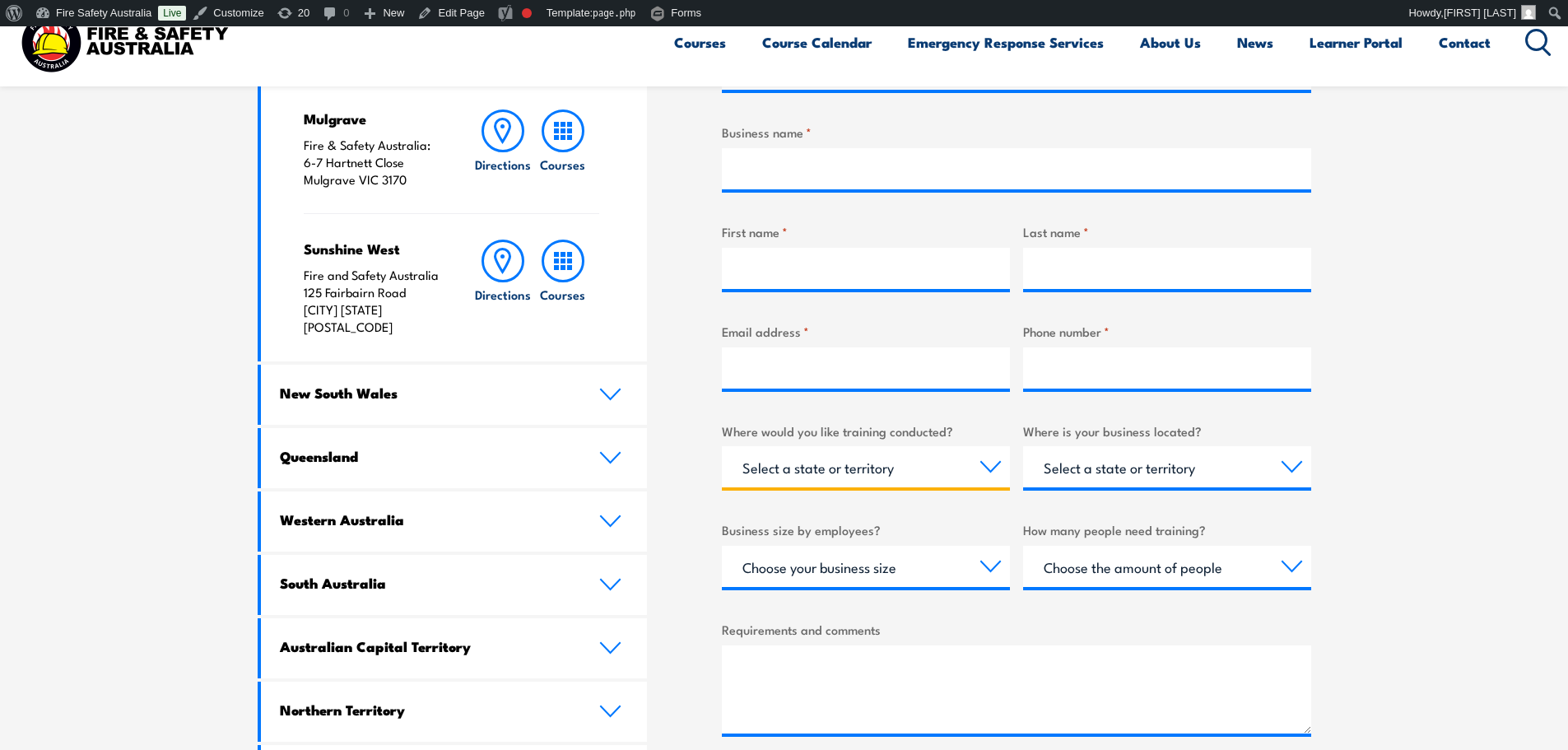 click on "Select a state or territory Nationally - multiple locations QLD NSW VIC SA ACT WA TAS NT" at bounding box center [866, 467] 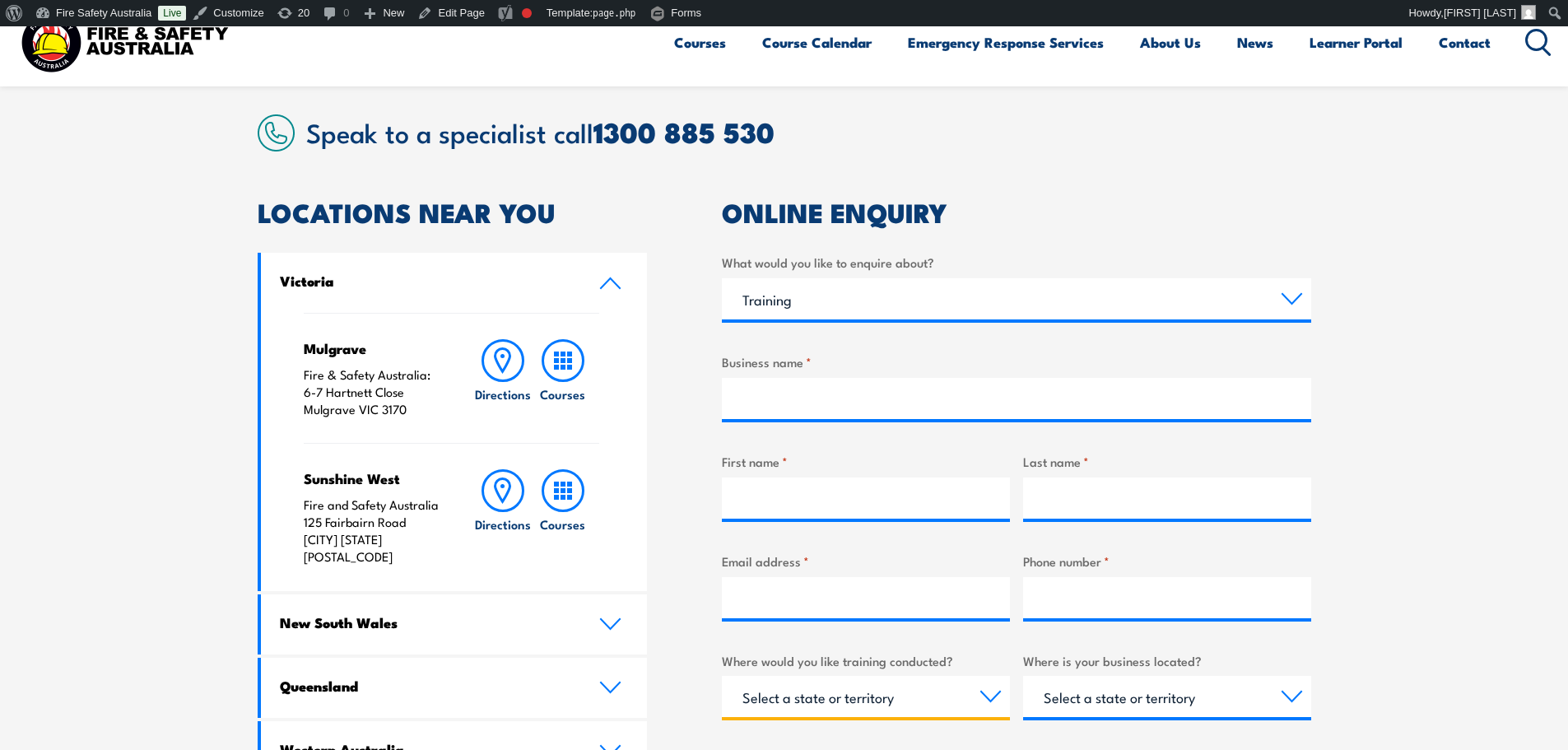 scroll, scrollTop: 412, scrollLeft: 0, axis: vertical 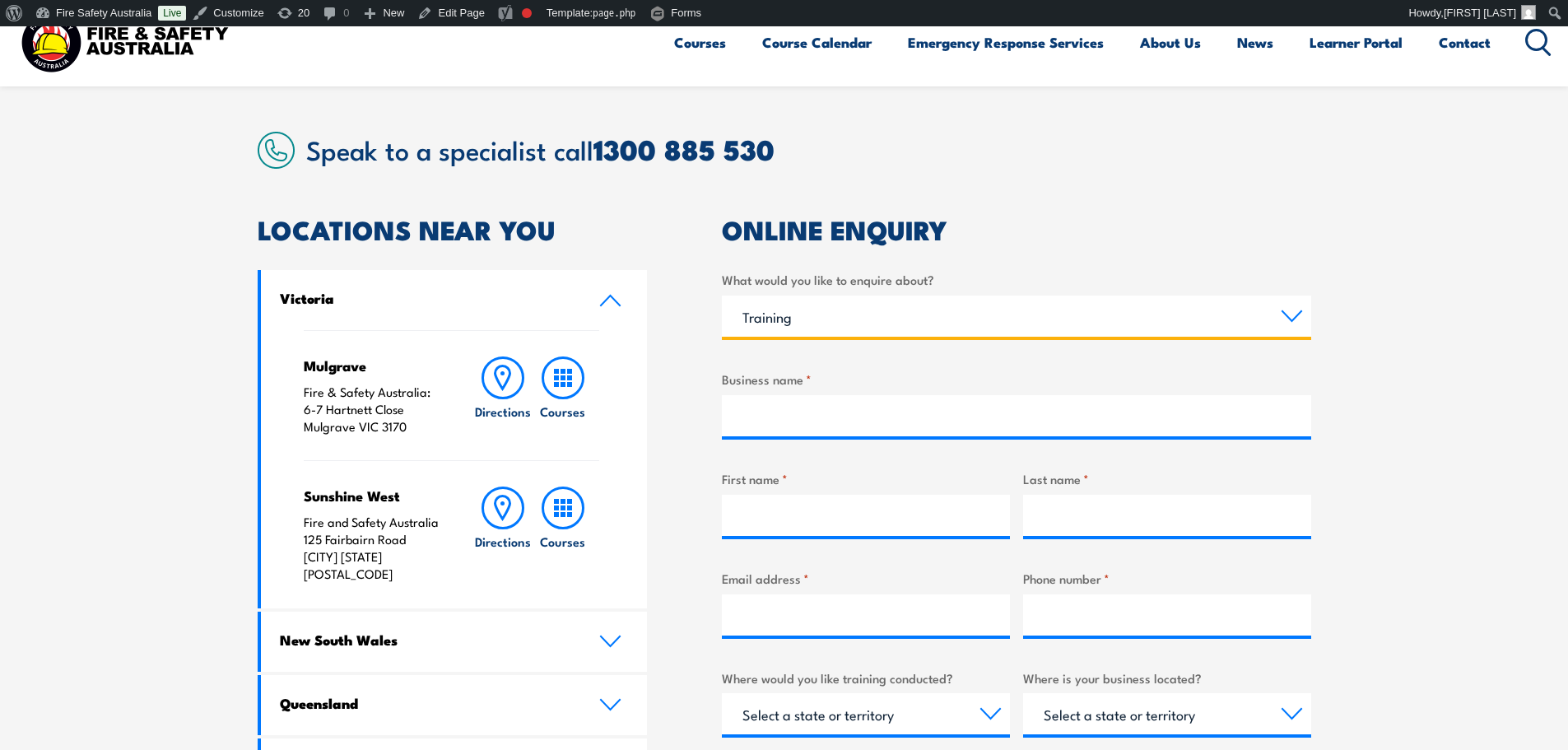 click on "Training Emergency Response Services General Enquiry" at bounding box center [1017, 316] 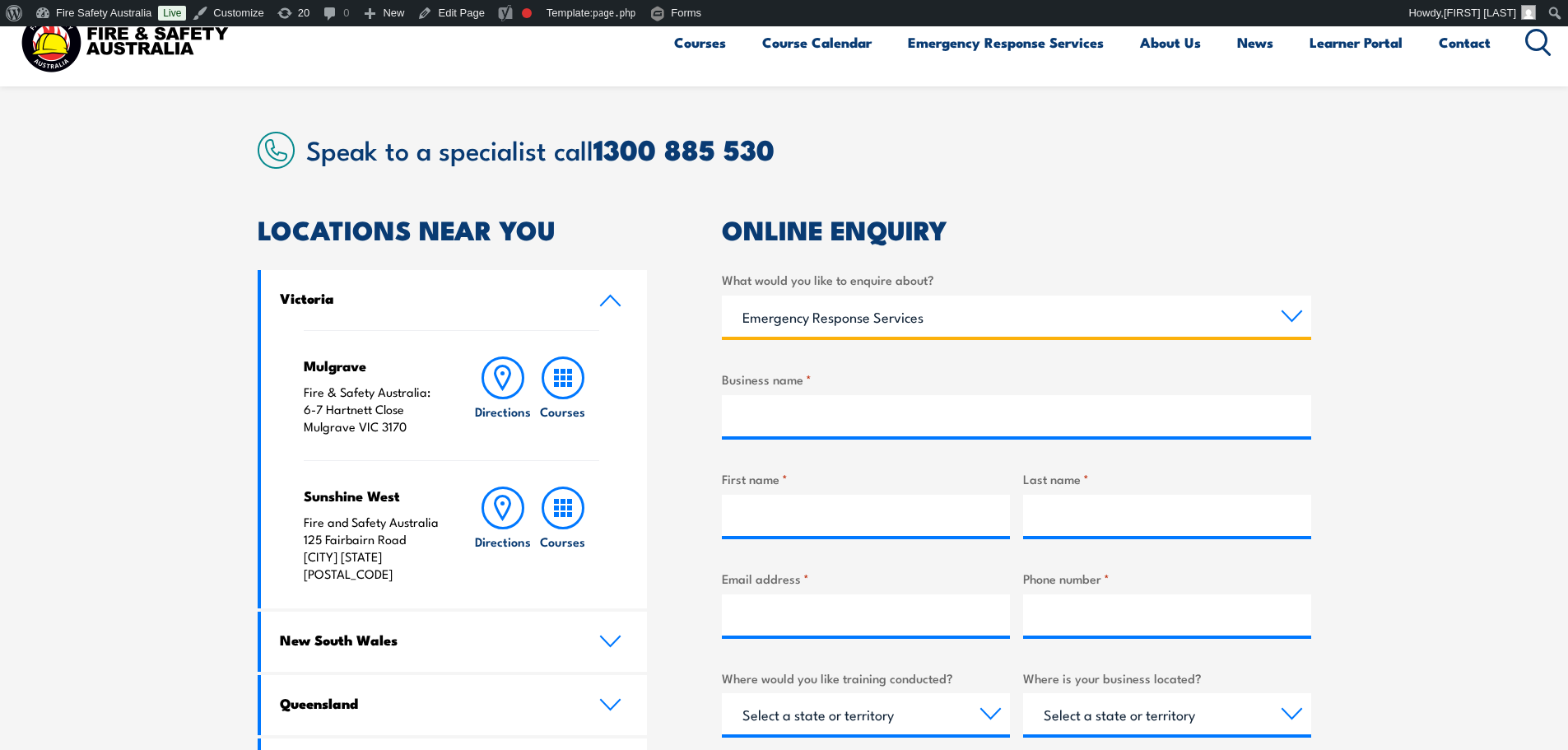 click on "Training Emergency Response Services General Enquiry" at bounding box center [1017, 316] 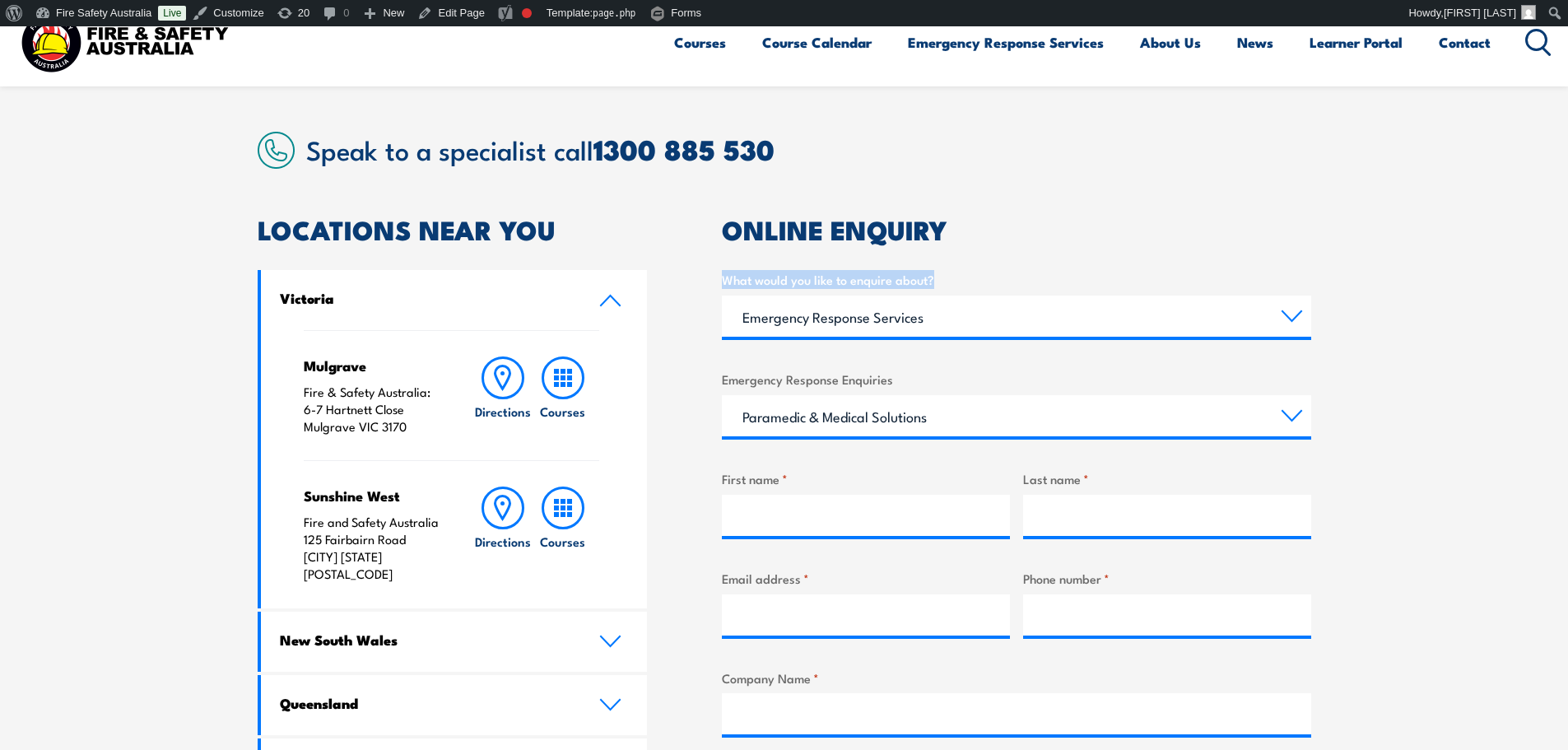 click on "ONLINE ENQUIRY
What would you like to enquire about? Training Emergency Response Services General Enquiry Business name * Service Enquiry Assistance in completing an online enrolment booking Request a copy of a certificate Pay an invoice or obtain a copy of an invoice Enquiry about RPL (Recognised Prior Learning) Request FREE Fire Extinguisher or Resuscitation charts Other Emergency Response Enquiries Emergency Response Solutions Paramedic & Medical Solutions Industrial Security Solutions Emergency Response Vehicles Safety Advisers First name * Last name * Email address *
Phone number * Where would you like training conducted? Select a state or territory Nationally - multiple locations QLD NSW VIC SA ACT WA TAS NT Where is your business located? Select a state or territory QLD NSW VIC SA ACT WA TAS NT Business size by employees? Choose your business size 1 to 19 20 to 199 20+" at bounding box center (1017, 696) 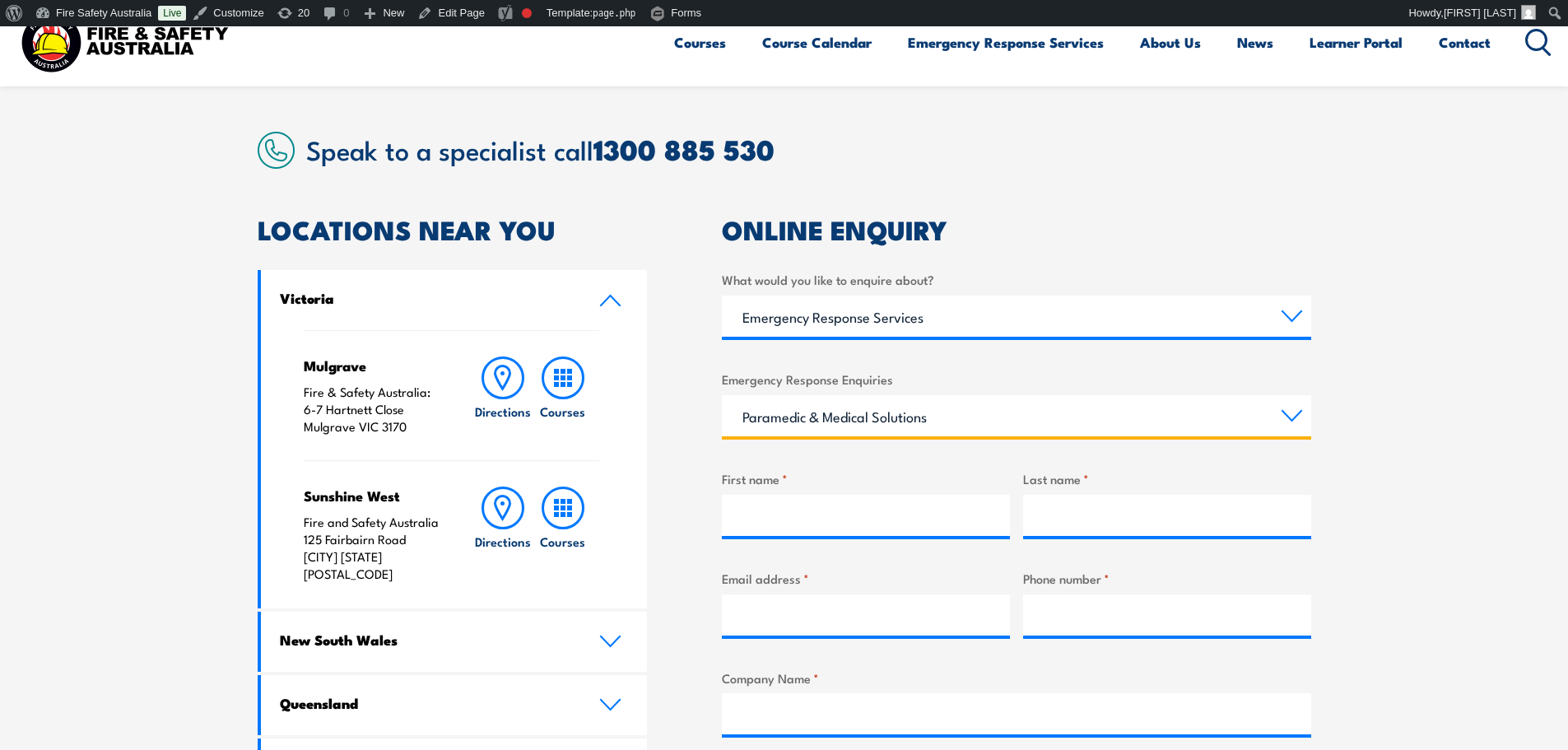 click on "Emergency Response Solutions Paramedic & Medical Solutions Industrial Security Solutions Emergency Response Vehicles Safety Advisers" at bounding box center (1017, 416) 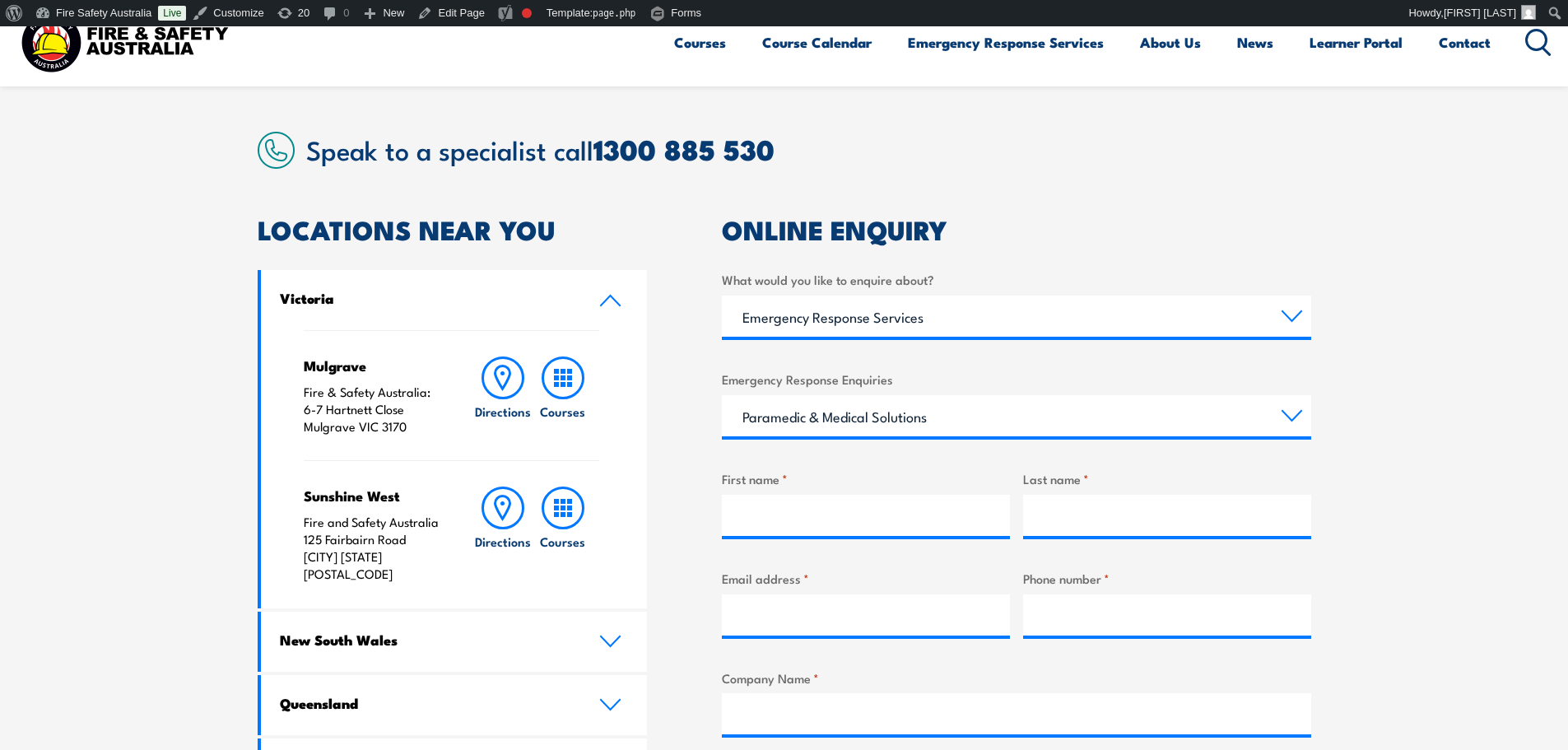 click on "ONLINE ENQUIRY" at bounding box center (1017, 229) 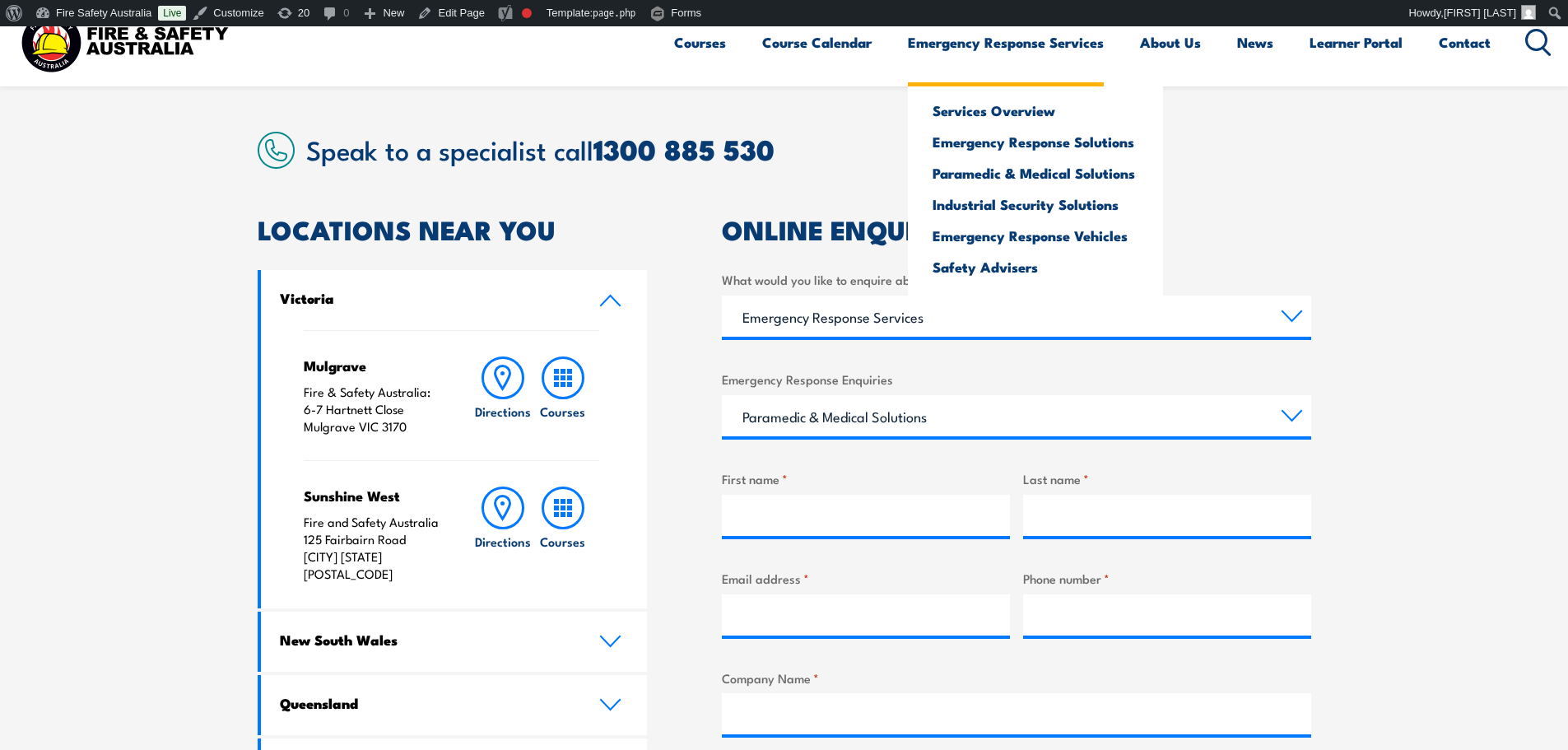 click on "Emergency Response Services" at bounding box center [1006, 42] 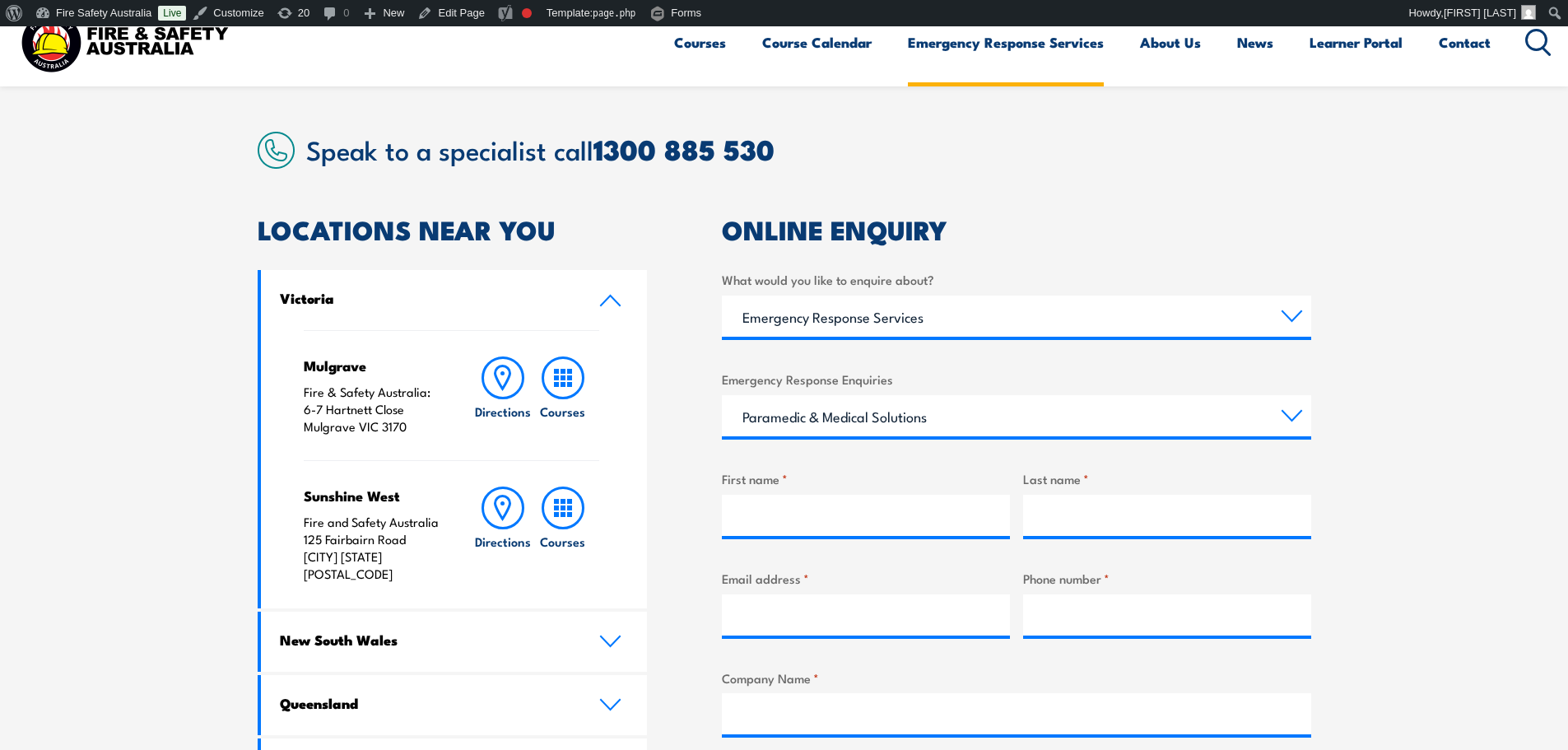 click on "Emergency Response Services" at bounding box center (1006, 42) 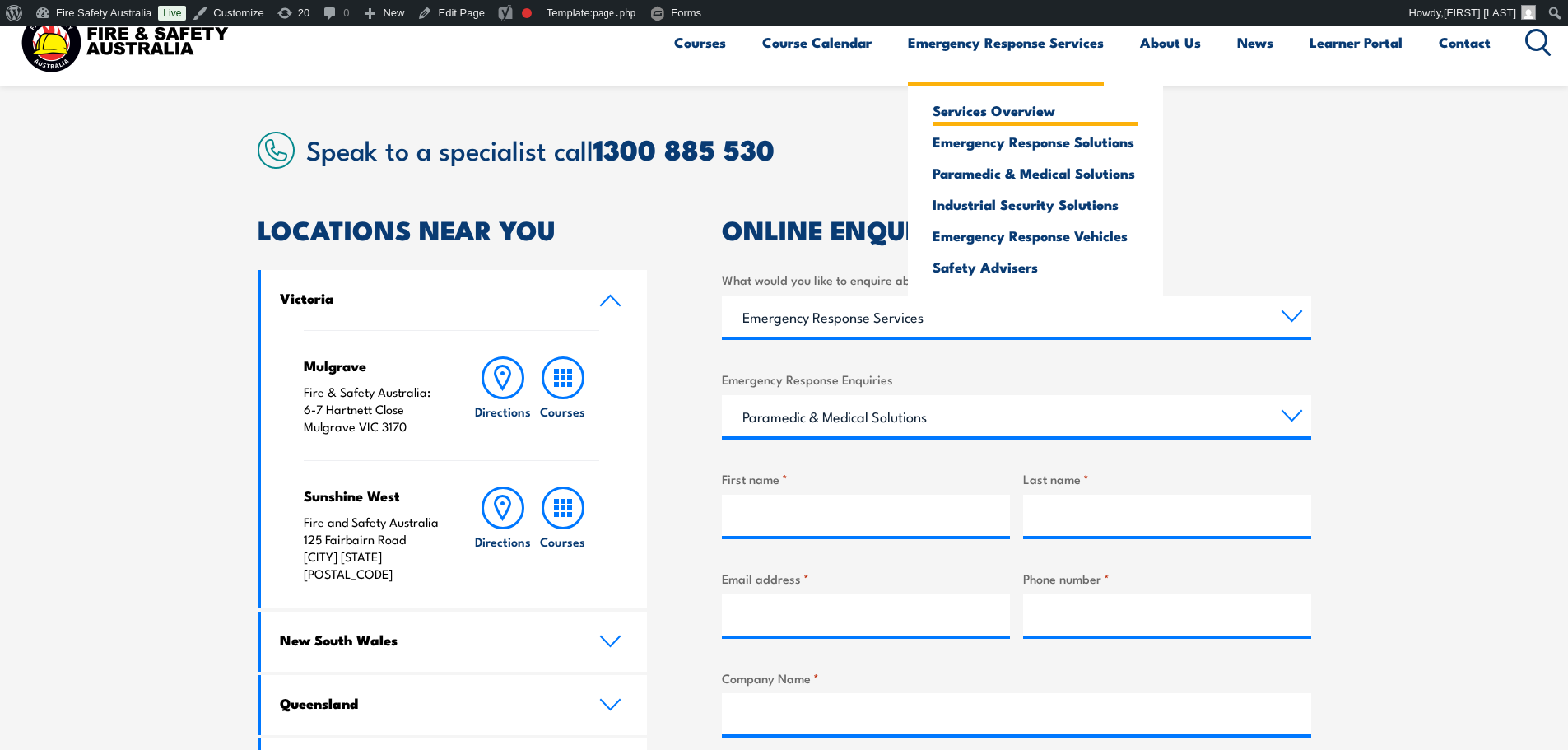 click on "Services Overview" at bounding box center [1035, 110] 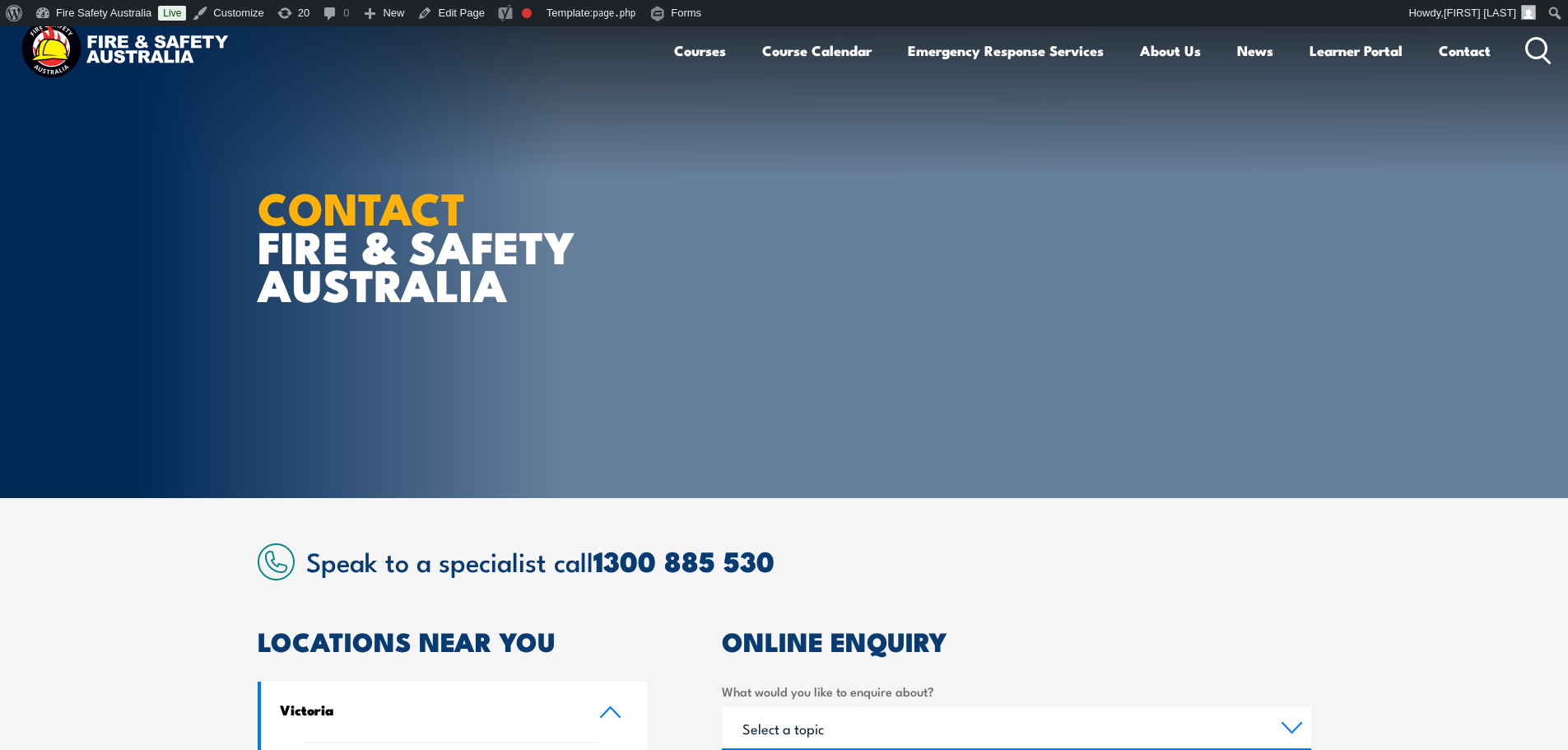 scroll, scrollTop: 0, scrollLeft: 0, axis: both 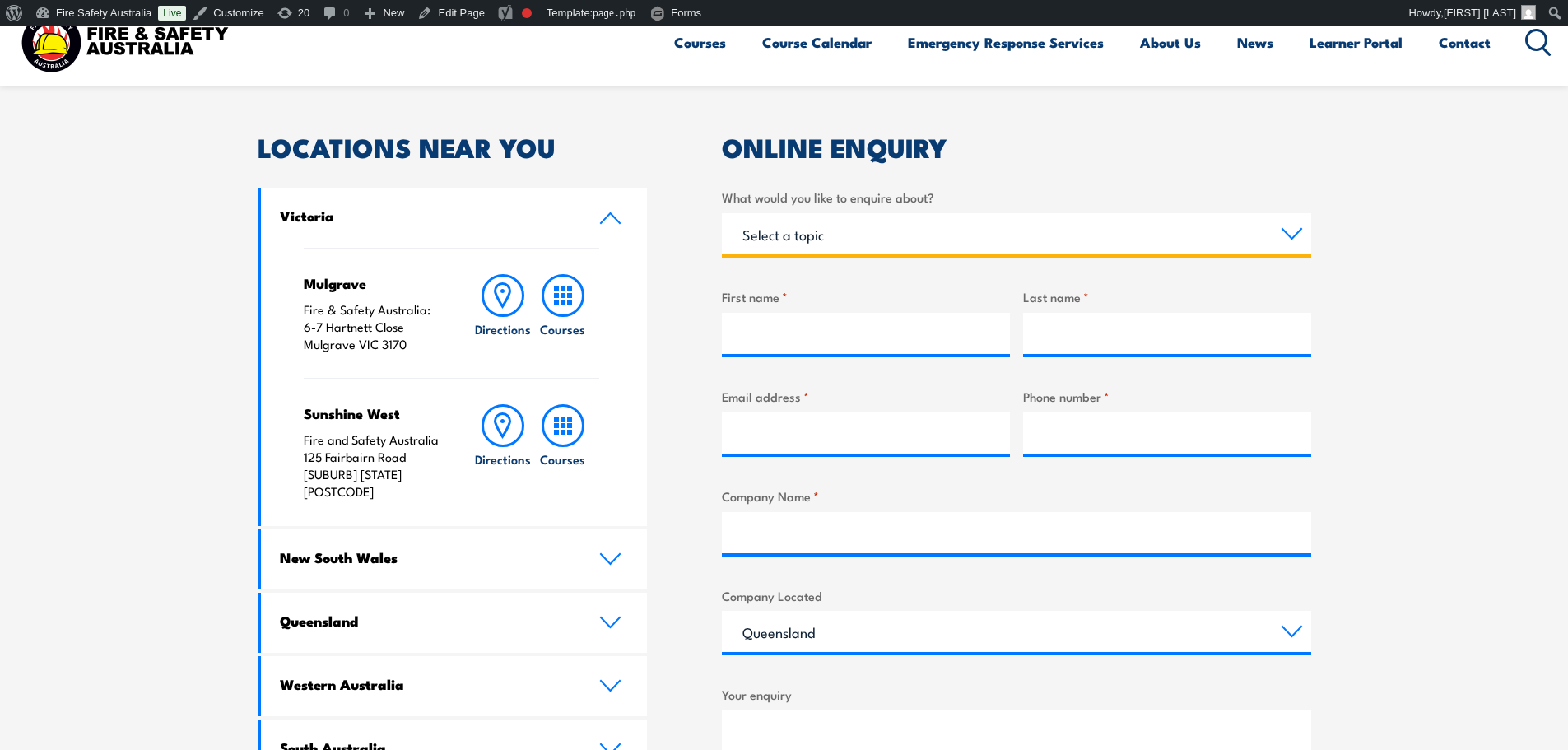 click on "Select a topic Training Emergency Response Services General Enquiry" at bounding box center (1017, 234) 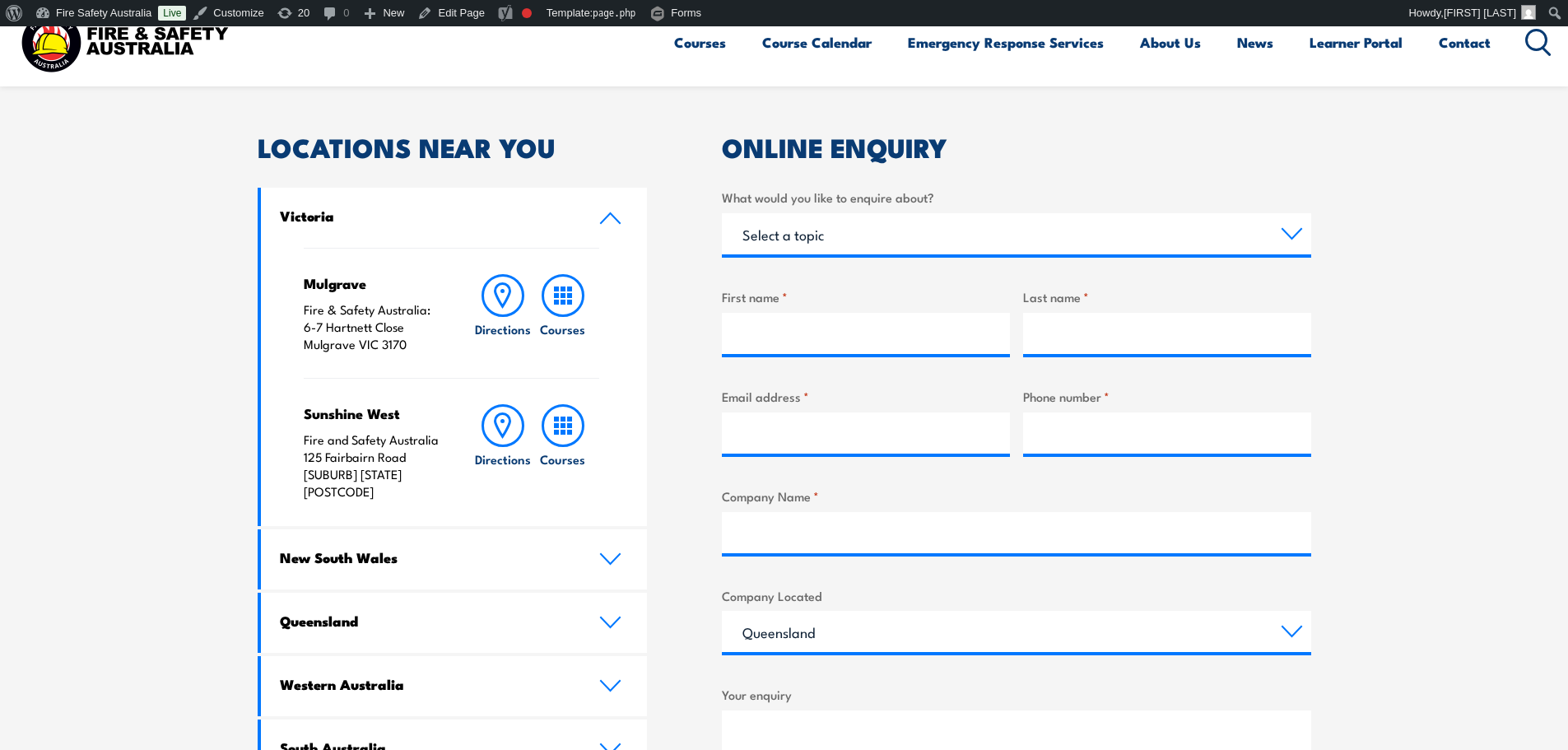 click on "Speak to a specialist call  [PHONE]
LOCATIONS NEAR YOU
[STATE]
[CITY]
Fire & Safety Australia:
[NUMBER]-[NUMBER] [STREET]
[CITY] [STATE] [POSTAL_CODE]
Directions Courses" at bounding box center [784, 520] 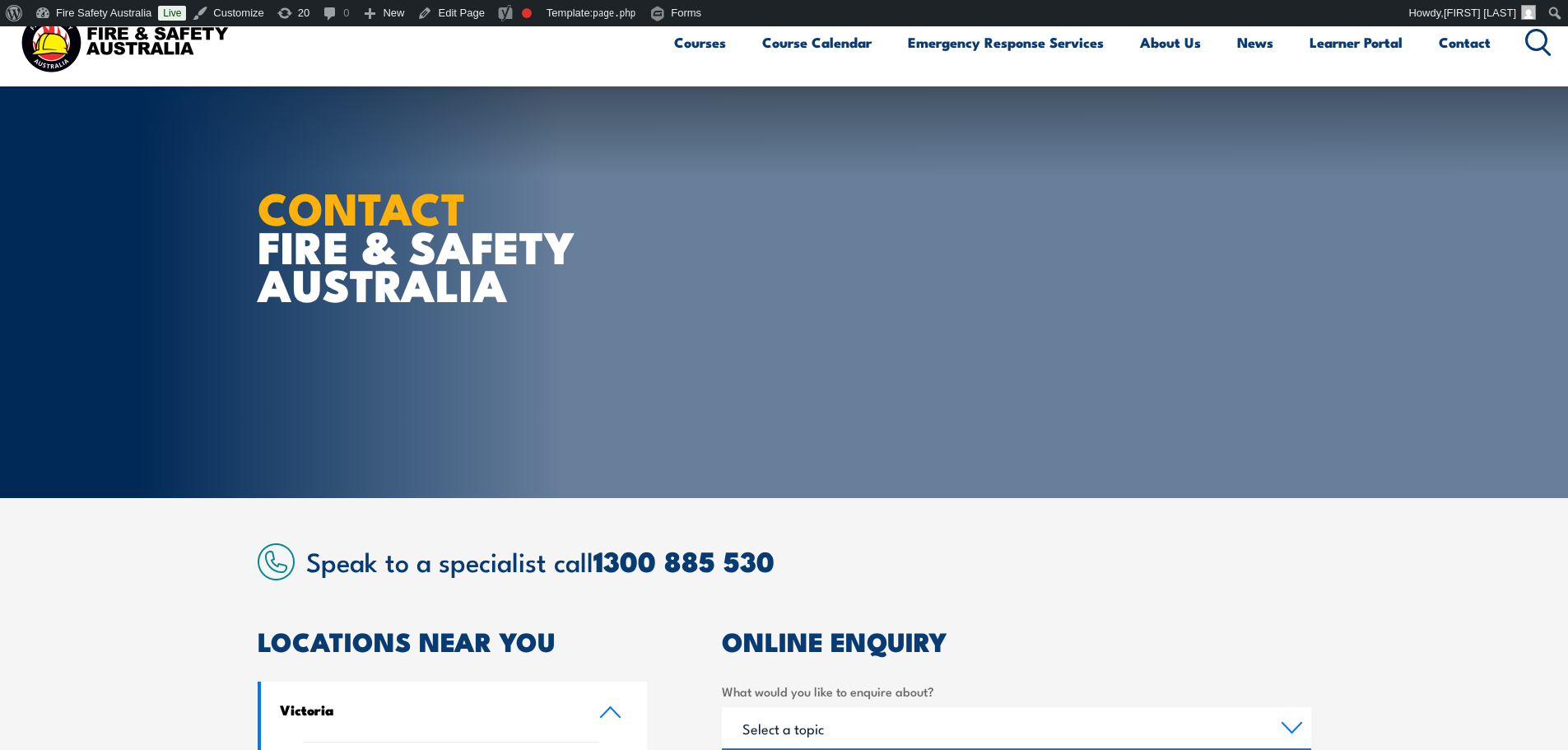 scroll, scrollTop: 494, scrollLeft: 0, axis: vertical 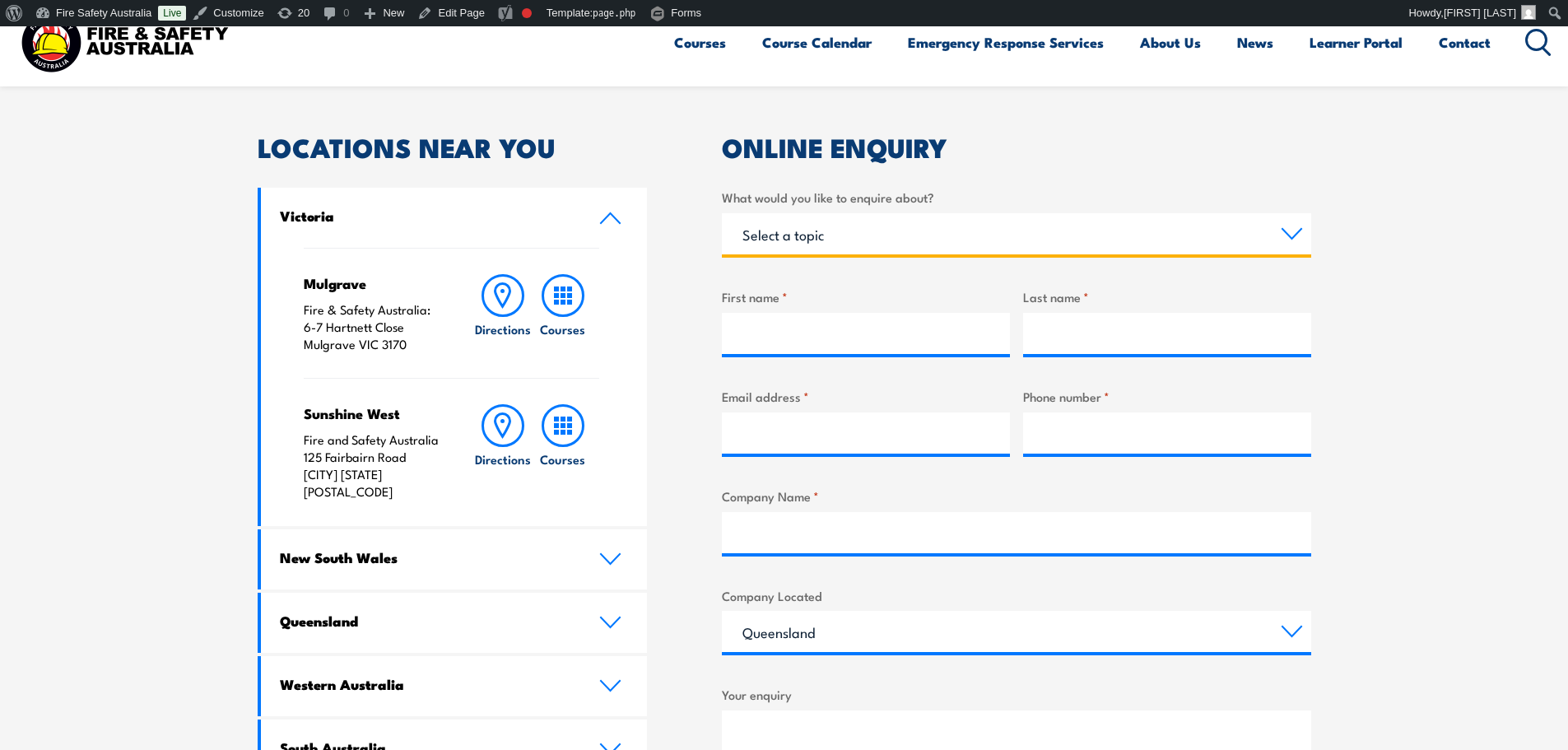 click on "Select a topic Training Emergency Response Services General Enquiry" at bounding box center [1017, 234] 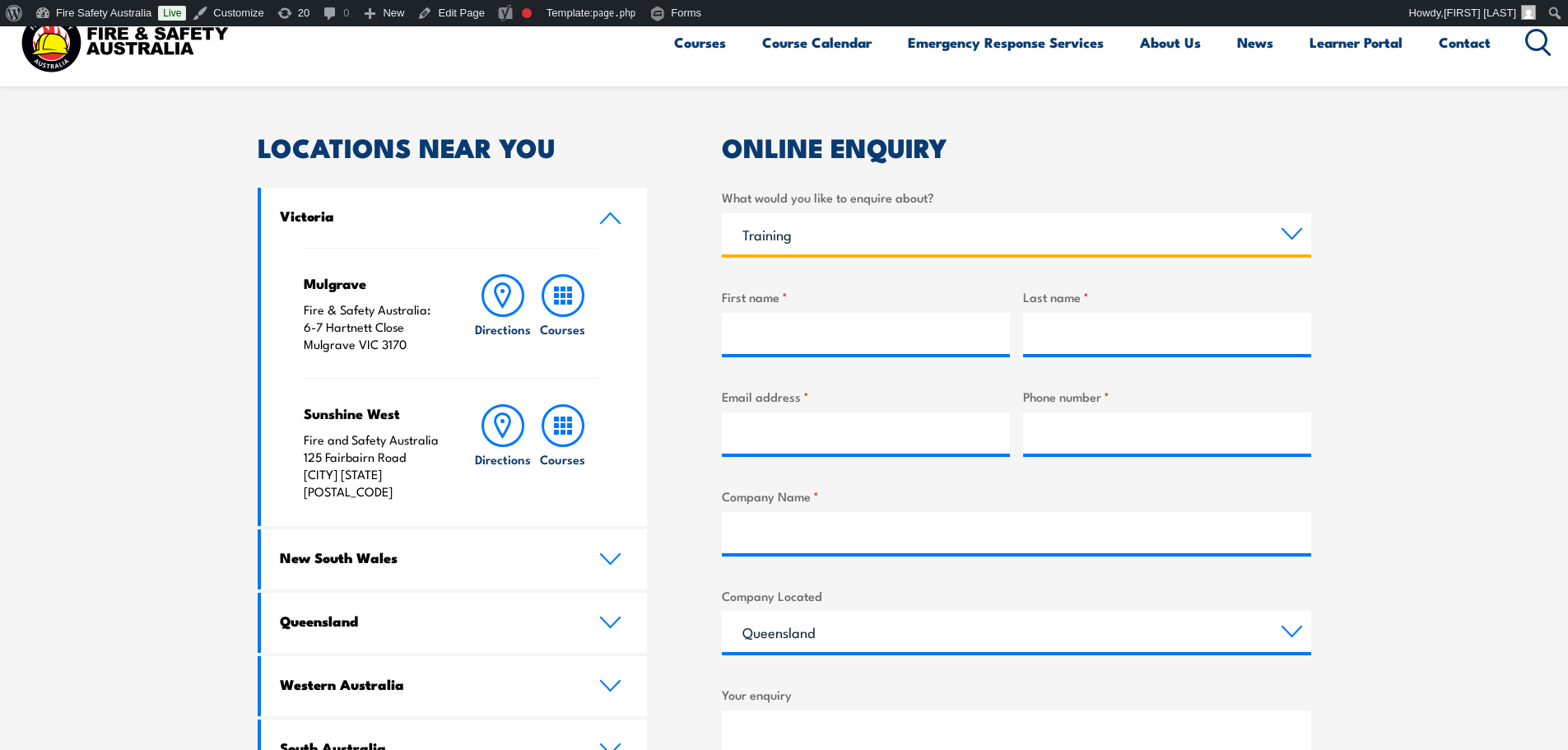 click on "Select a topic Training Emergency Response Services General Enquiry" at bounding box center (1017, 234) 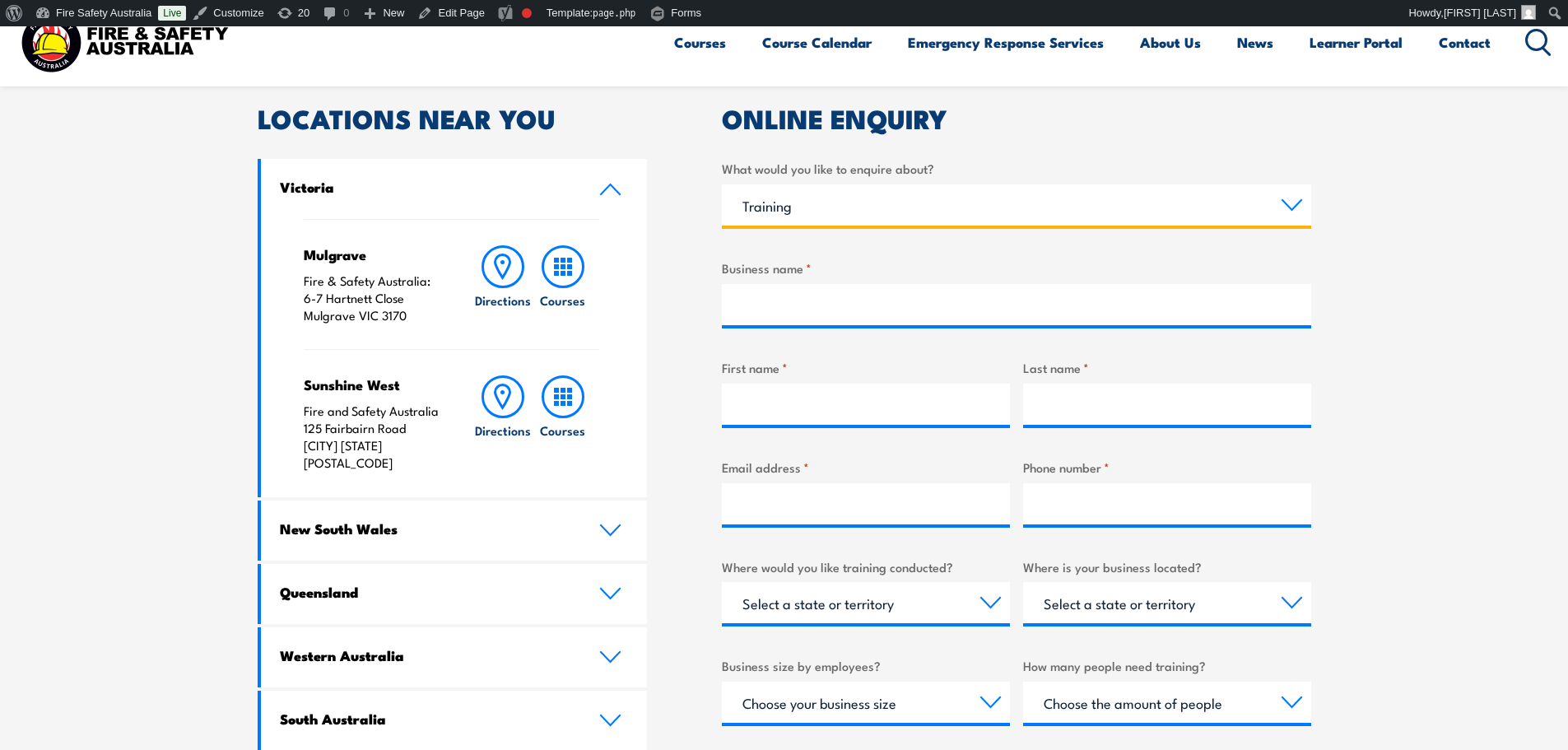 scroll, scrollTop: 494, scrollLeft: 0, axis: vertical 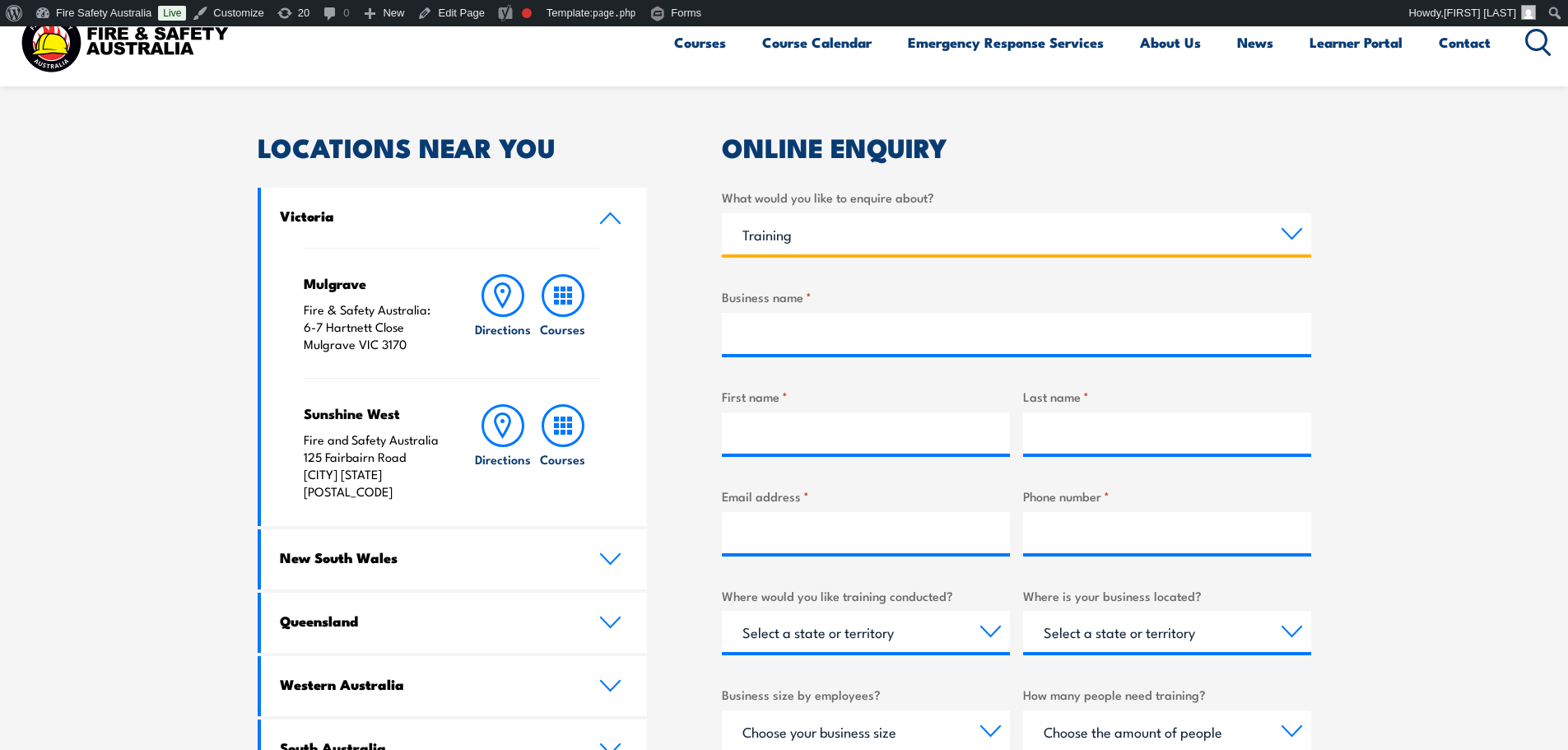 click on "Select a topic Training Emergency Response Services General Enquiry" at bounding box center [1017, 234] 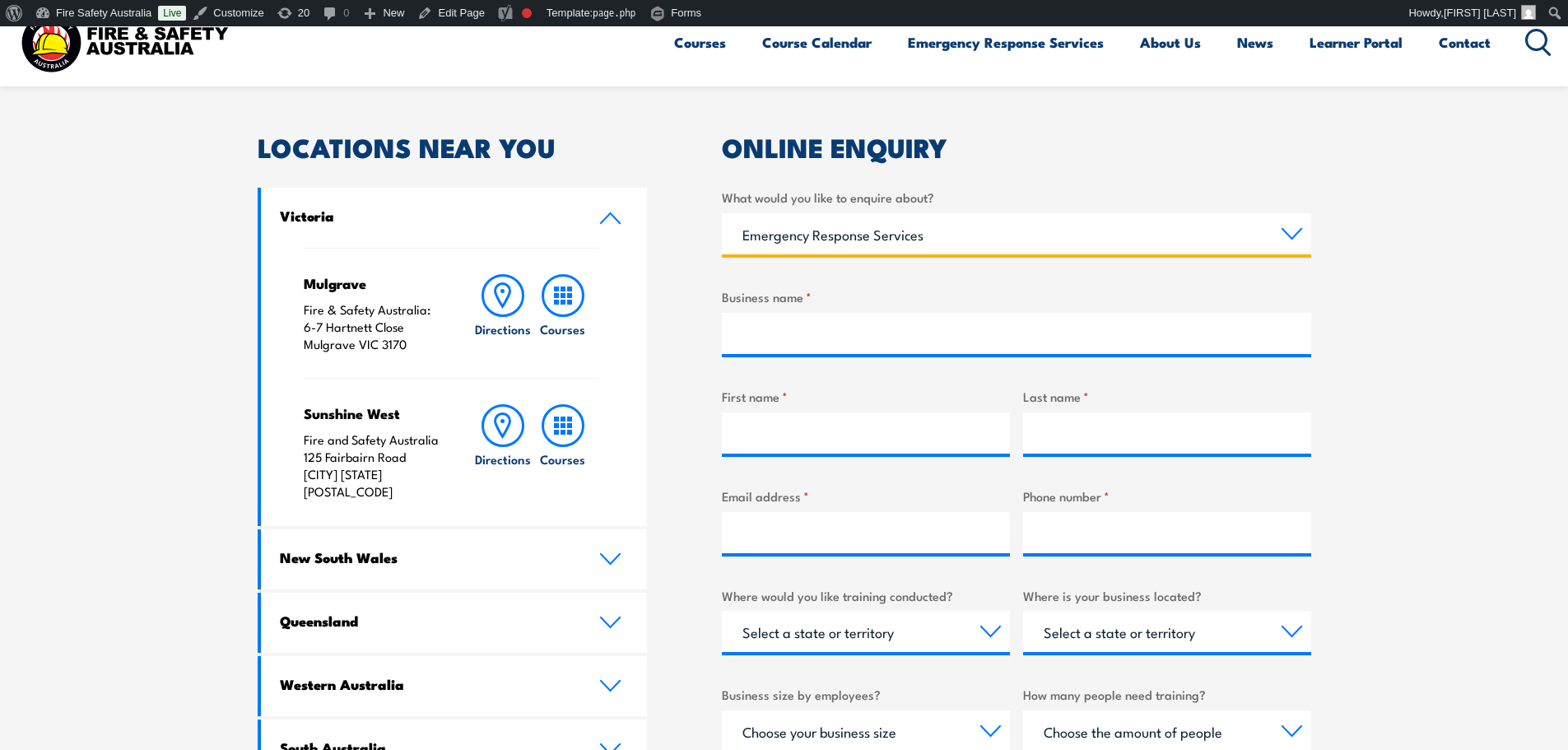 click on "Select a topic Training Emergency Response Services General Enquiry" at bounding box center (1017, 234) 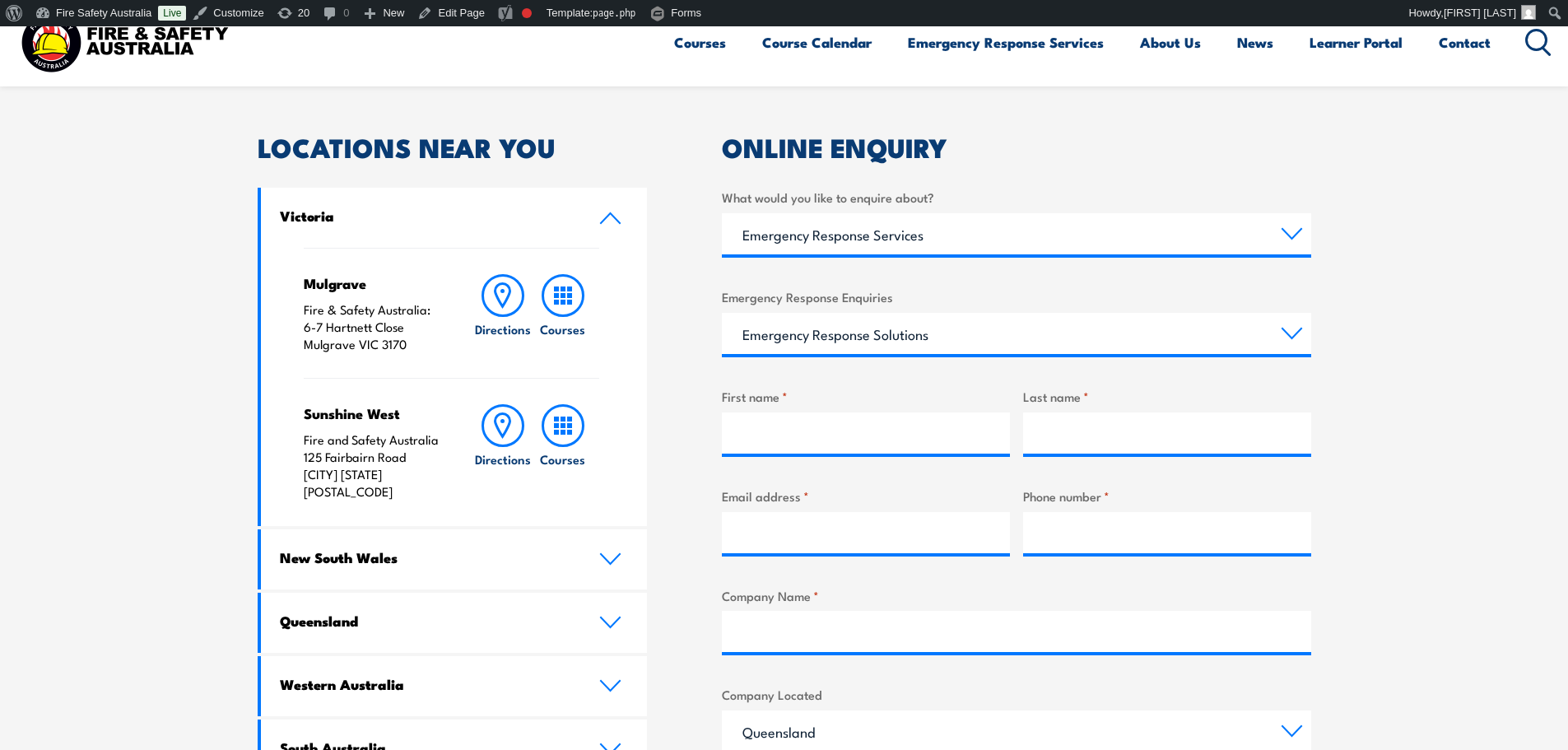 click on "Speak to a specialist call  [PHONE]
LOCATIONS NEAR YOU
[STATE]
Mulgrave
Fire & Safety Australia:
[PHONE]
Mulgrave VIC [POSTCODE]
Directions Courses" at bounding box center (784, 571) 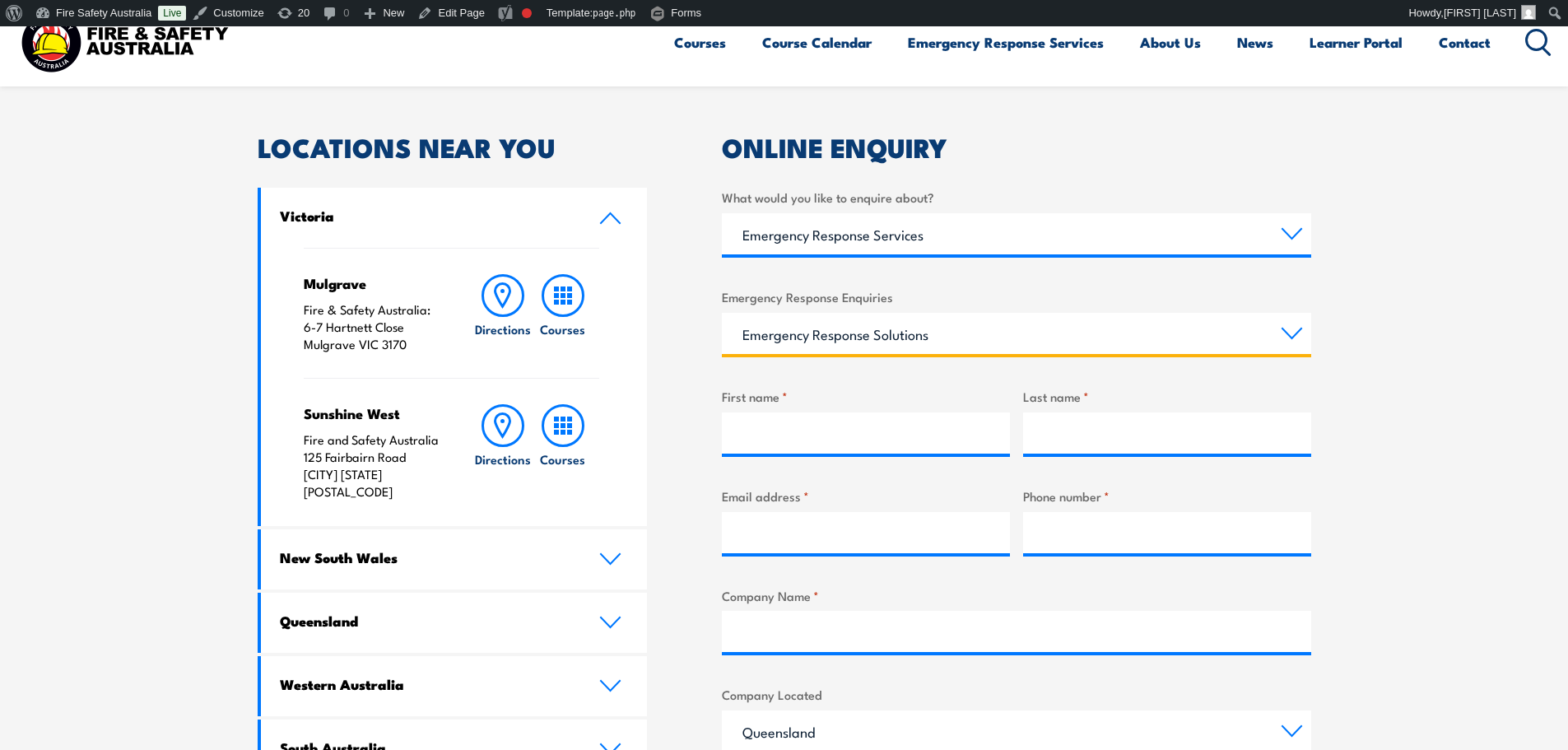 click on "Emergency Response Solutions Paramedic & Medical Solutions Industrial Security Solutions Emergency Response Vehicles Safety Advisers" at bounding box center [1017, 333] 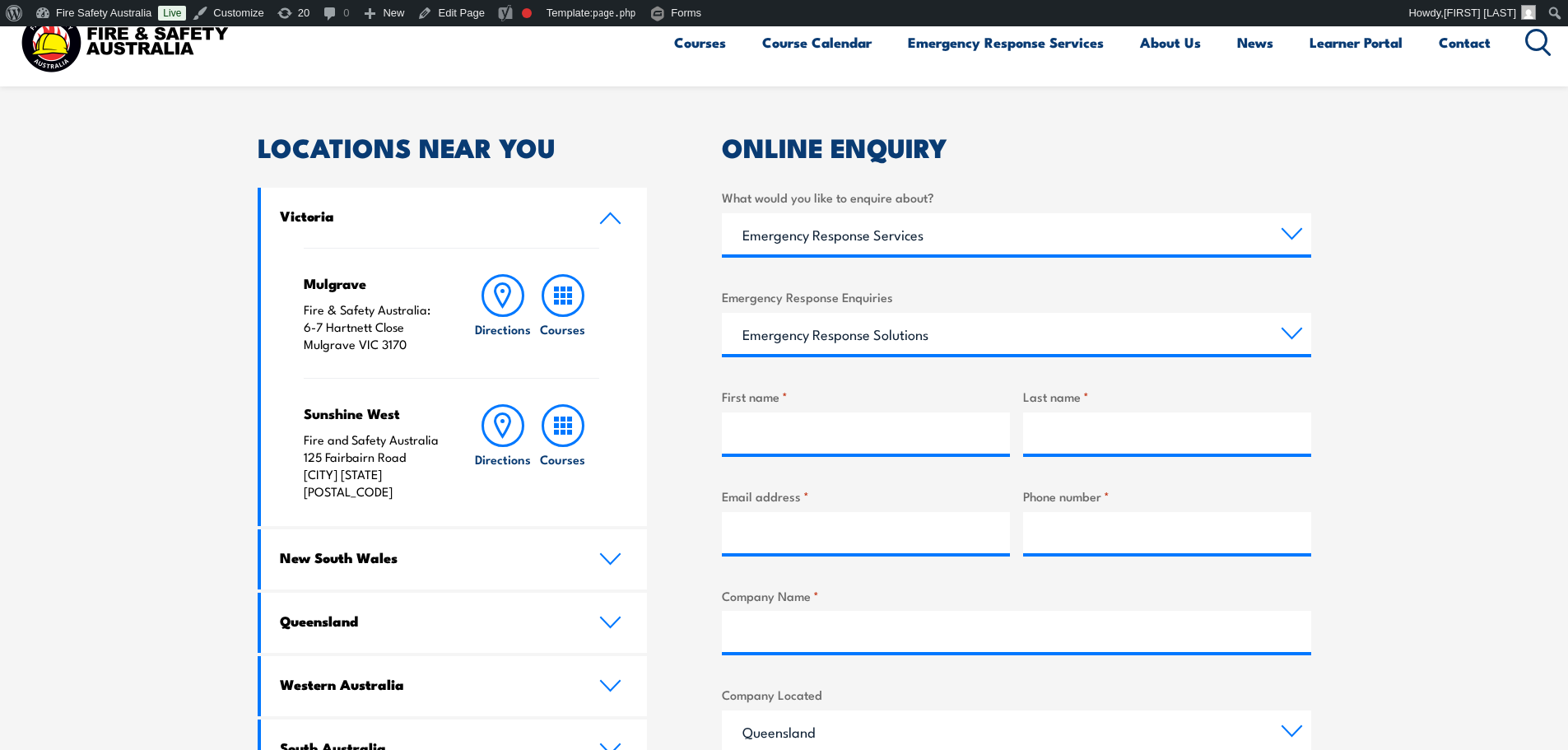 click on "Speak to a specialist call  [PHONE]
LOCATIONS NEAR YOU
[STATE]
Mulgrave
Fire & Safety Australia:
[PHONE]
Mulgrave VIC [POSTCODE]
Directions Courses" at bounding box center (784, 571) 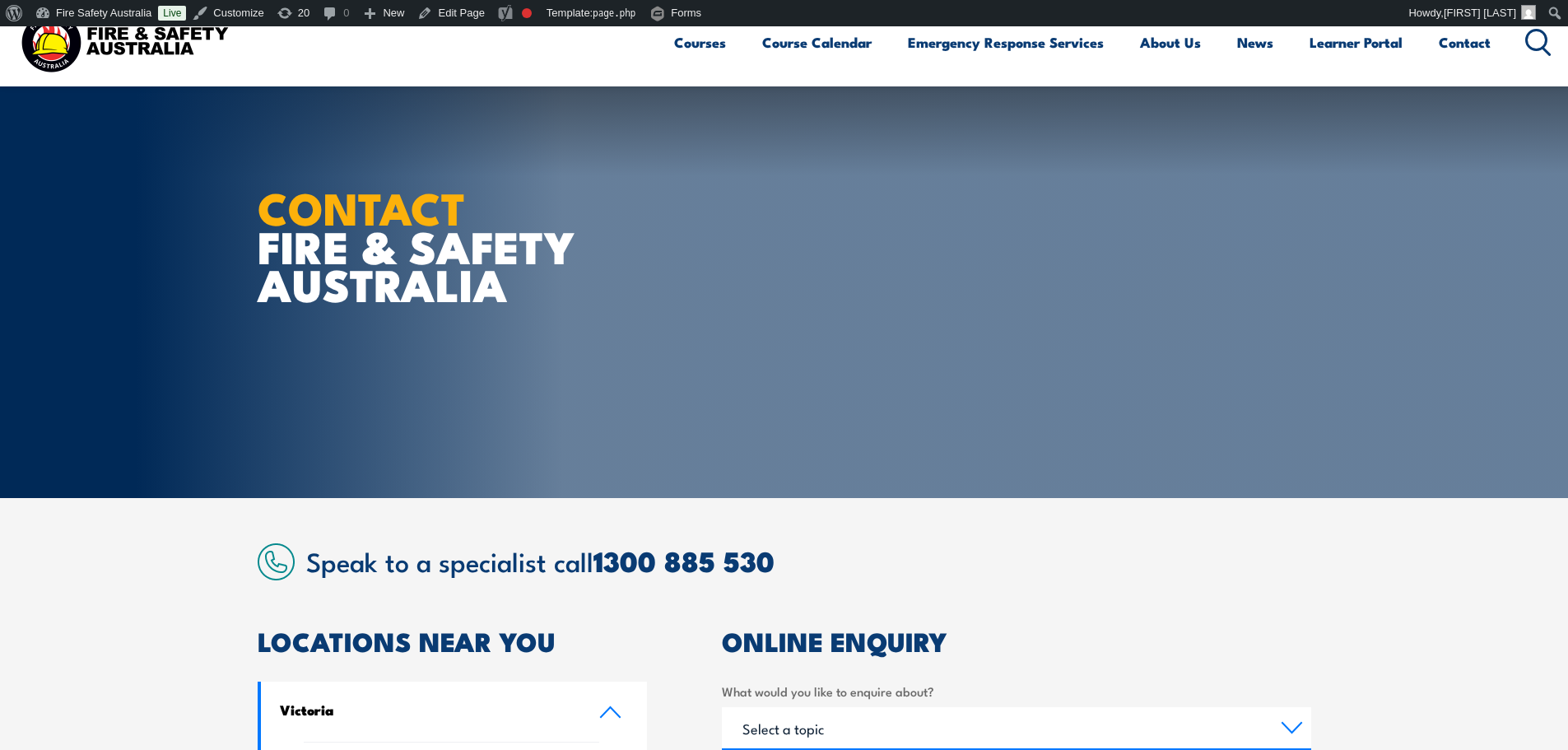 scroll, scrollTop: 494, scrollLeft: 0, axis: vertical 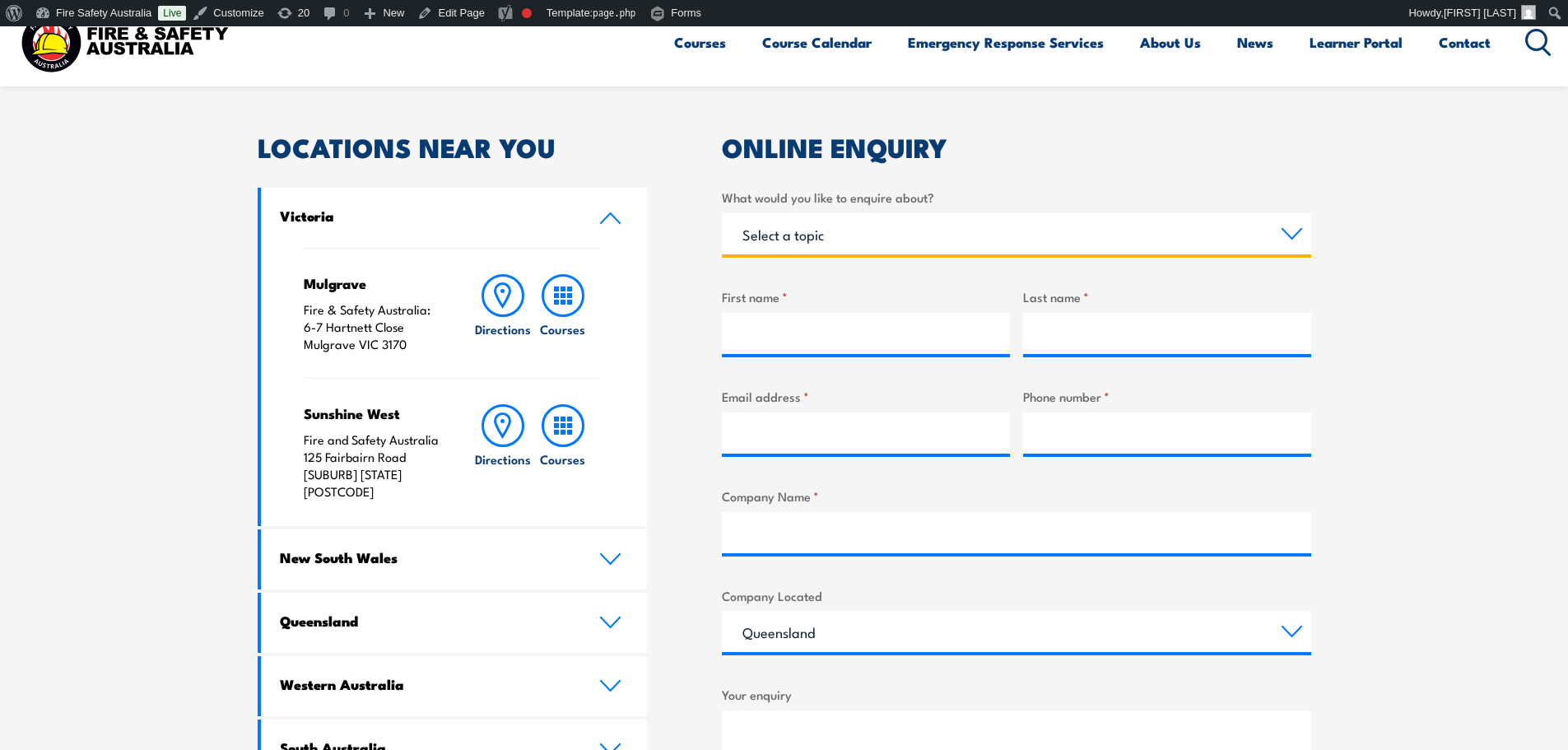 click on "Select a topic Training Emergency Response Services General Enquiry" at bounding box center [1017, 234] 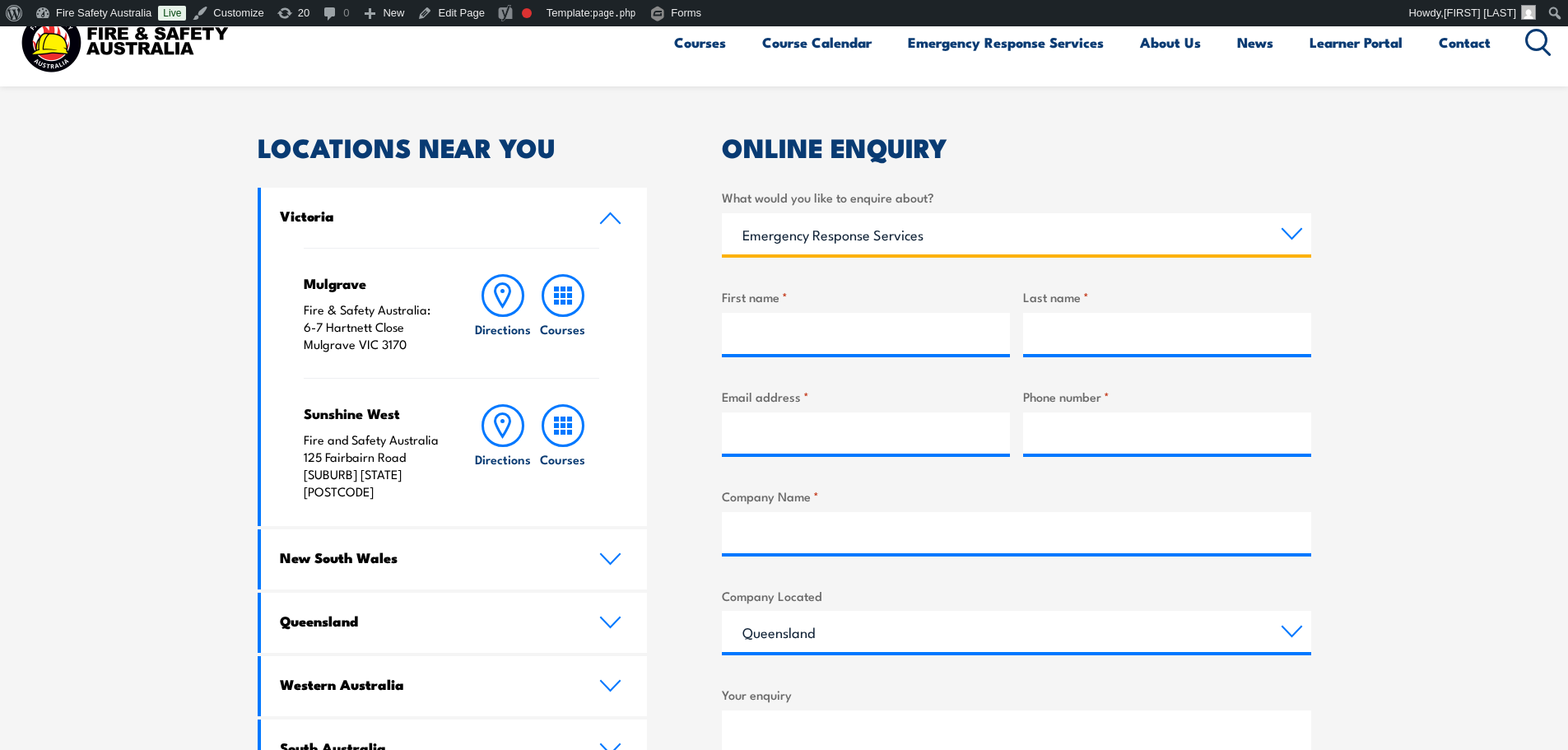 click on "Select a topic Training Emergency Response Services General Enquiry" at bounding box center [1017, 234] 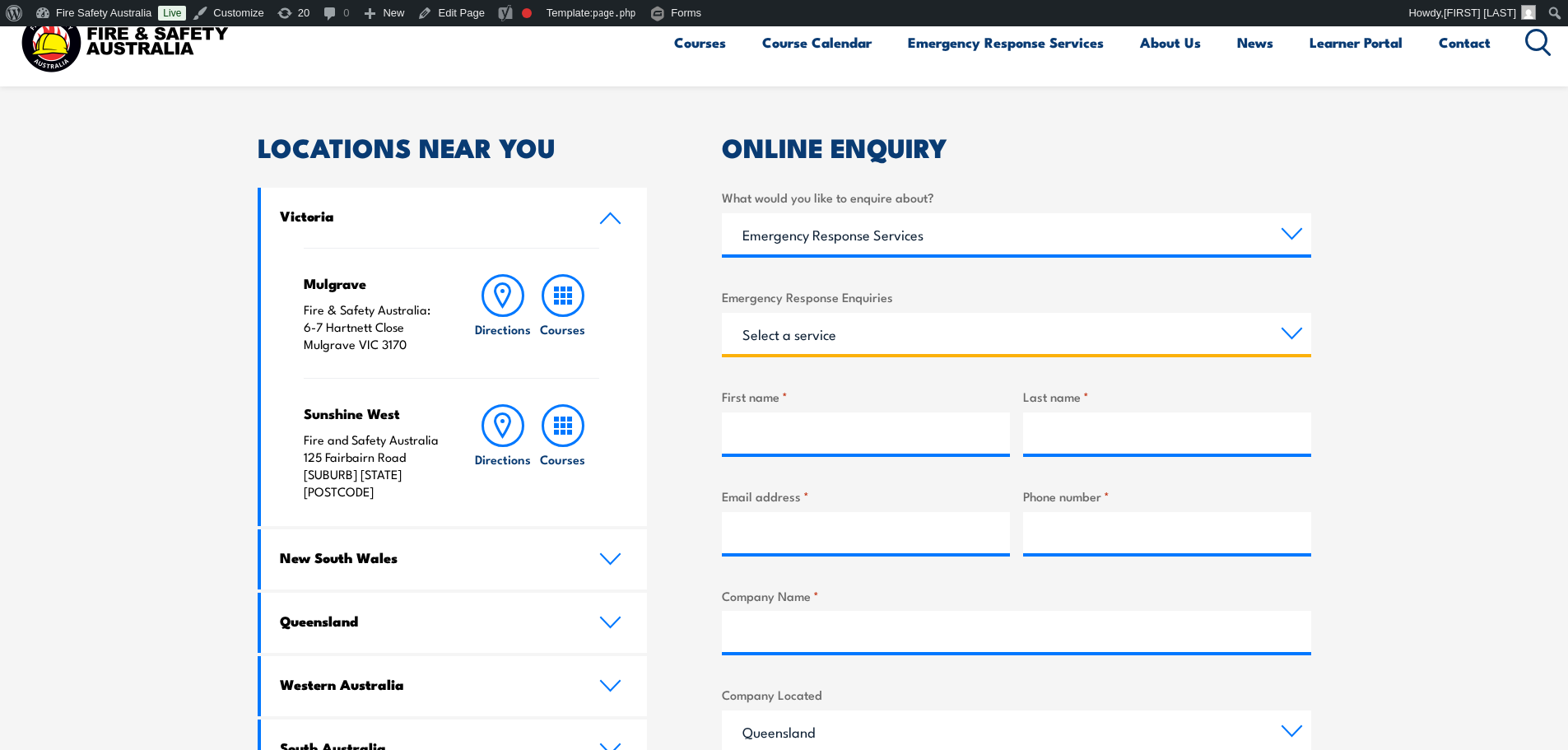 click on "Select a service Emergency Response Solutions Paramedic & Medical Solutions Industrial Security Solutions Emergency Response Vehicles Safety Advisers" at bounding box center (1017, 333) 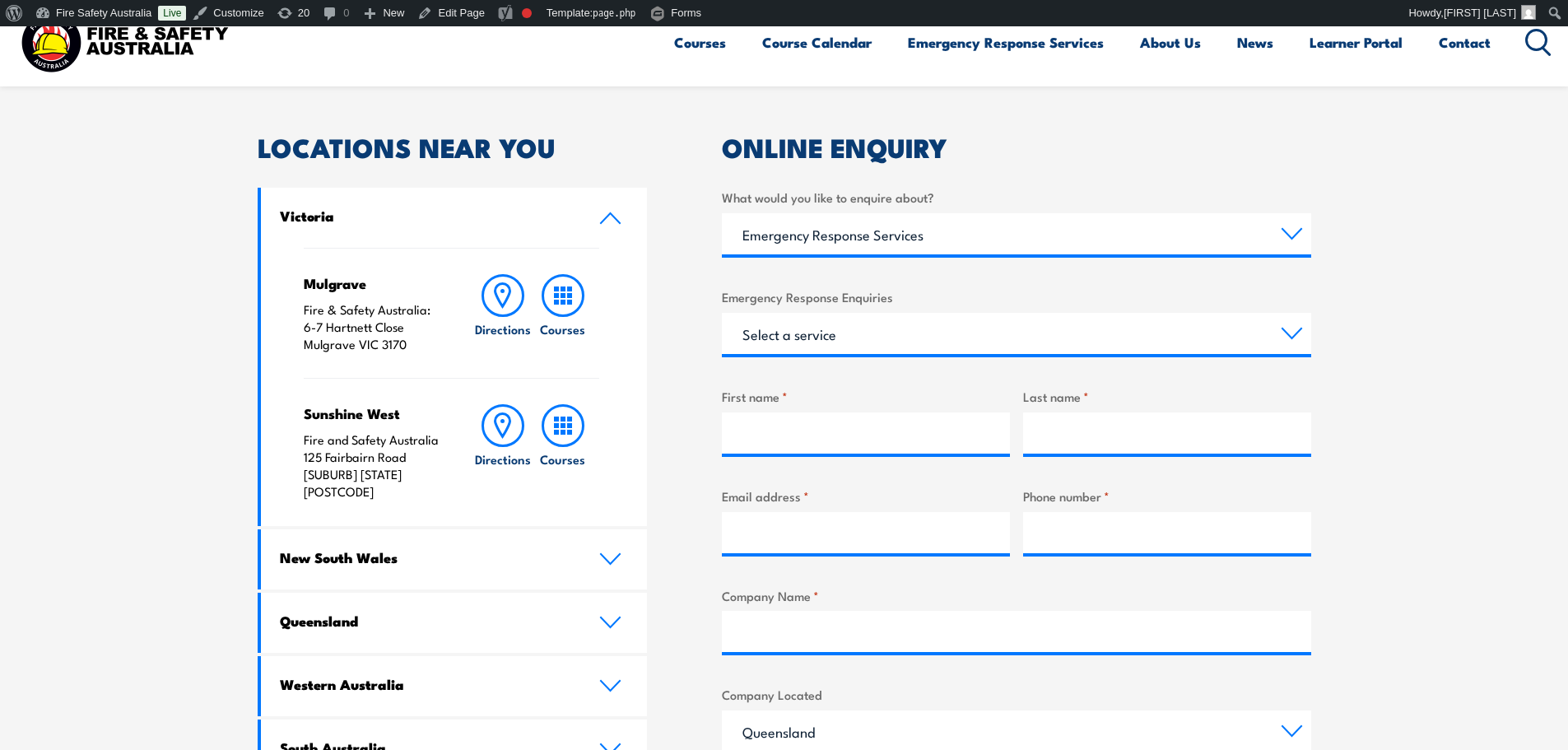 click on "Speak to a specialist call  1300 885 530
LOCATIONS NEAR YOU
Victoria
Mulgrave
Fire & Safety Australia:
6-7 Hartnett Close
Mulgrave VIC 3170
Directions Courses" at bounding box center (784, 571) 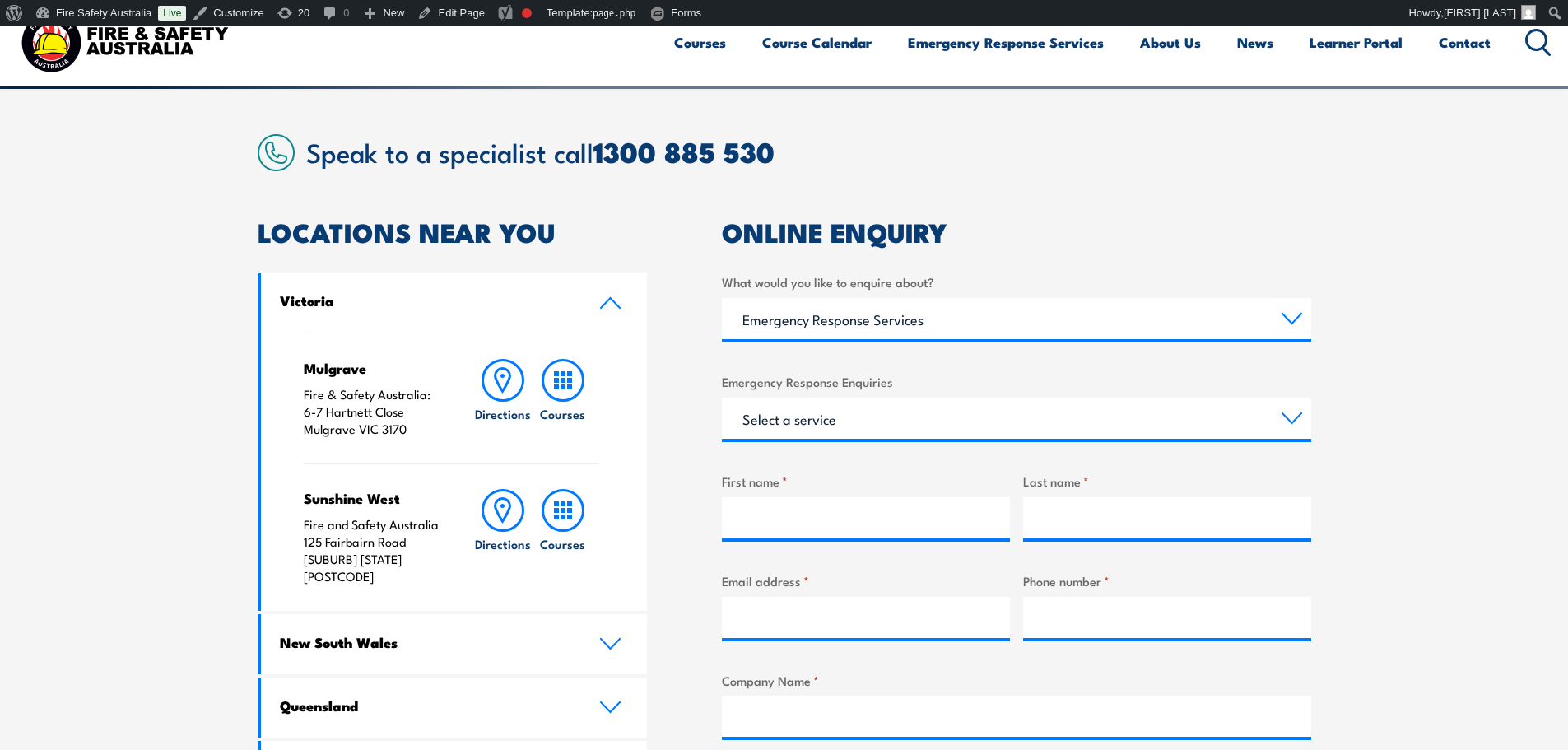 scroll, scrollTop: 412, scrollLeft: 0, axis: vertical 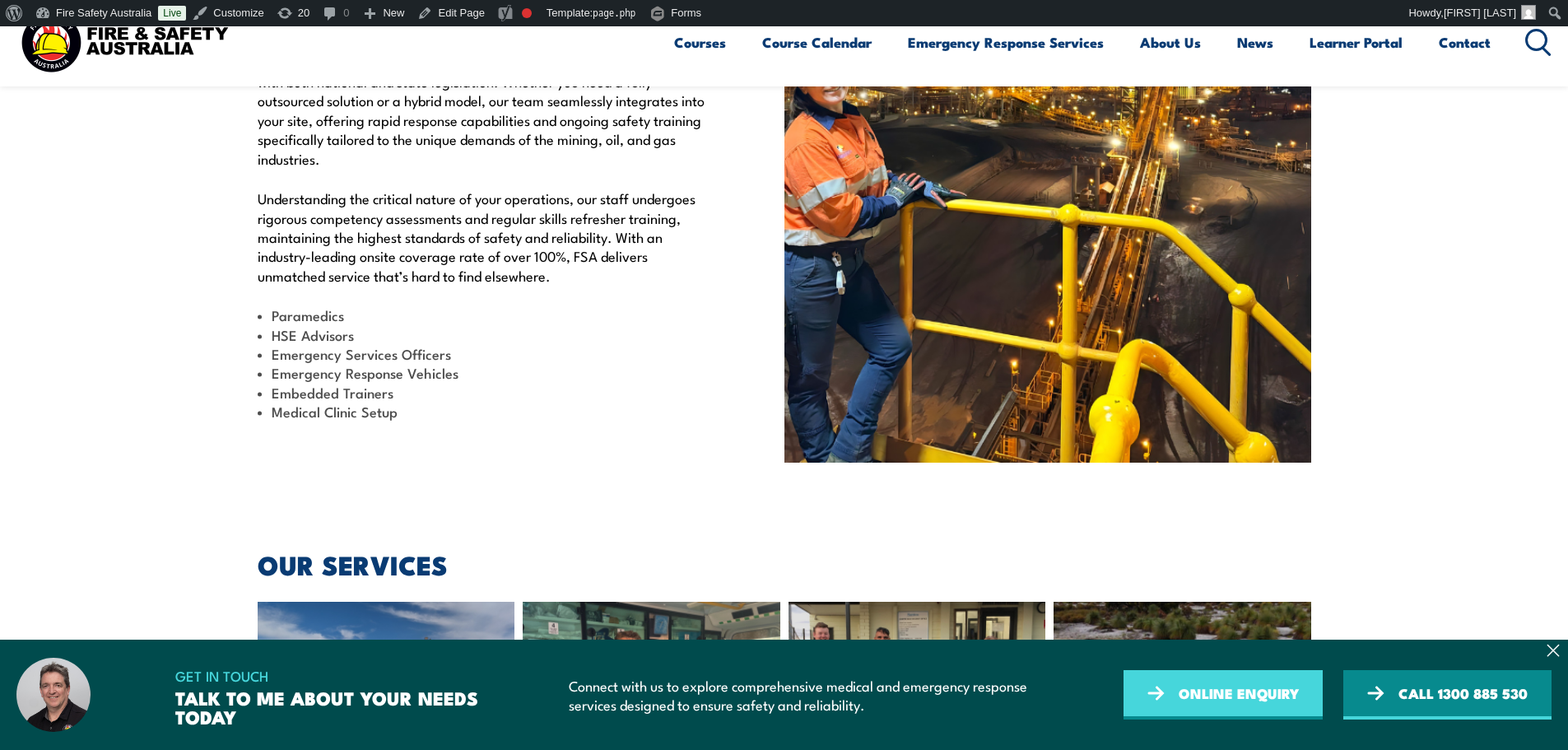 click on "ONLINE ENQUIRY" at bounding box center [1223, 695] 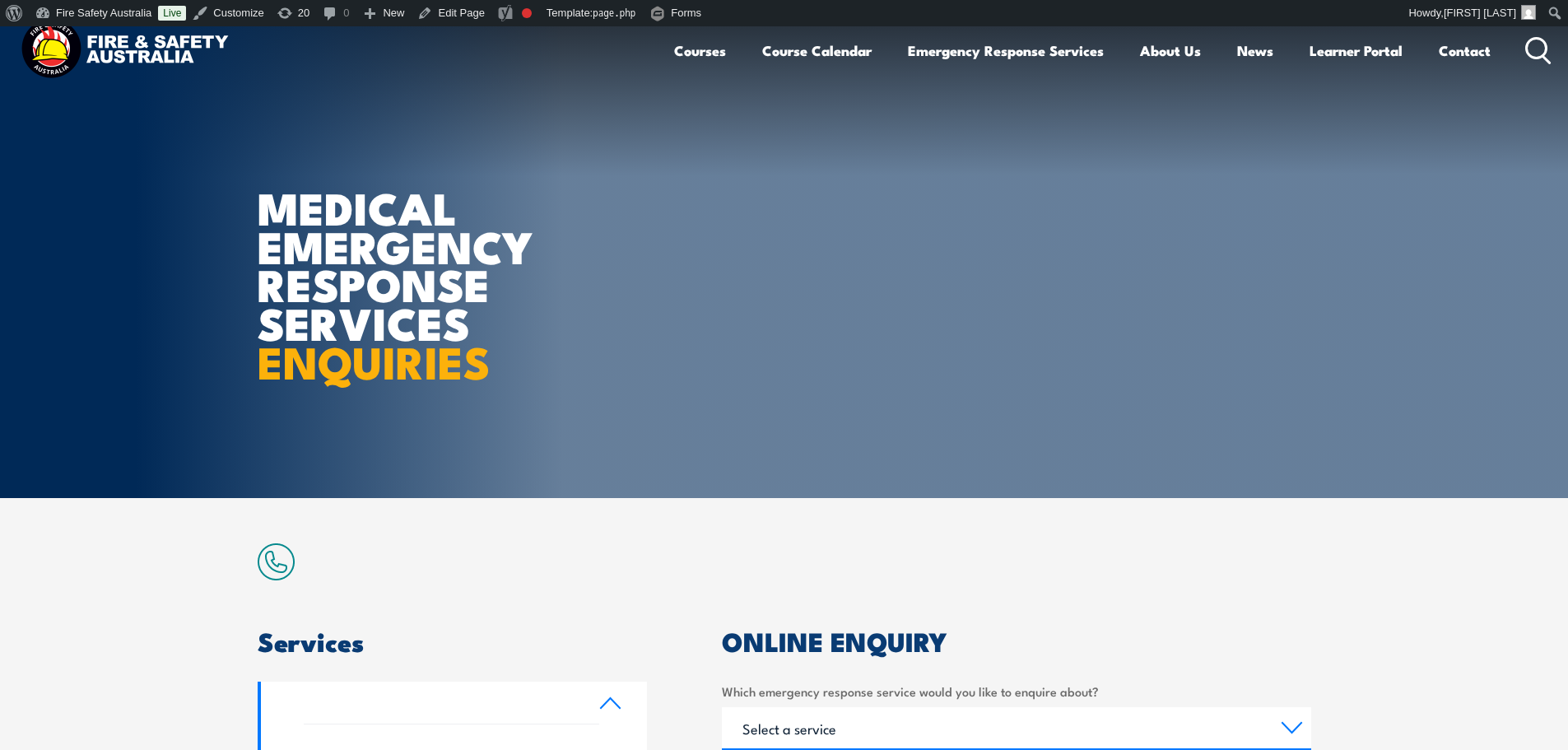 scroll, scrollTop: 0, scrollLeft: 0, axis: both 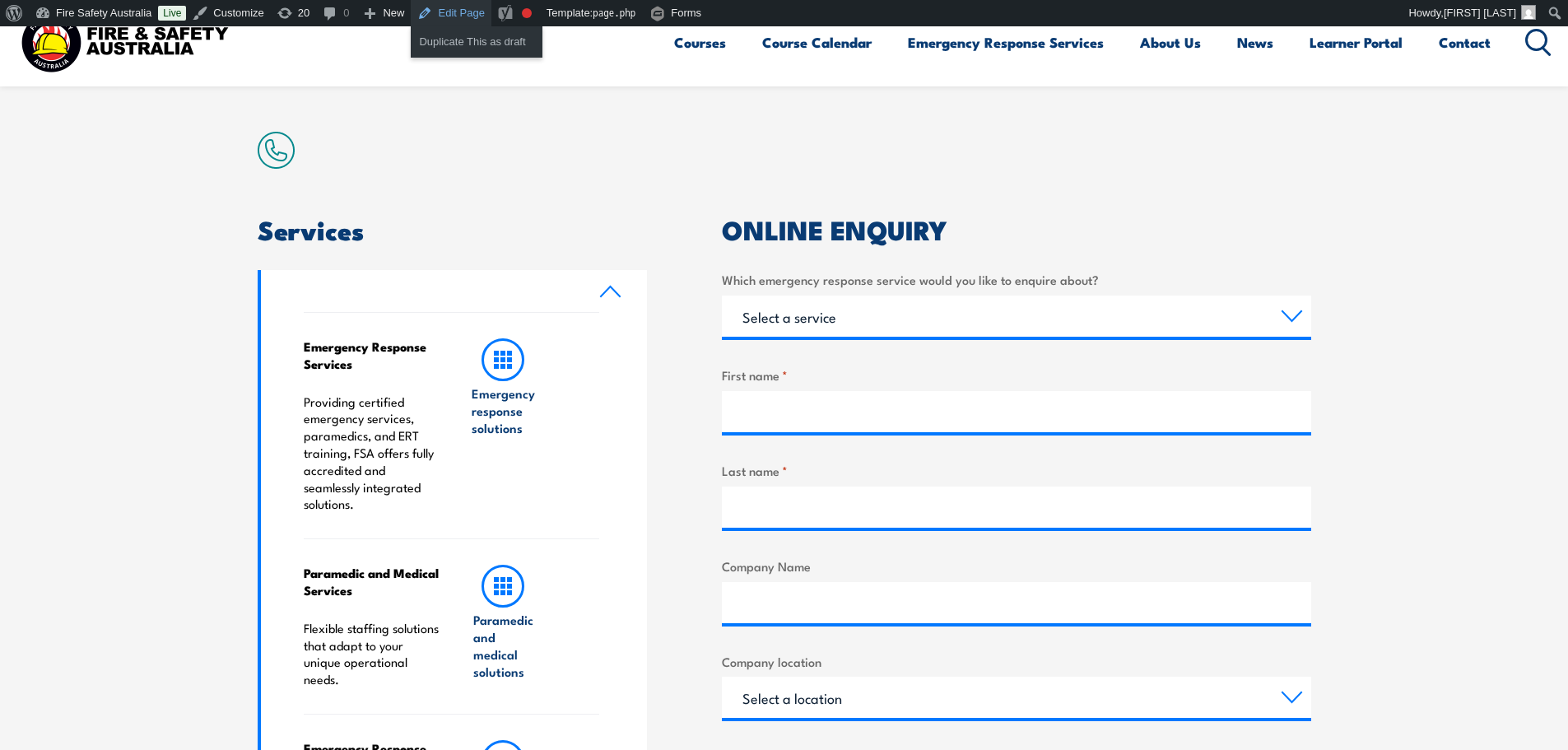 click on "Edit Page" at bounding box center (450, 13) 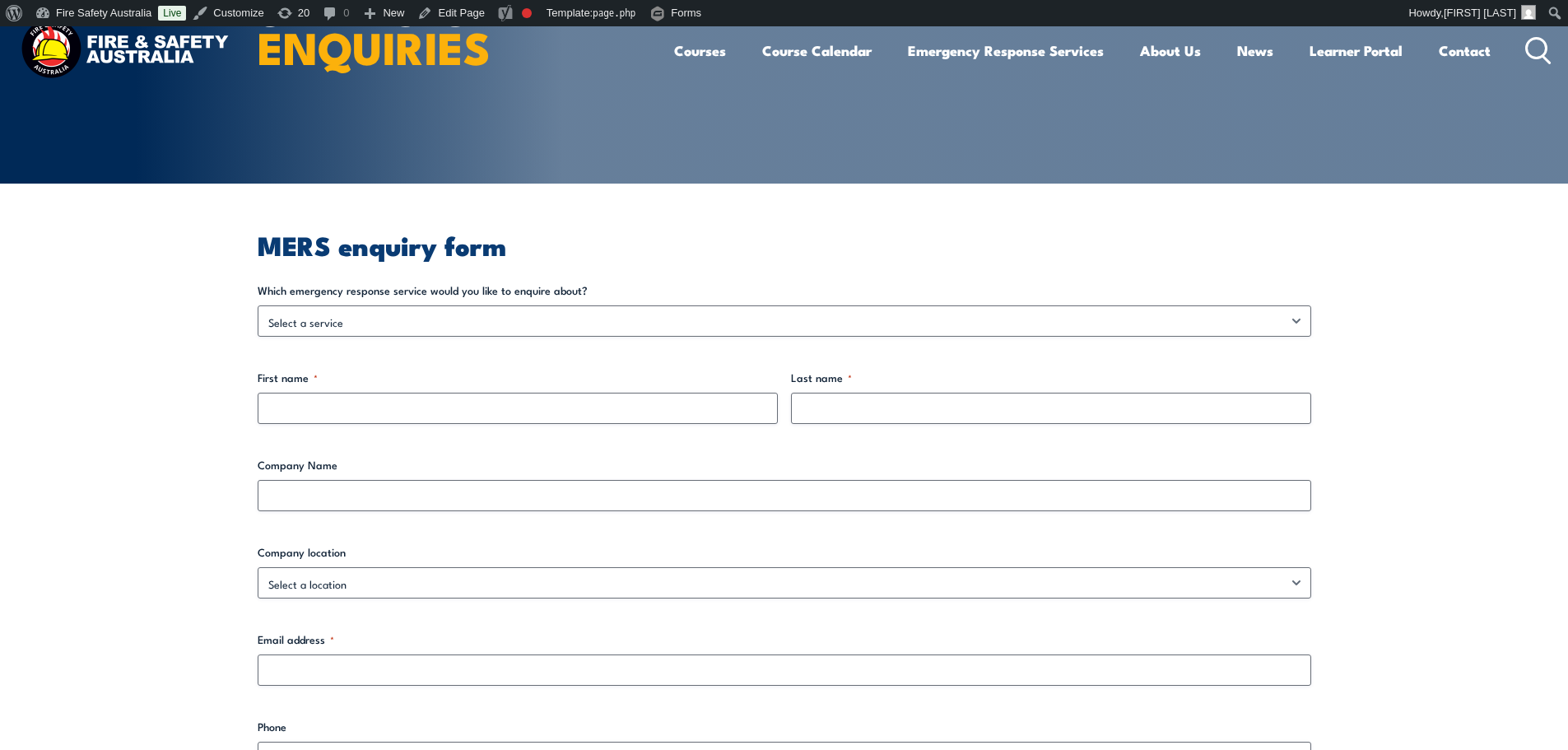 scroll, scrollTop: 0, scrollLeft: 0, axis: both 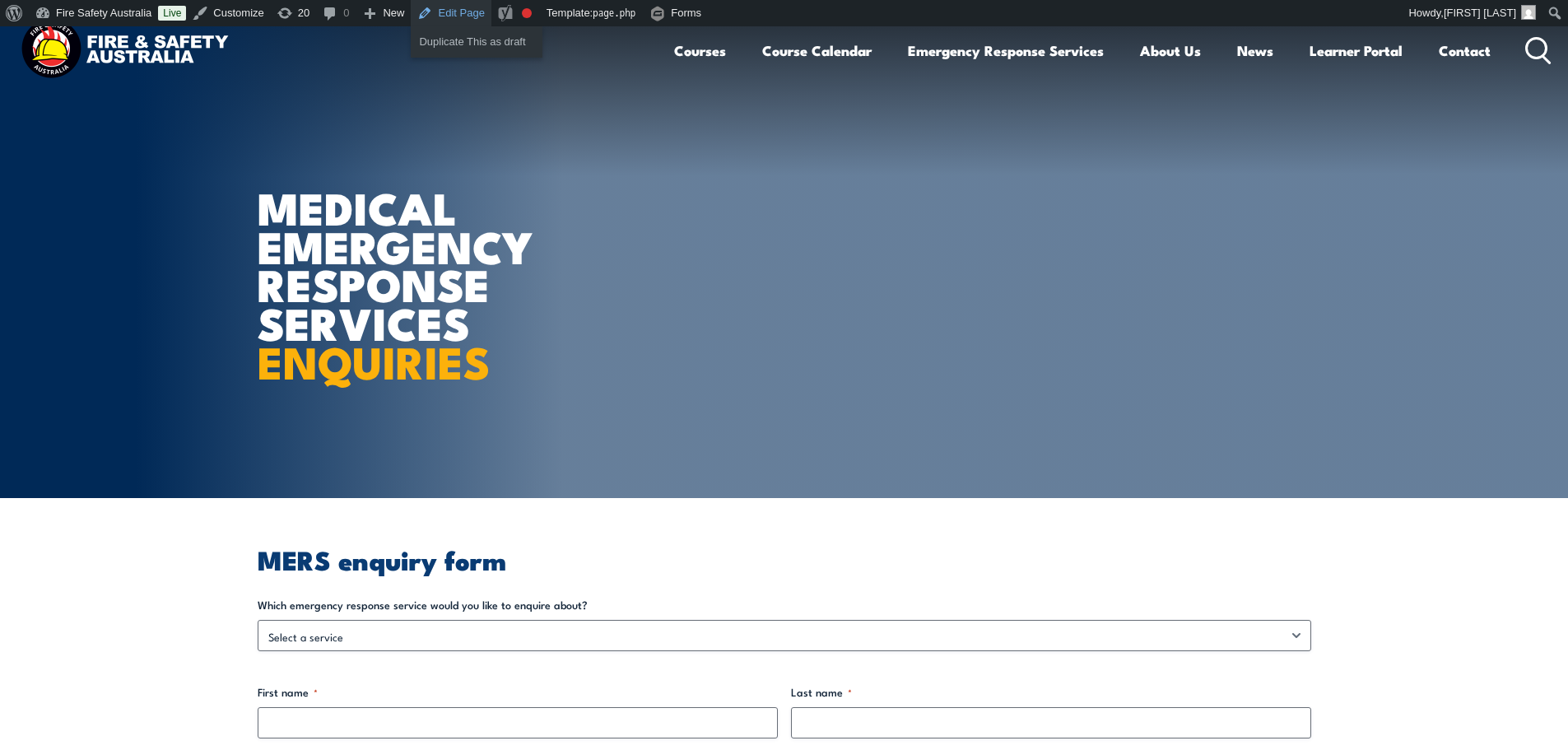 click on "Edit Page" at bounding box center [450, 13] 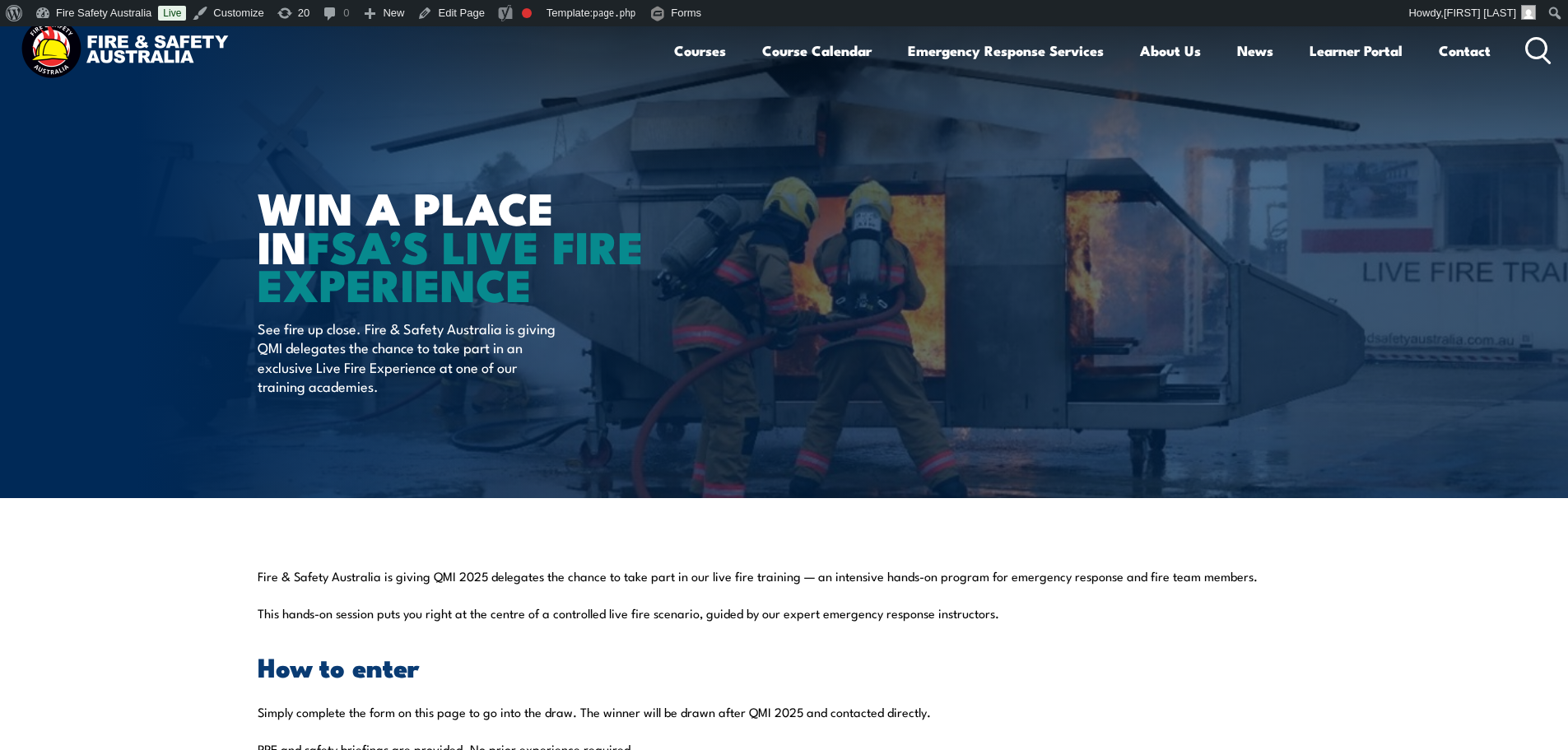 scroll, scrollTop: 0, scrollLeft: 0, axis: both 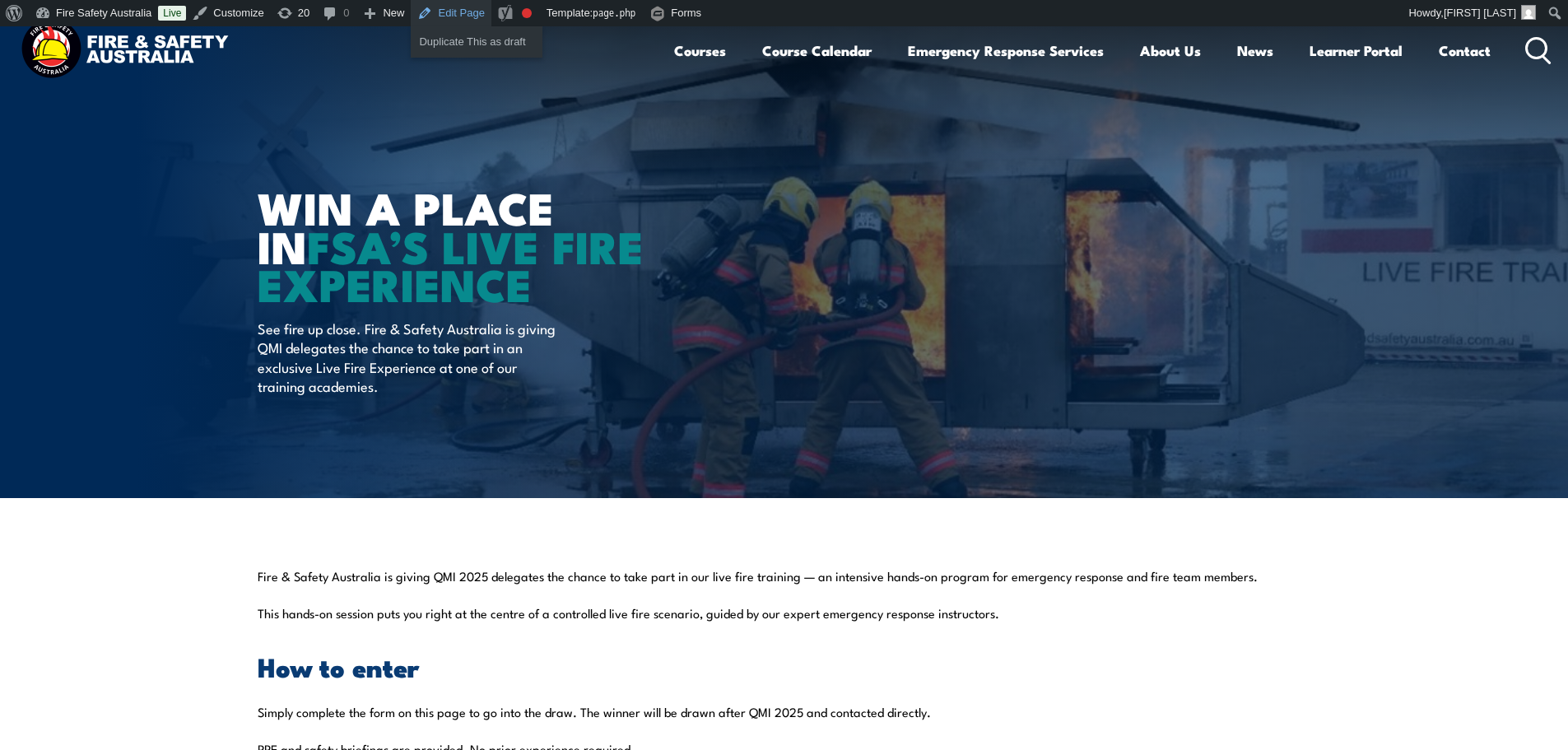 click on "Edit Page" at bounding box center (450, 13) 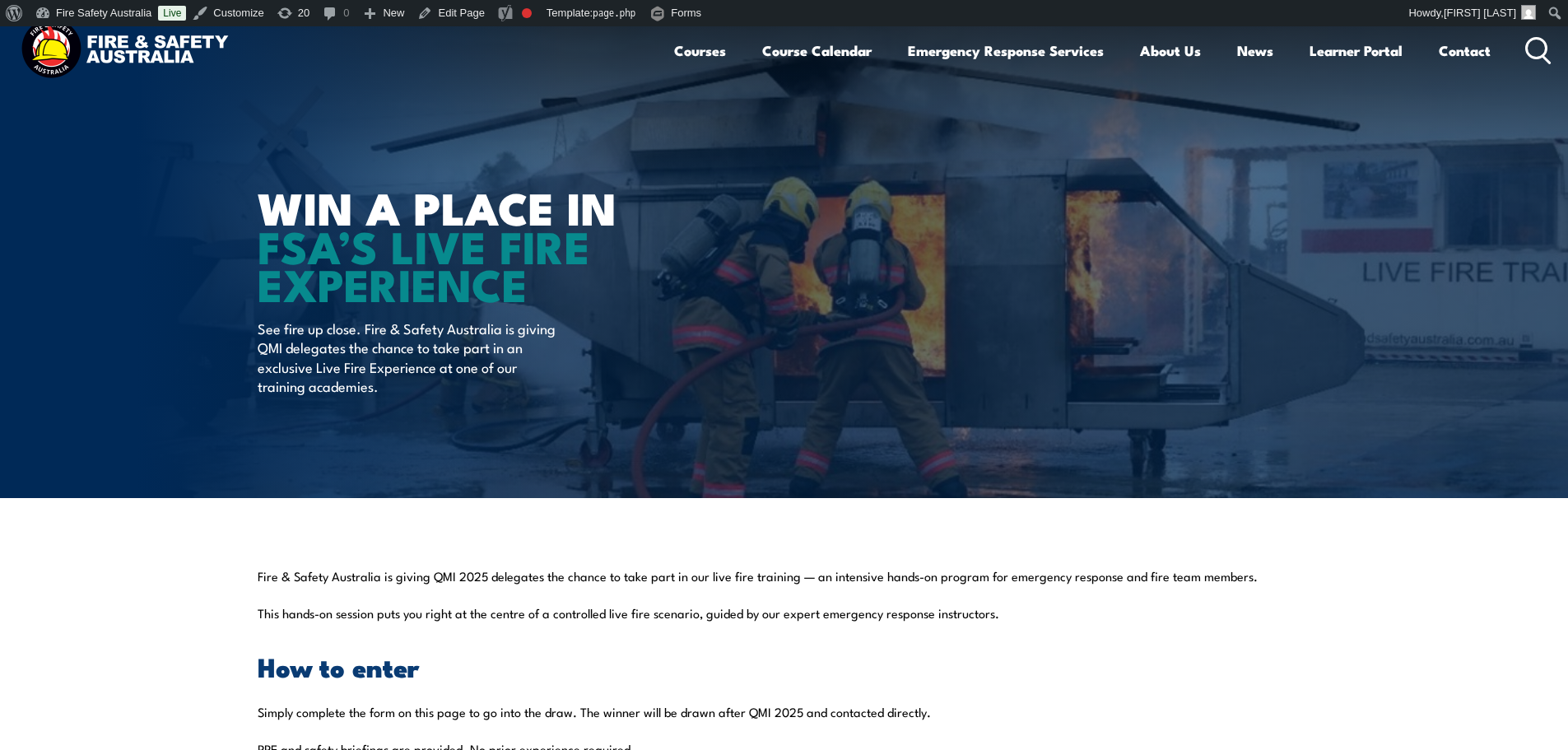 scroll, scrollTop: 0, scrollLeft: 0, axis: both 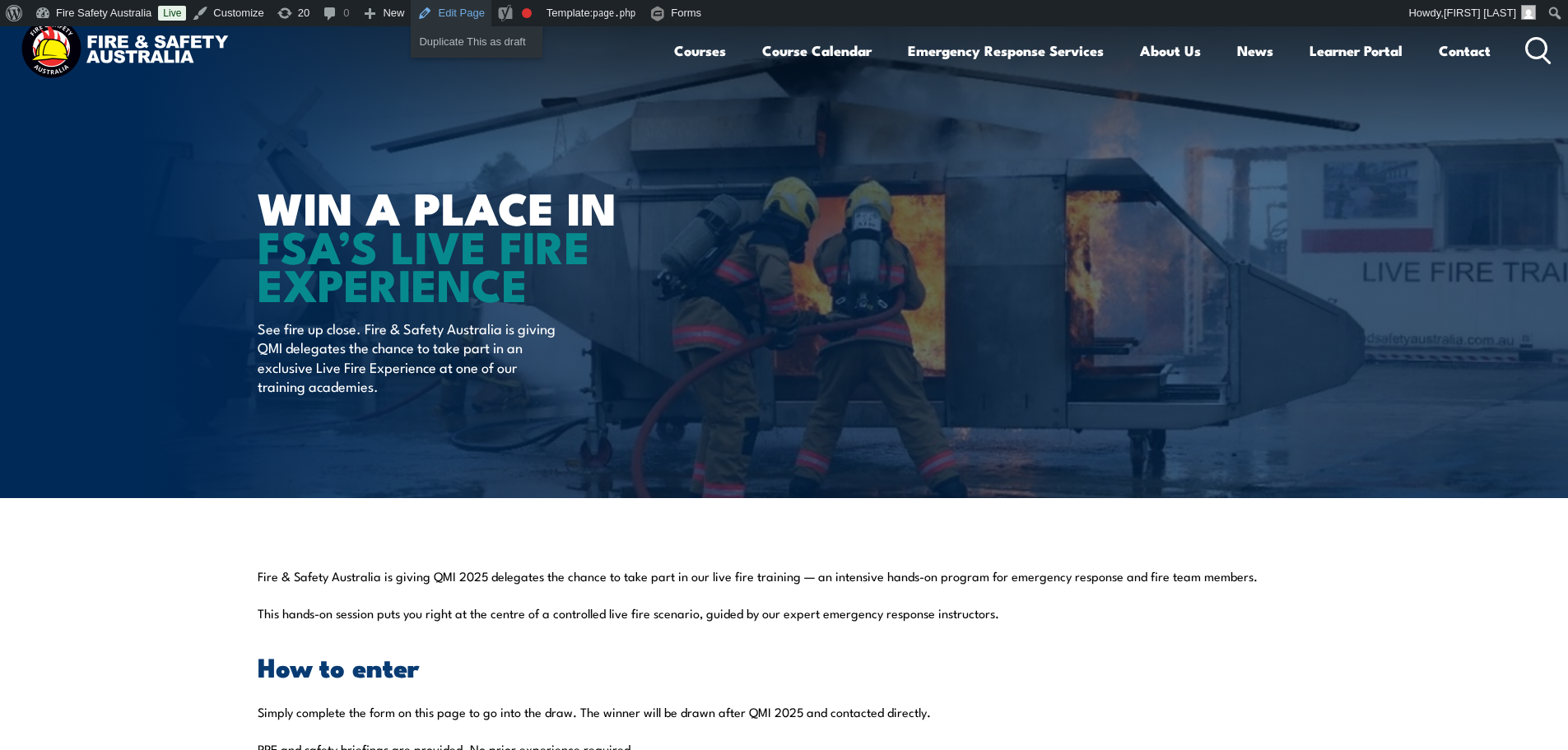 click on "Edit Page" at bounding box center (450, 13) 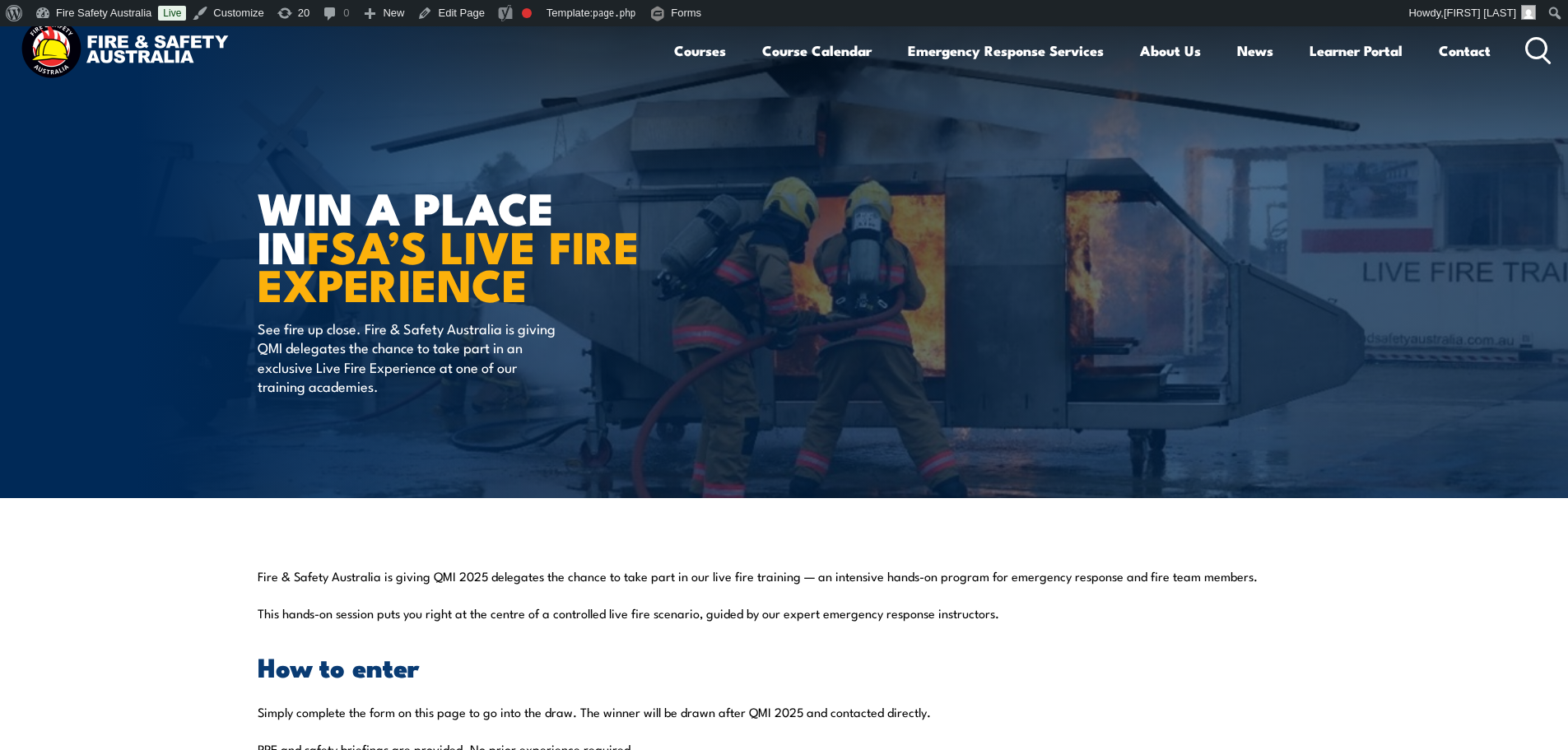 scroll, scrollTop: 0, scrollLeft: 0, axis: both 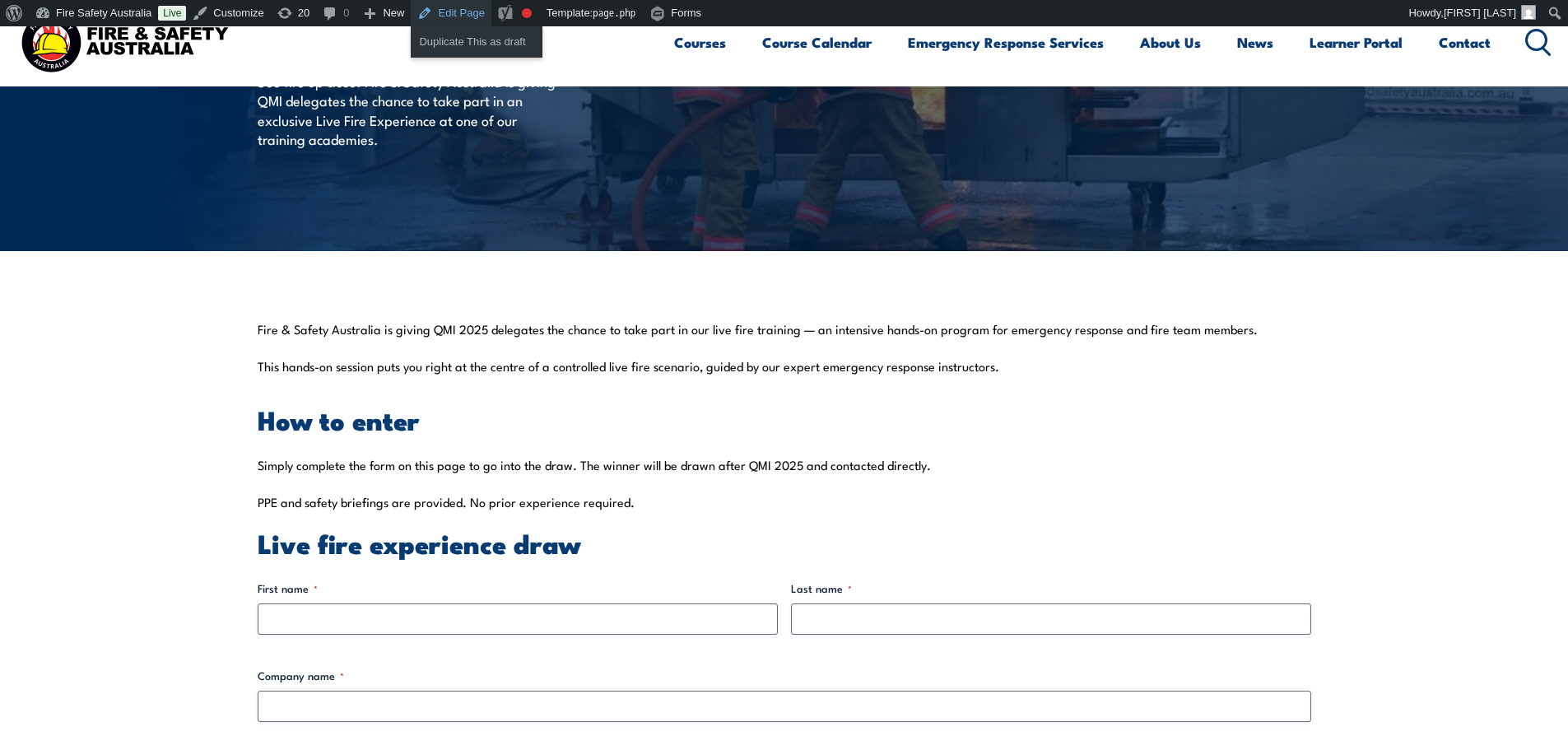click on "Edit Page" at bounding box center (450, 13) 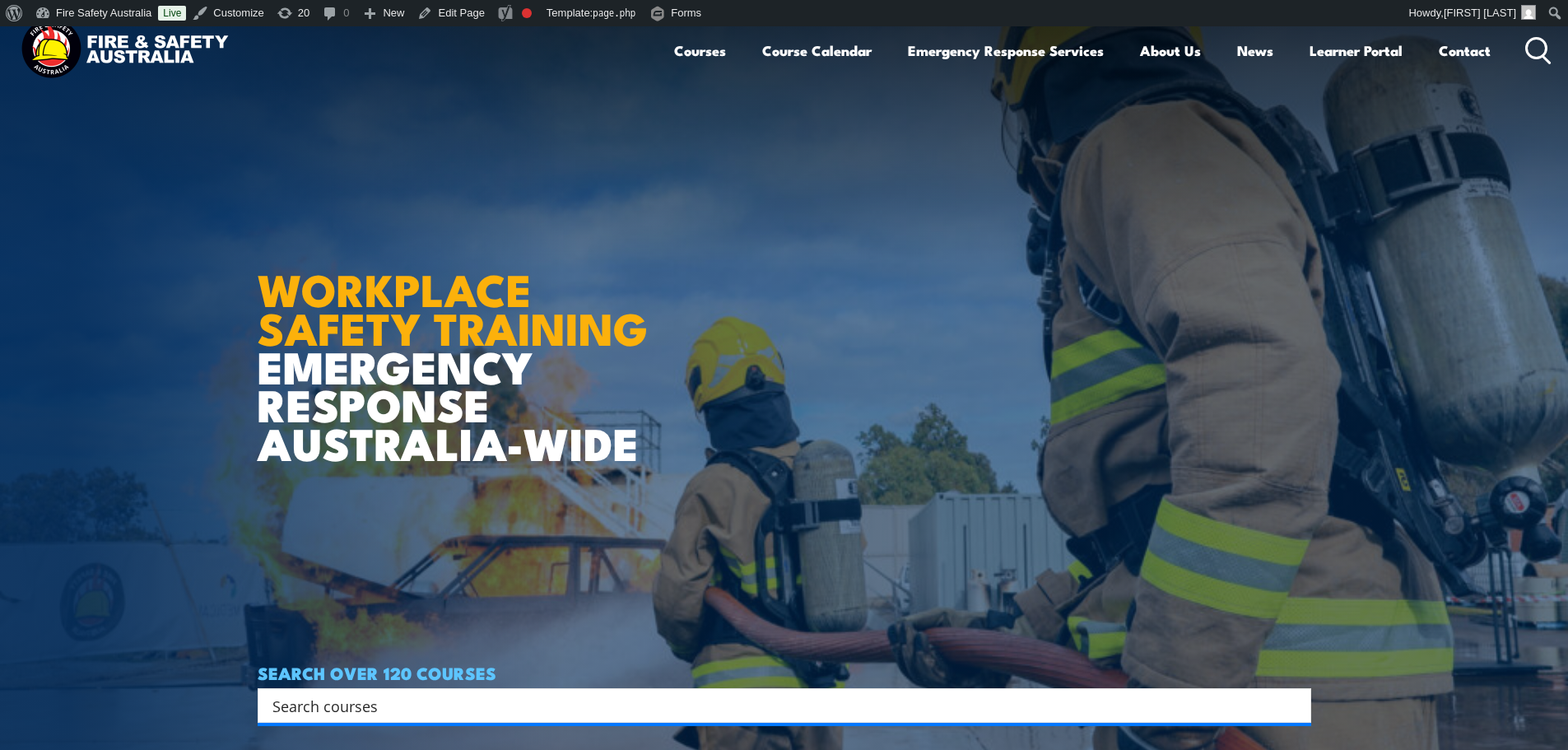 scroll, scrollTop: 0, scrollLeft: 0, axis: both 